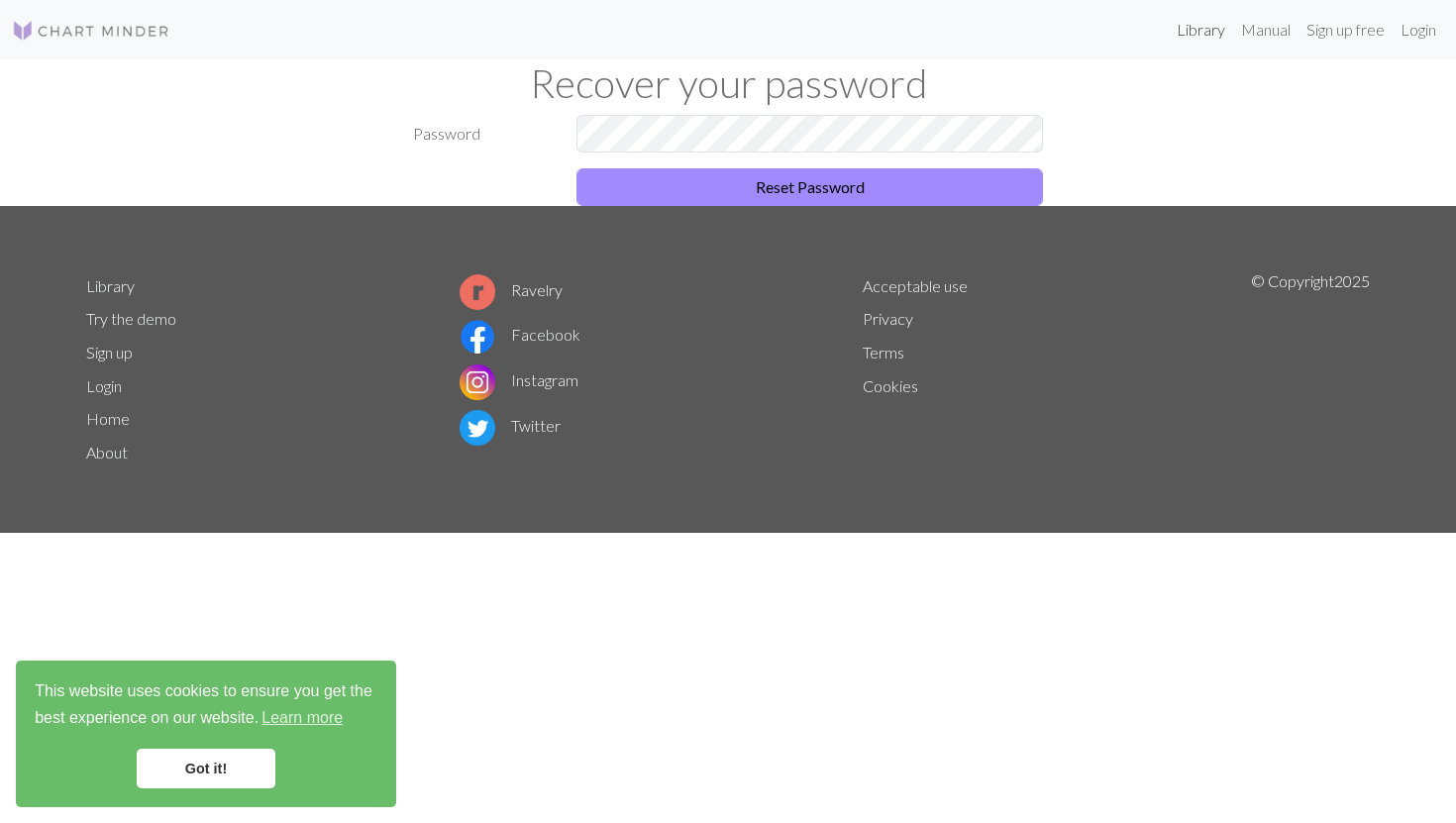 scroll, scrollTop: 0, scrollLeft: 0, axis: both 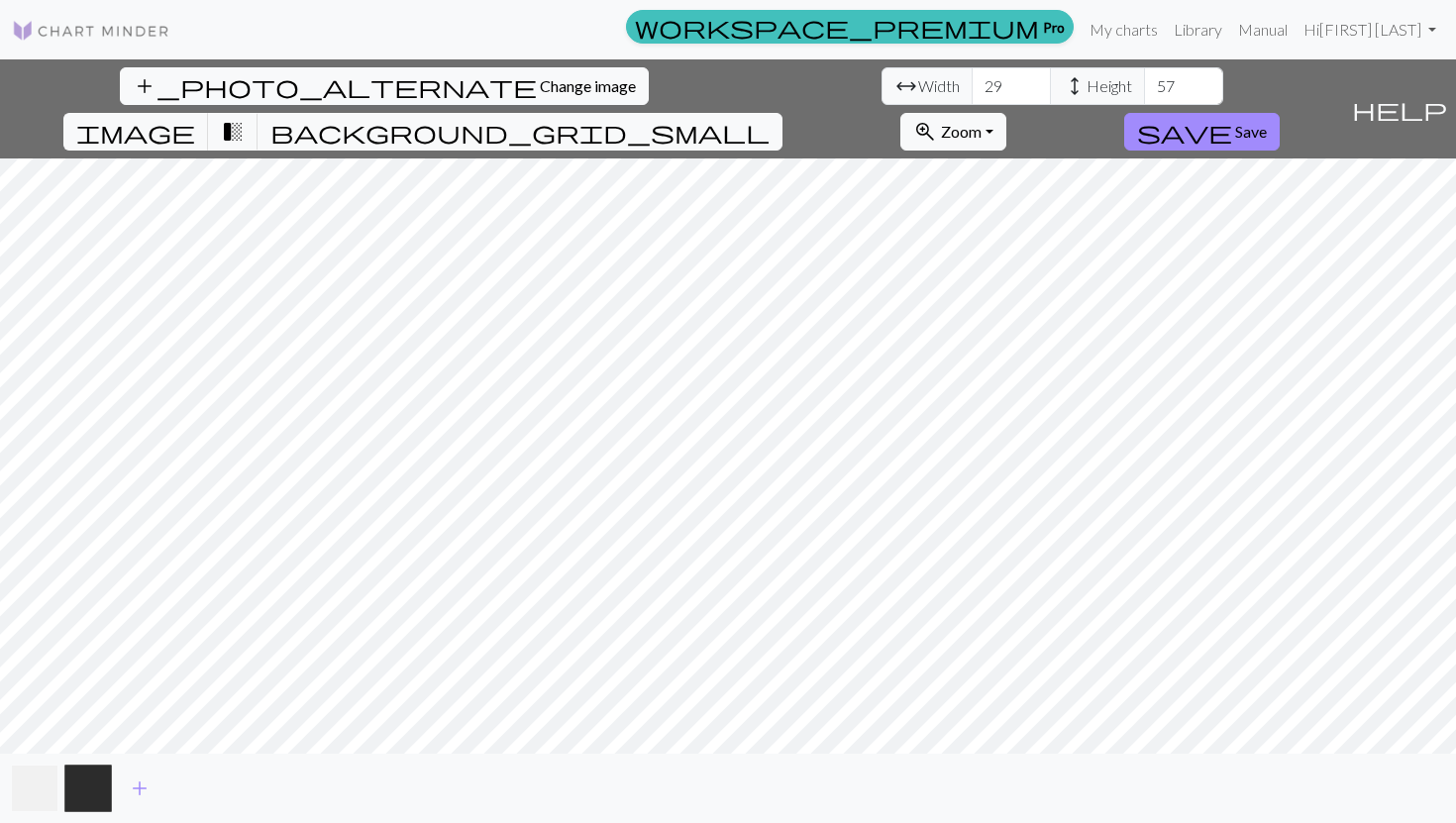 click at bounding box center (35, 788) 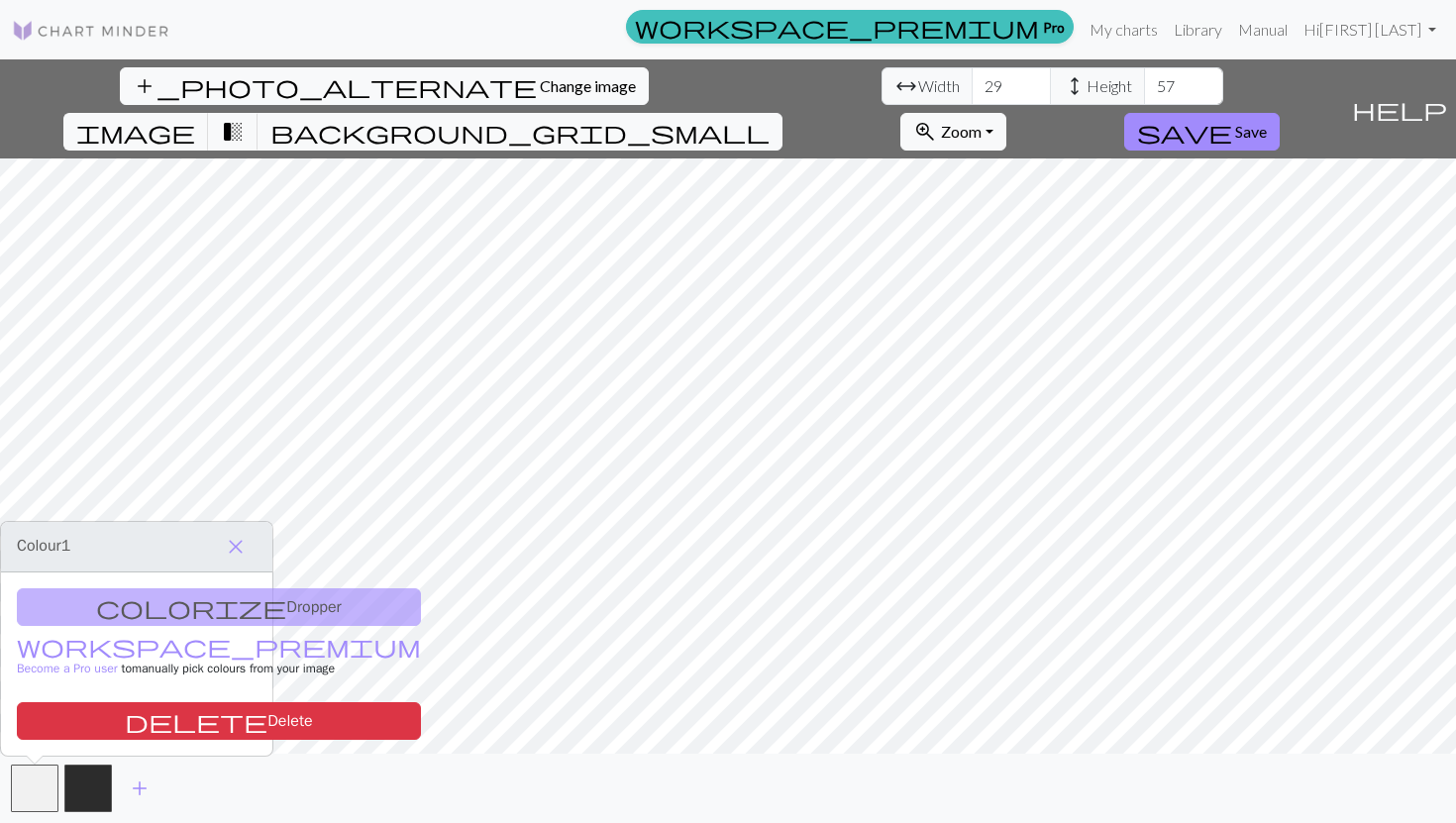 click on "colorize Dropper workspace_premium Become a Pro user   to  manually pick colours from your image delete Delete" at bounding box center (137, 664) 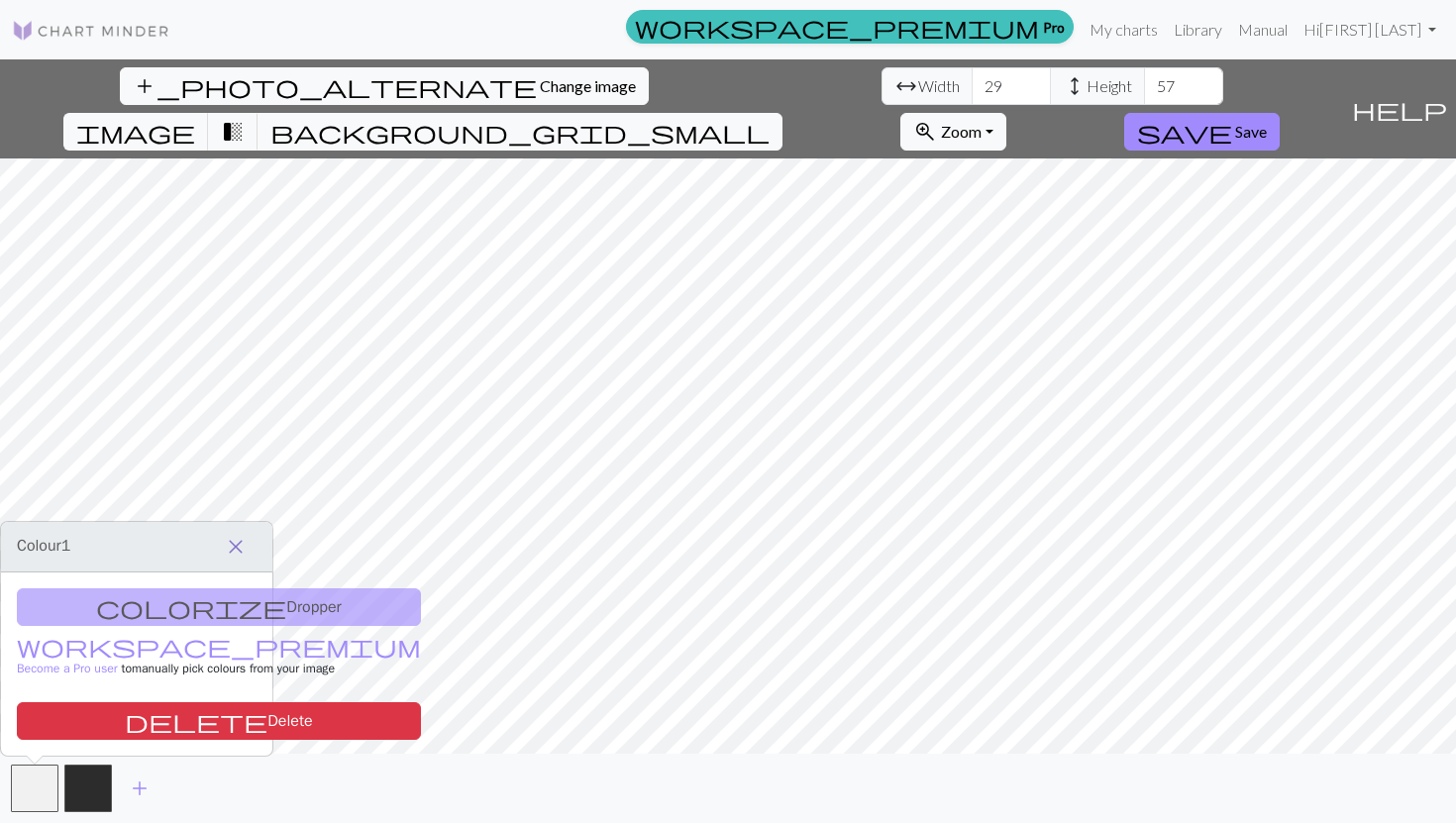 click on "close" at bounding box center [236, 547] 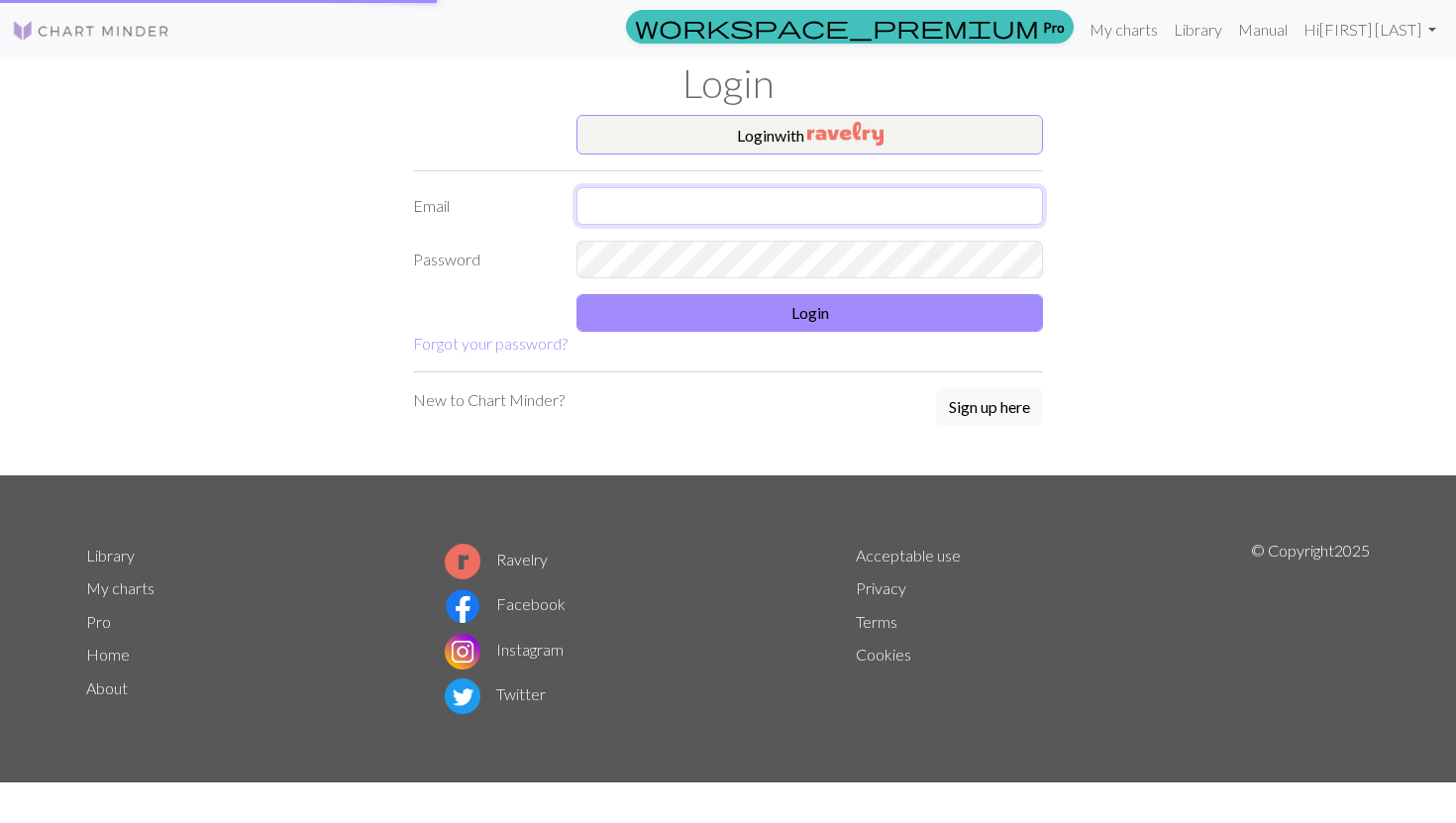 type on "albertewittnielsen@example.com" 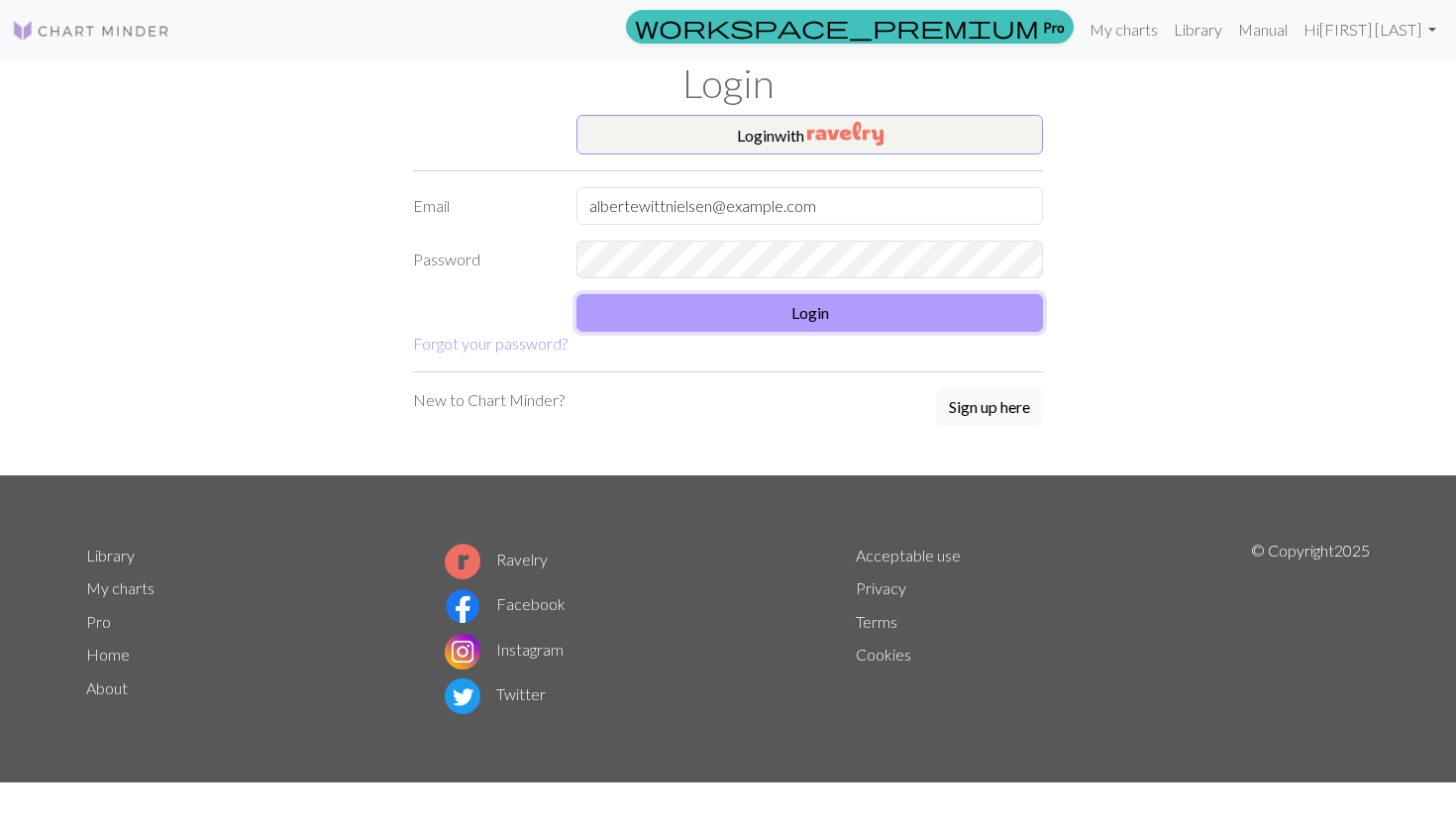 click on "Login" at bounding box center (809, 313) 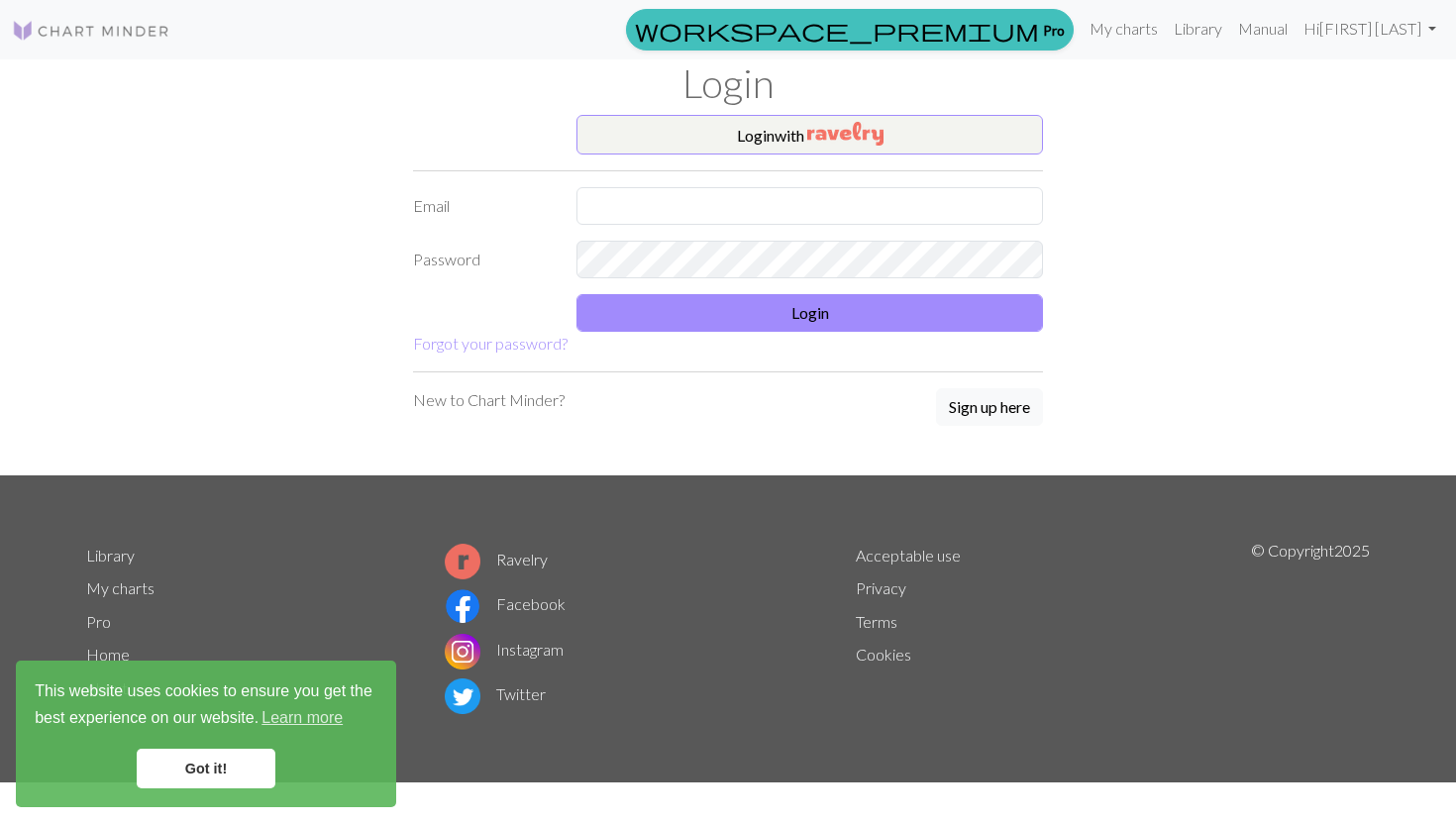 scroll, scrollTop: 0, scrollLeft: 0, axis: both 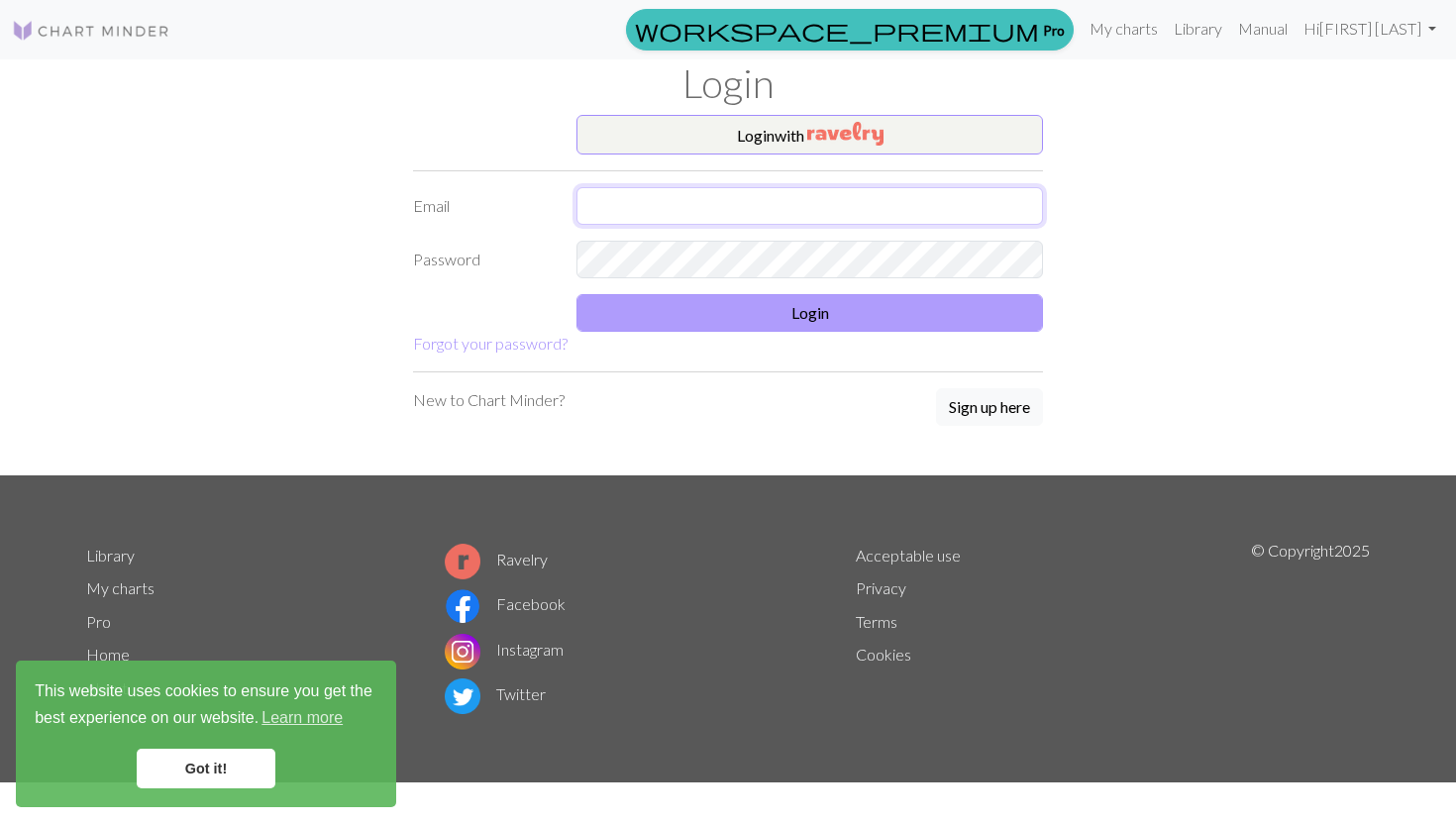 type on "albertewittnielsen@example.com" 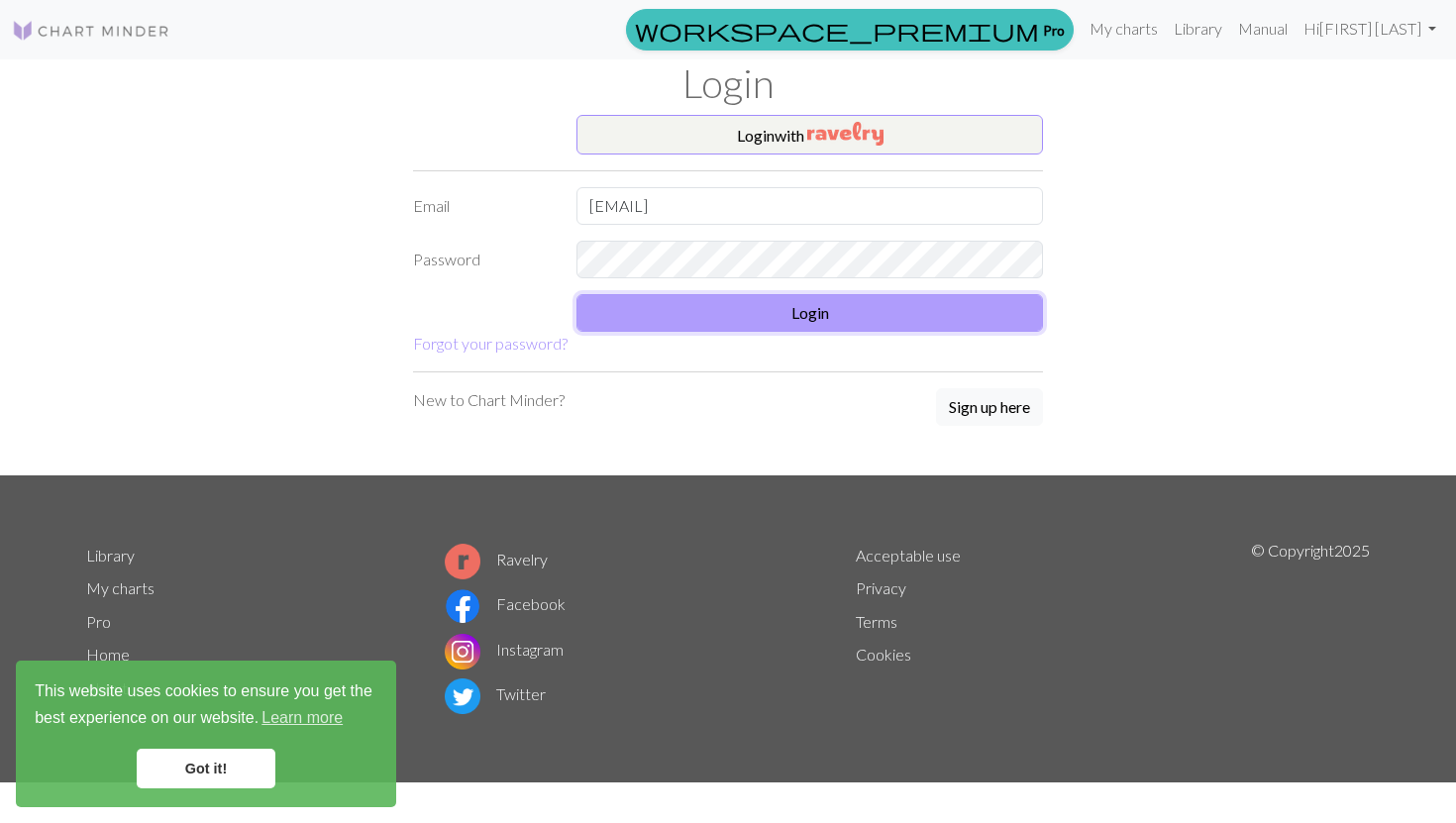 click on "Login" at bounding box center (809, 313) 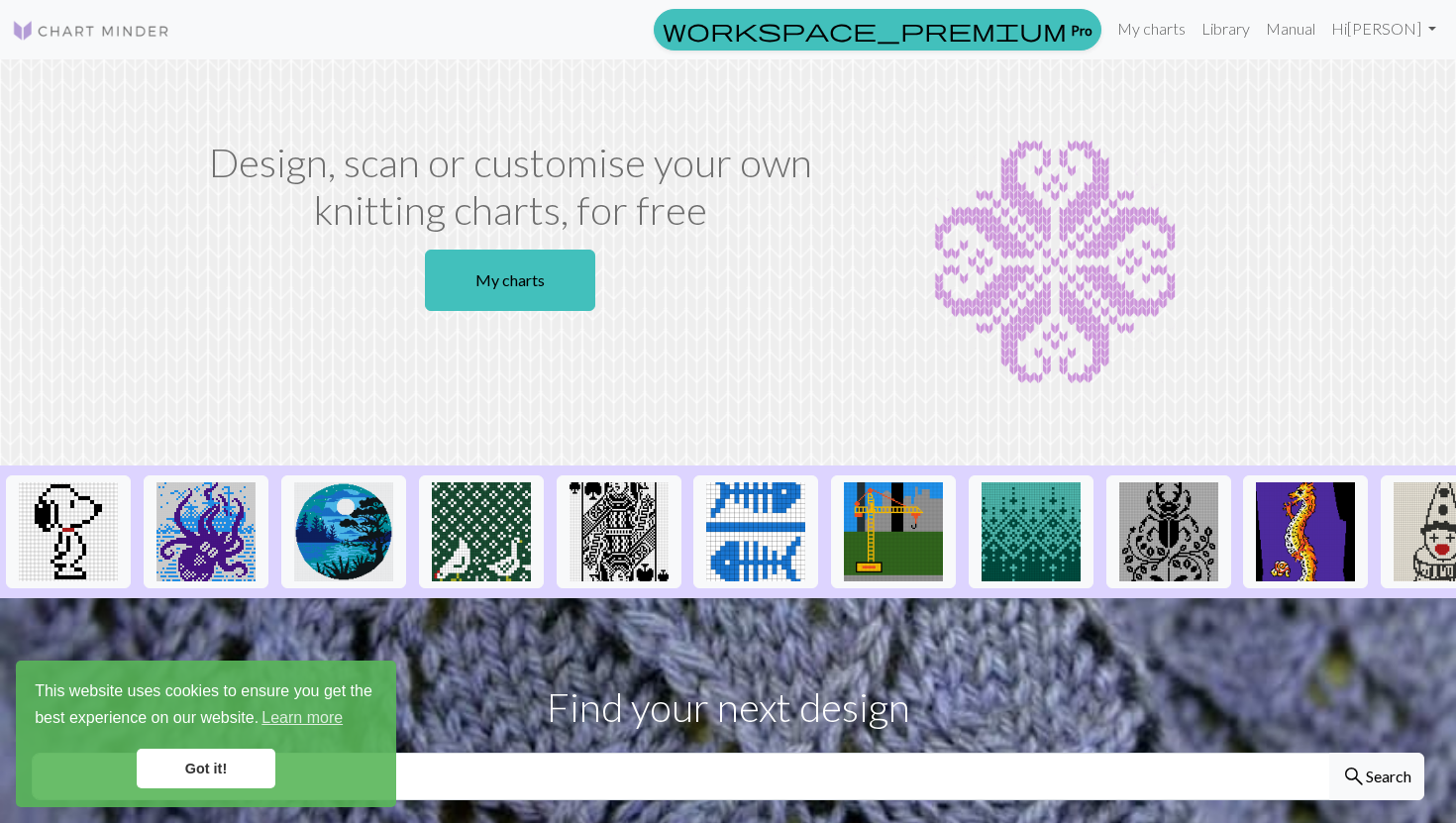 scroll, scrollTop: 0, scrollLeft: 0, axis: both 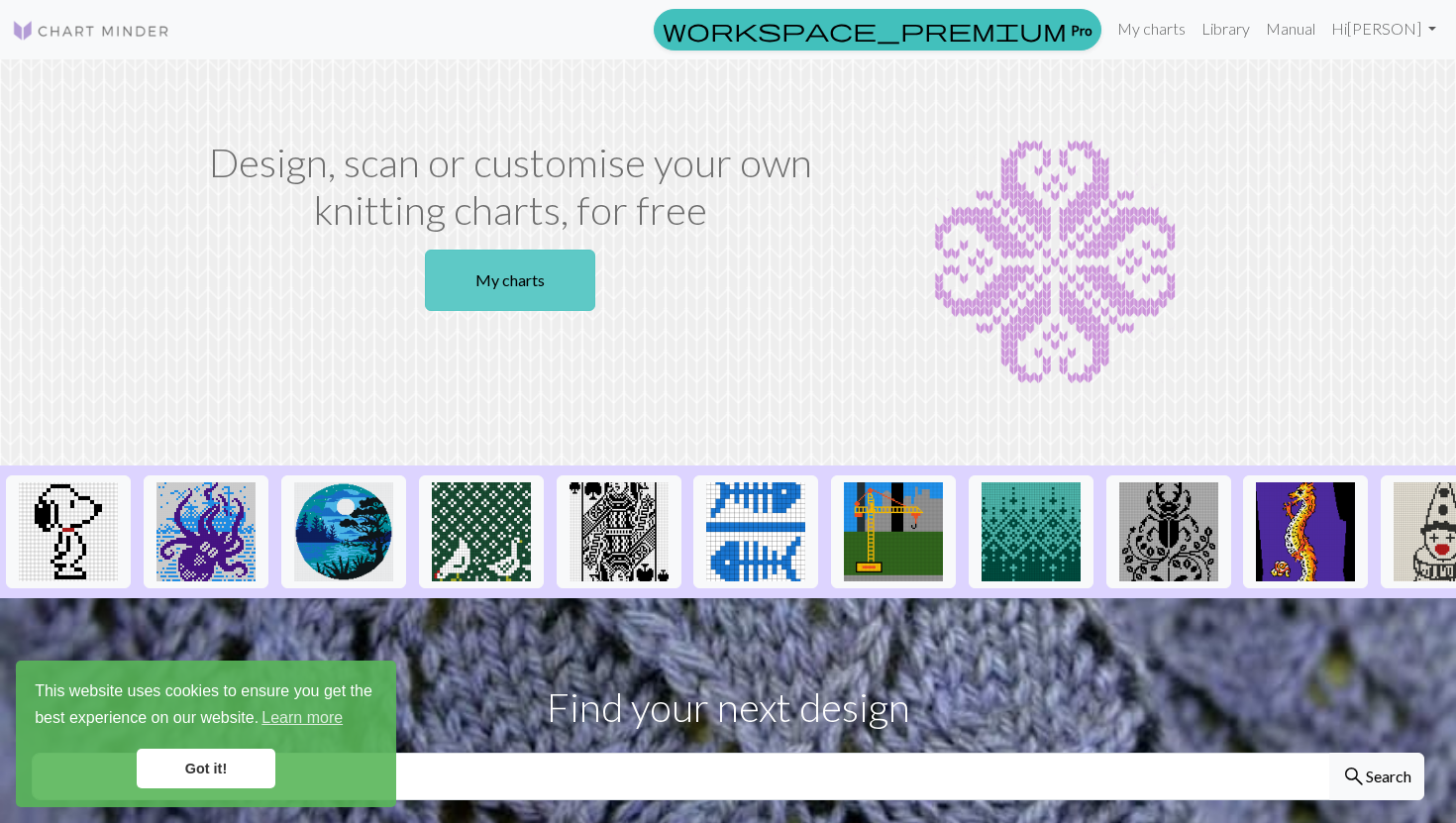 click on "My charts" at bounding box center [510, 280] 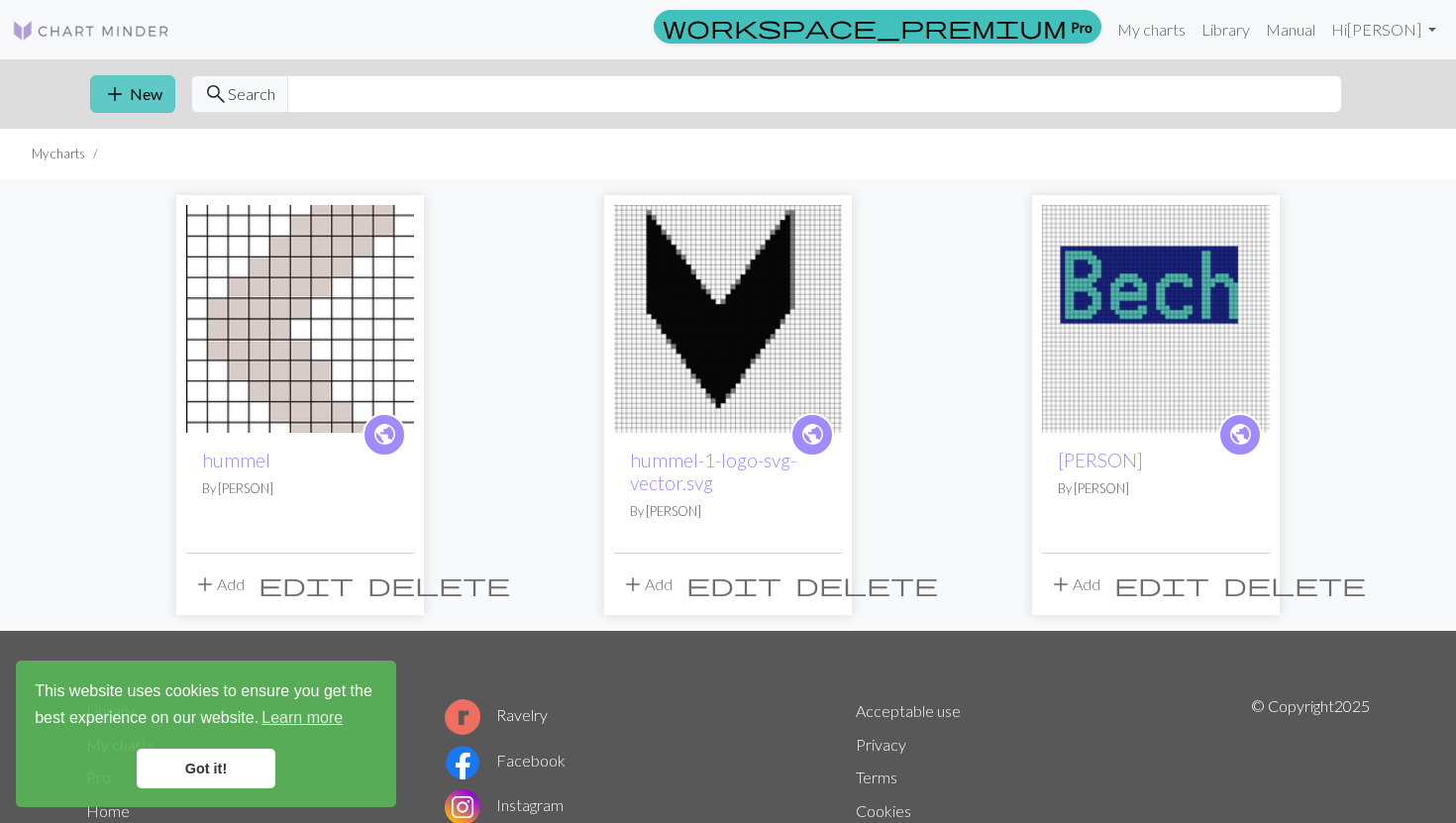 click on "add   New" at bounding box center [133, 94] 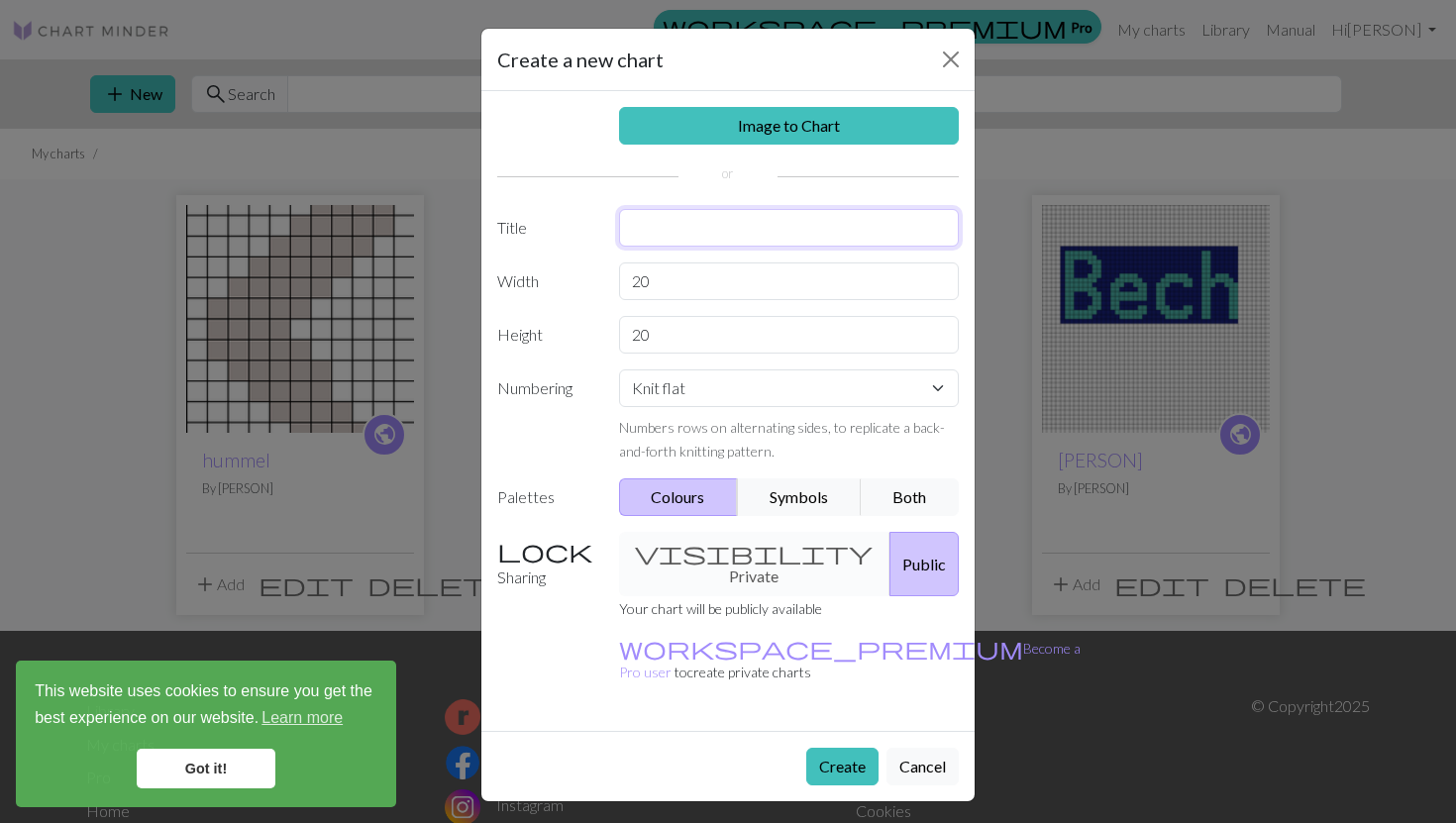 click at bounding box center [789, 228] 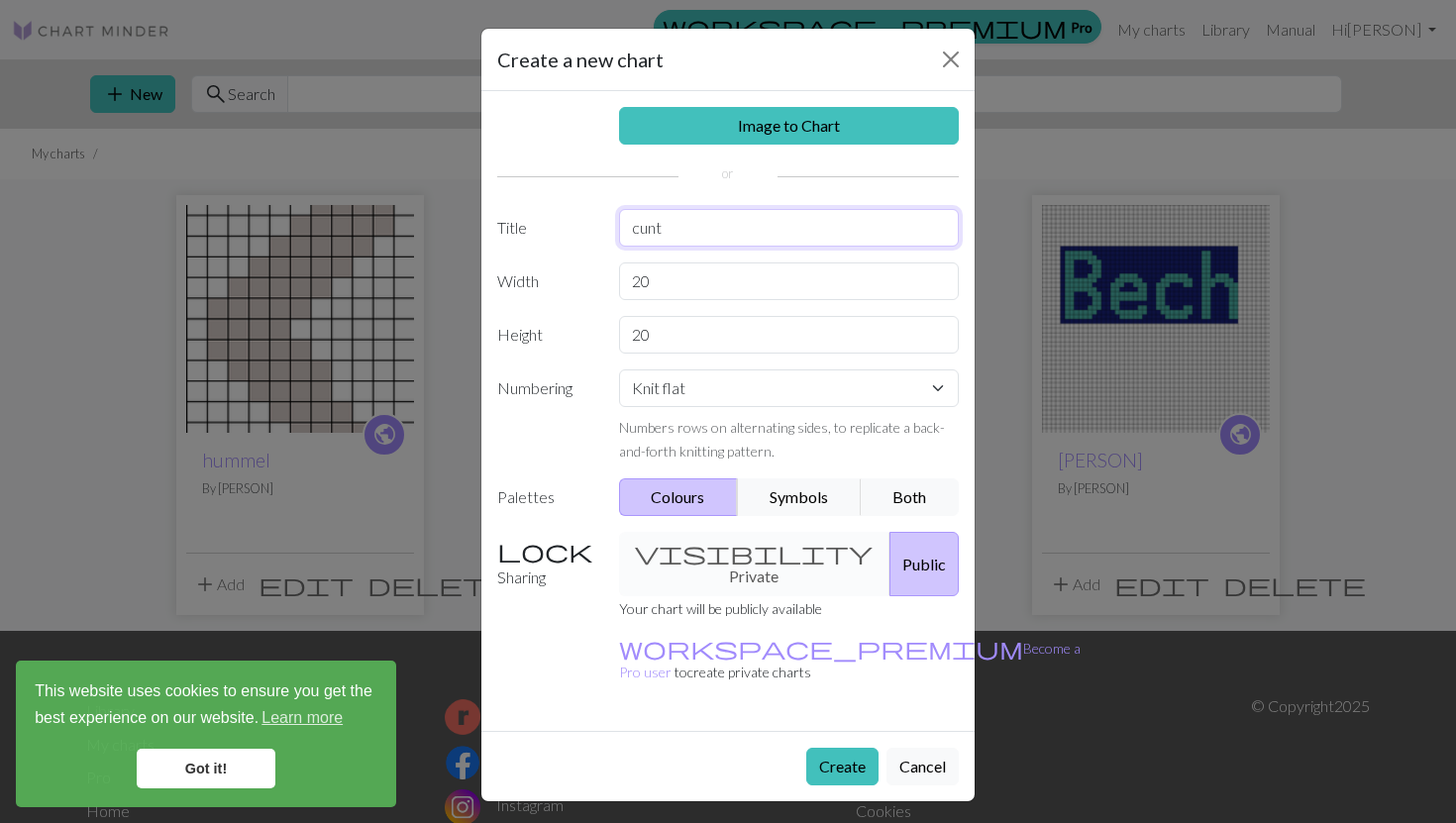 type on "cunt" 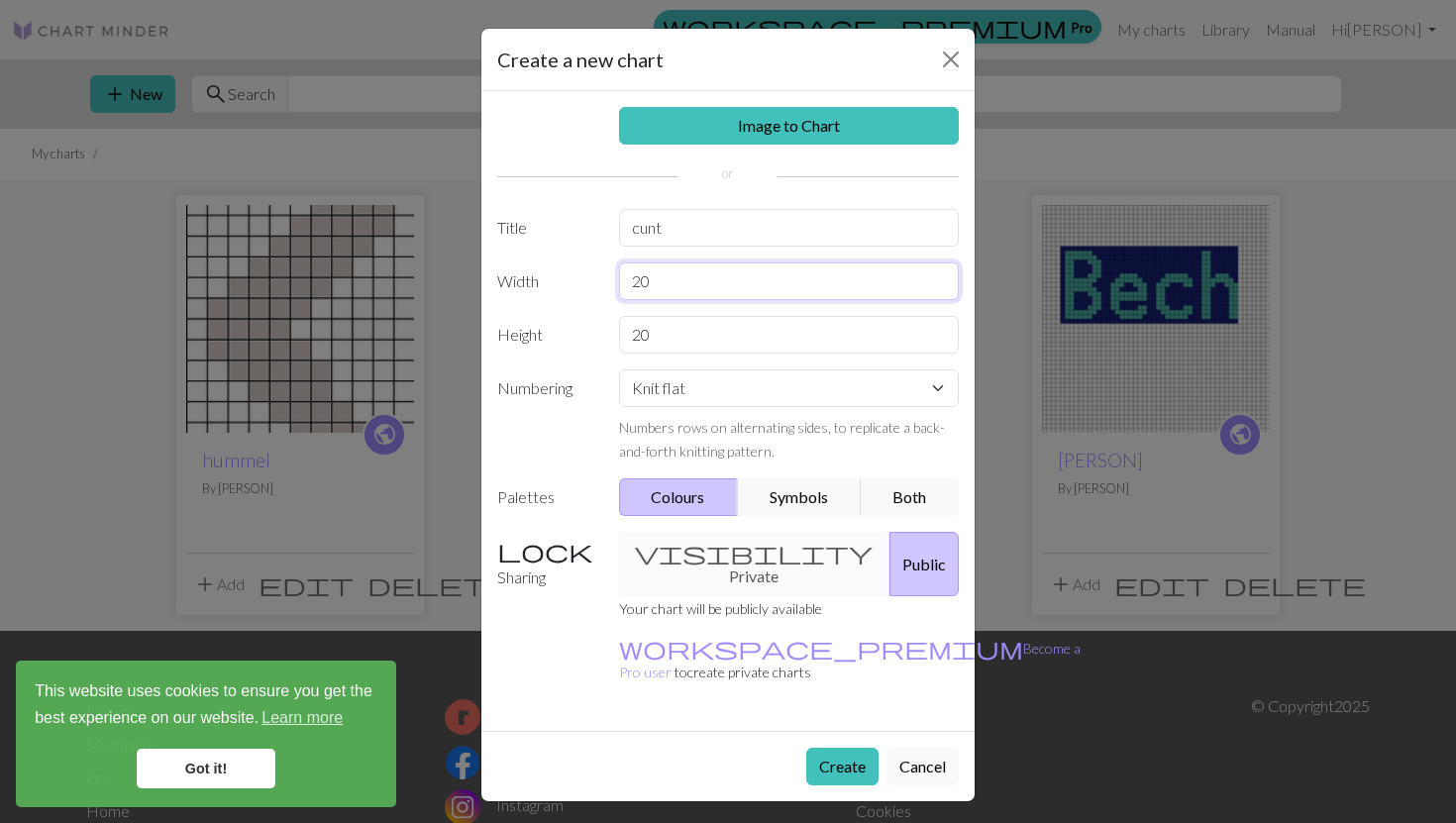 click on "20" at bounding box center (789, 281) 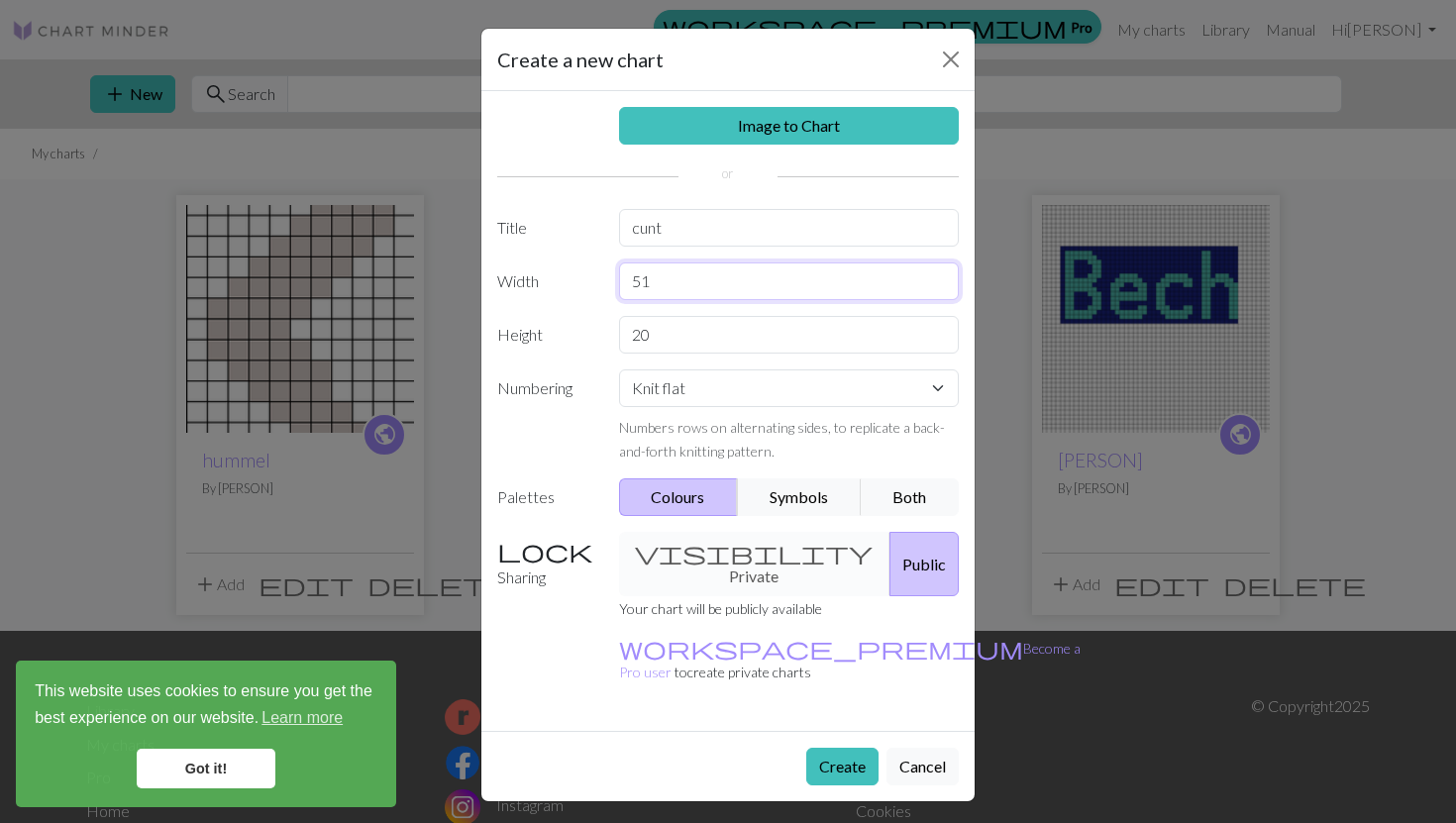 type on "51" 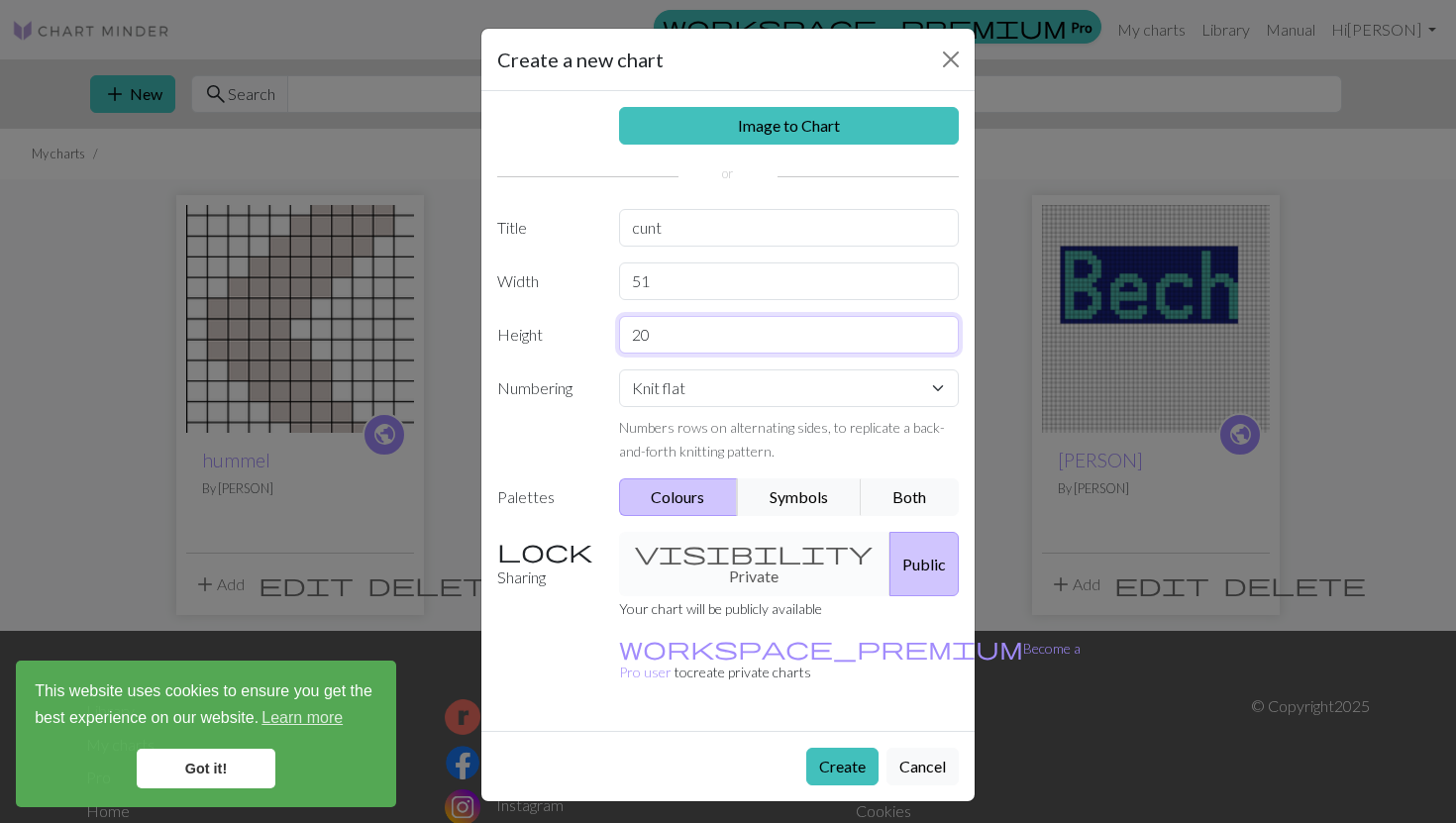 click on "20" at bounding box center [789, 335] 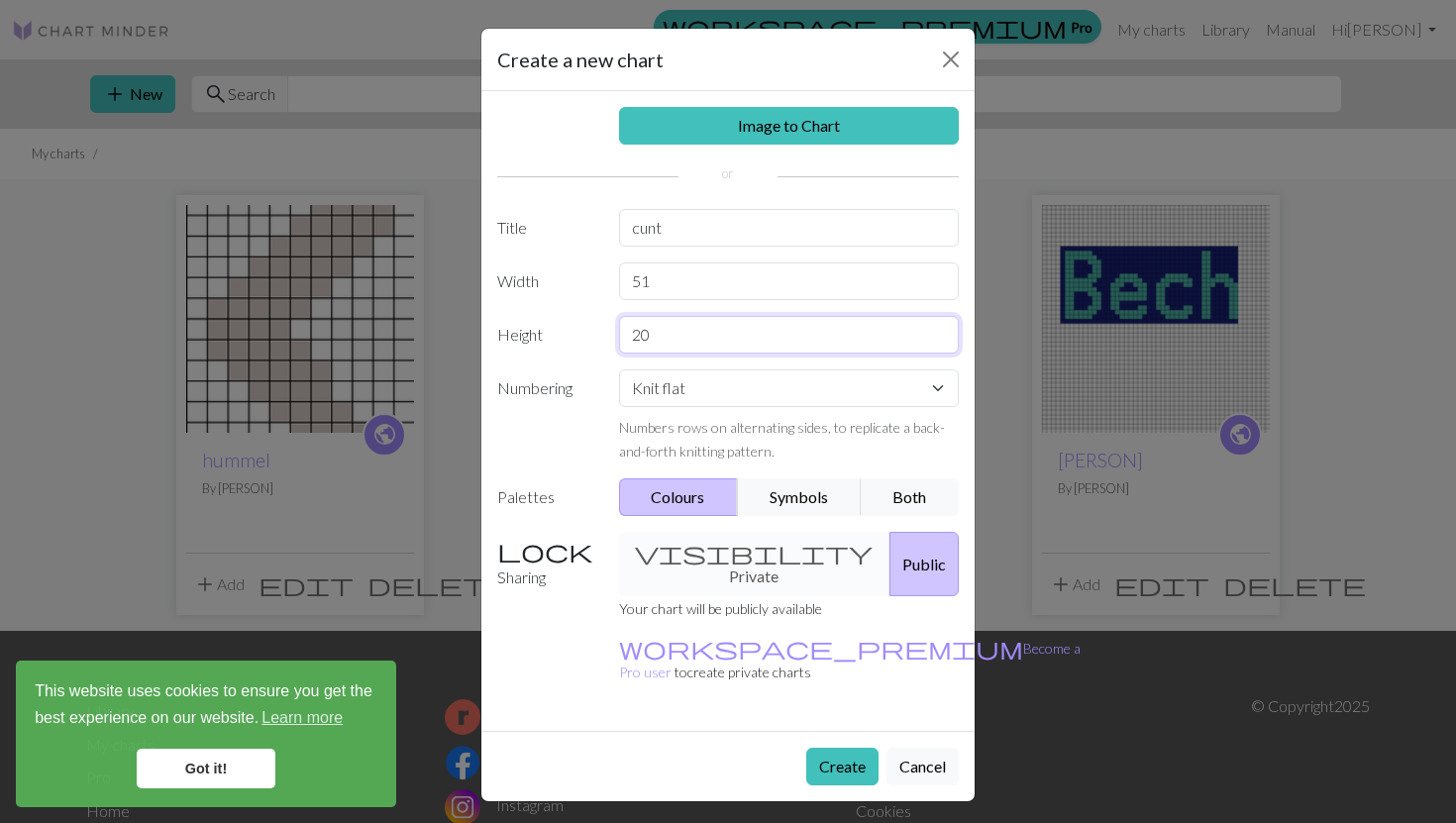 type on "2" 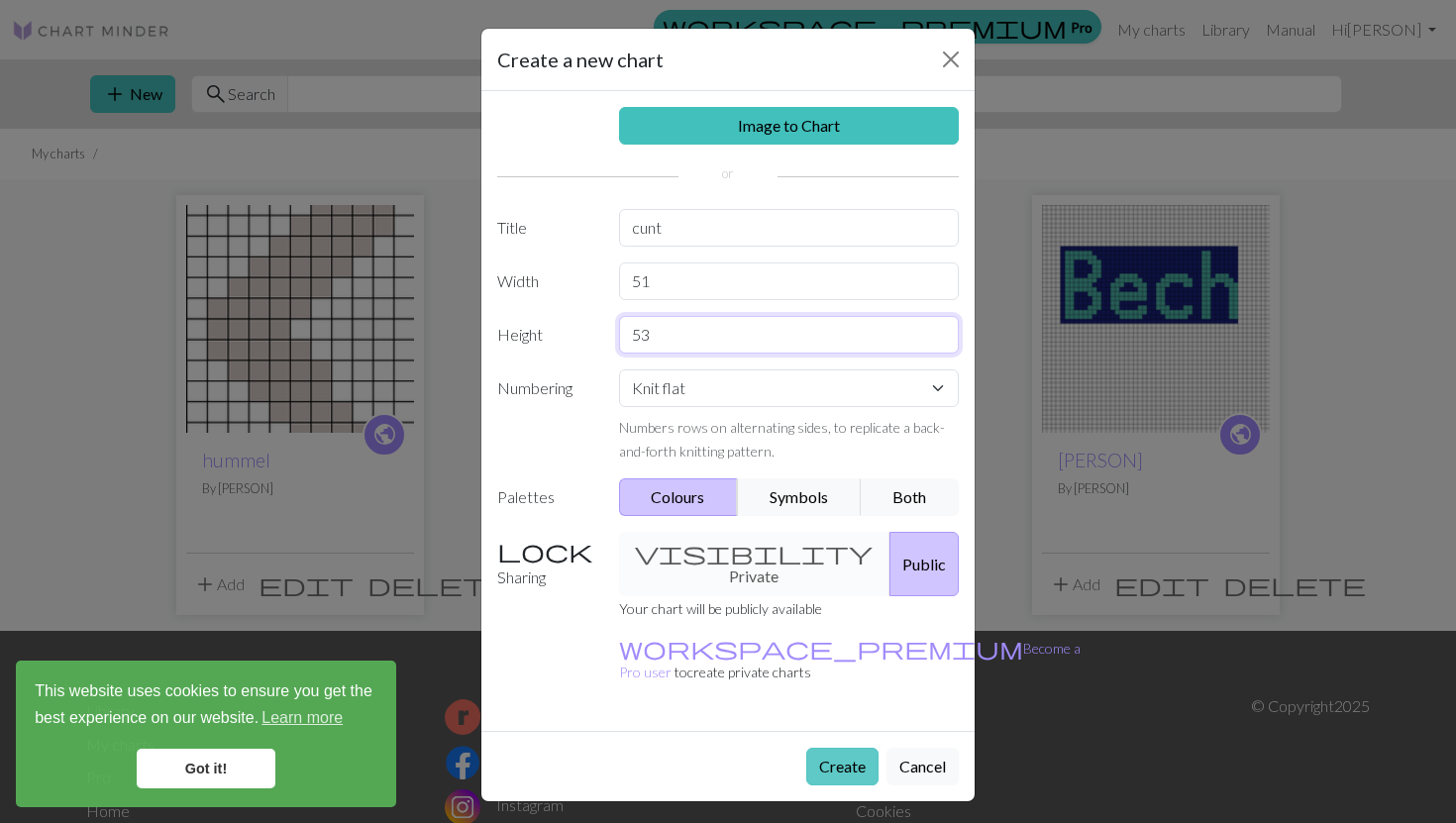 type on "53" 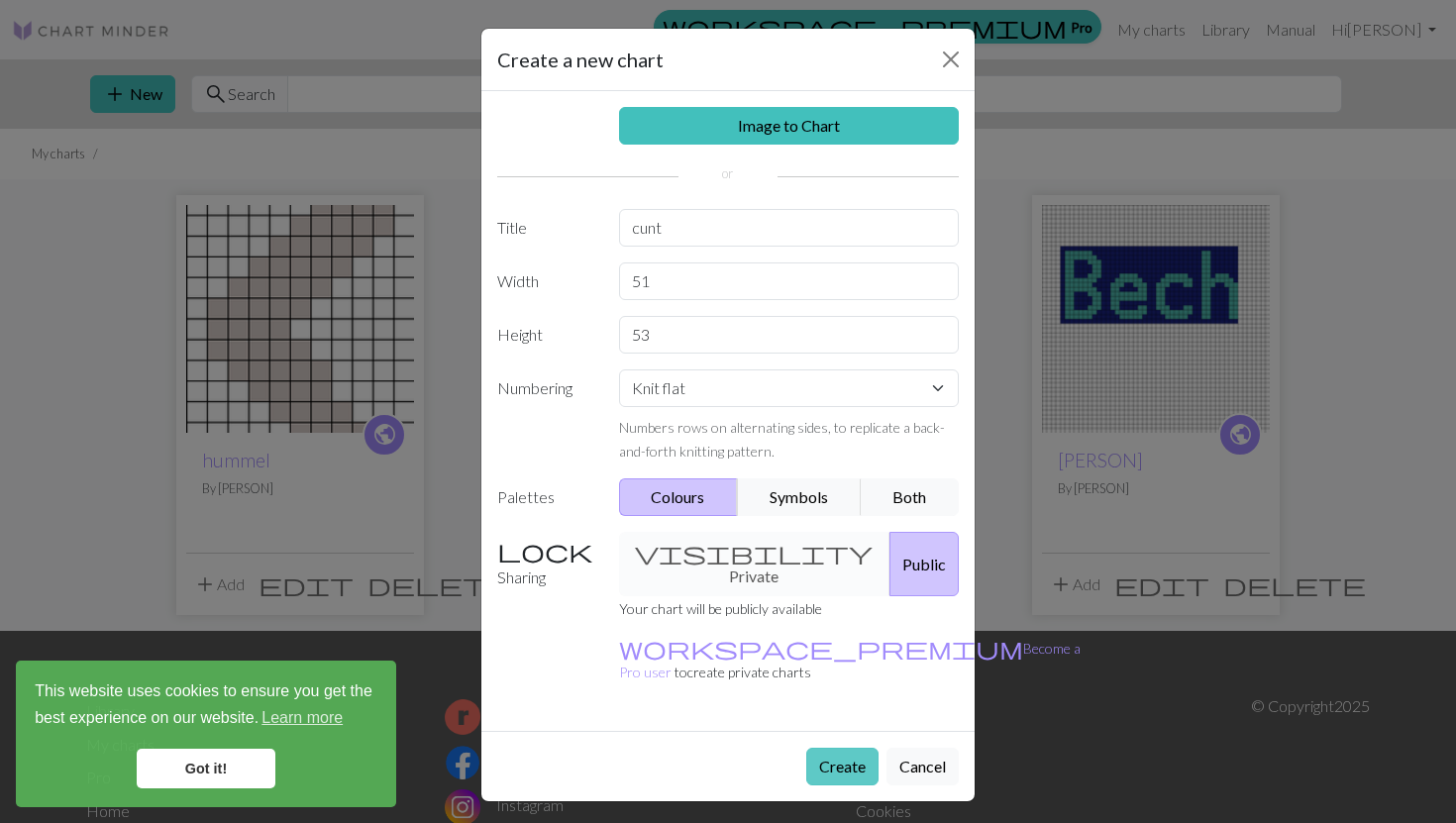 click on "Create" at bounding box center (842, 767) 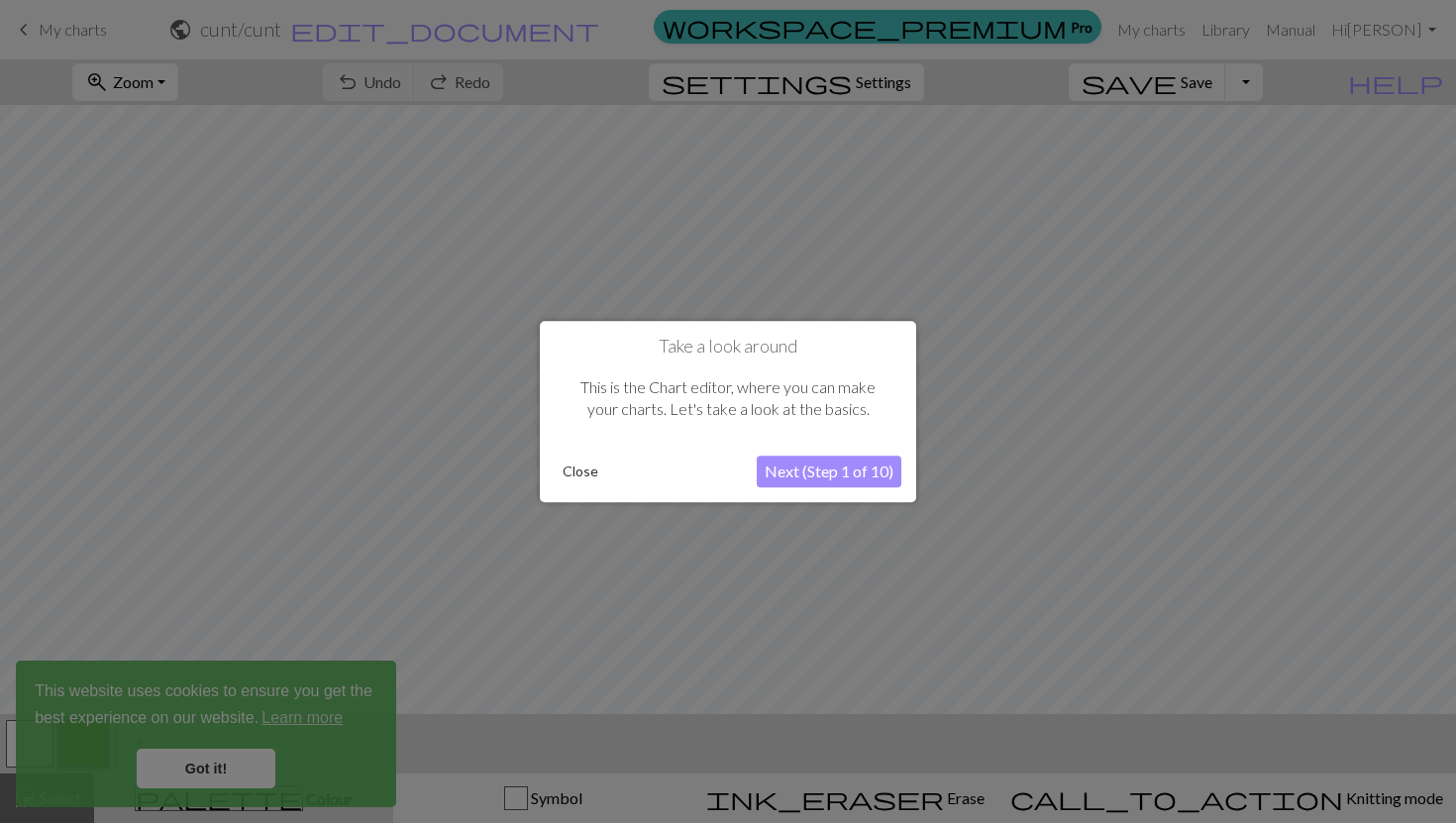 click on "Close" at bounding box center (580, 471) 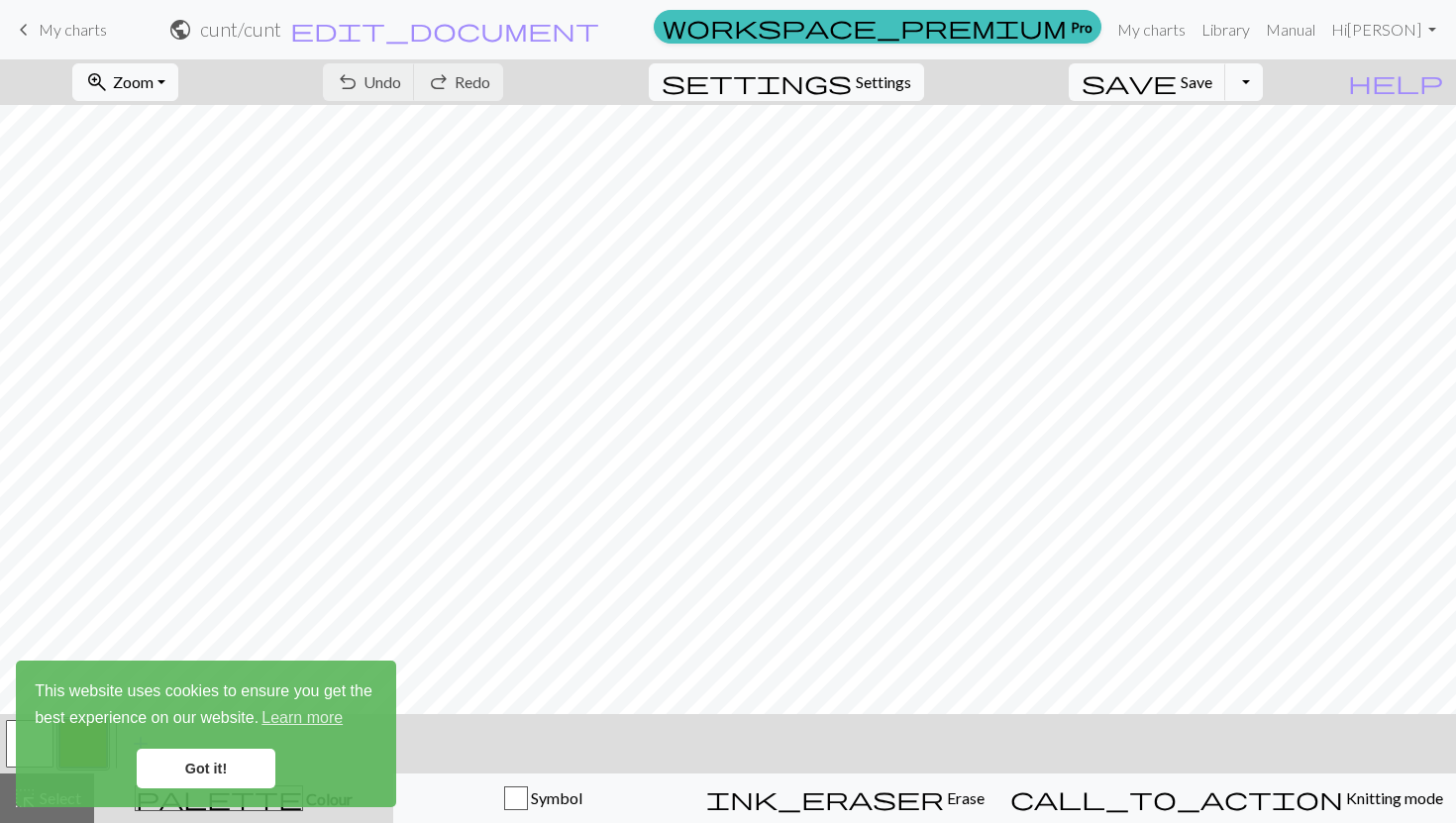 click on "Got it!" at bounding box center (206, 769) 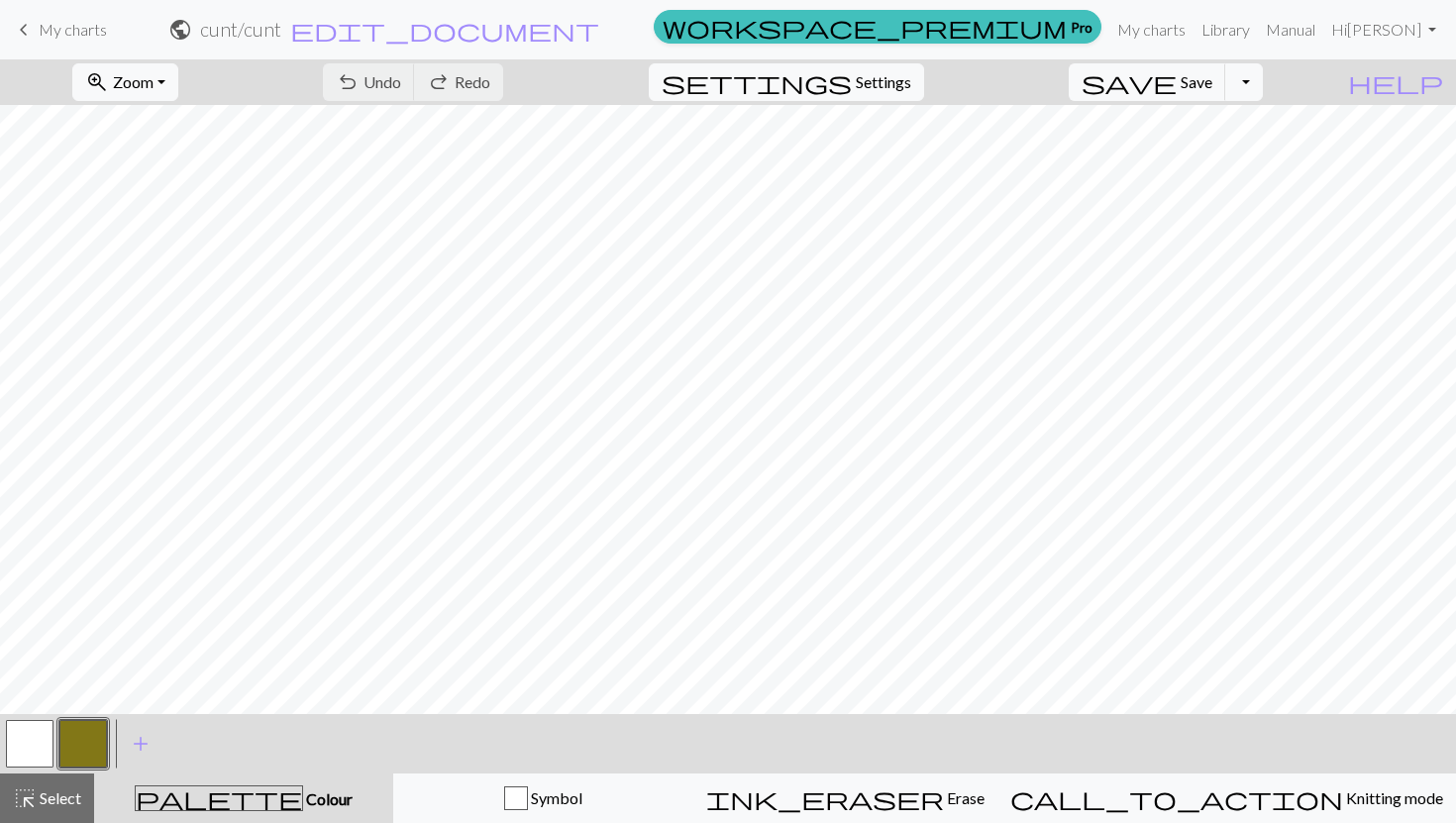 click at bounding box center [83, 744] 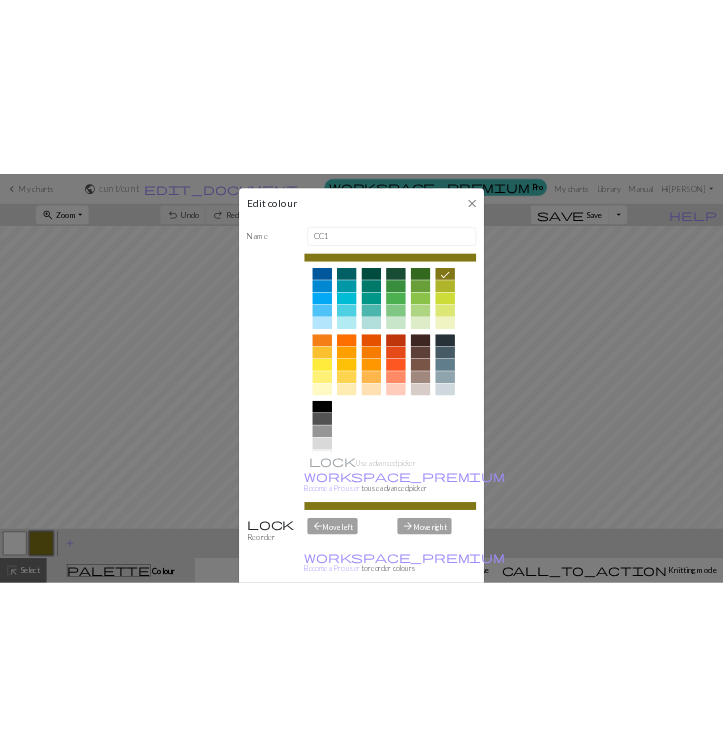 scroll, scrollTop: 157, scrollLeft: 0, axis: vertical 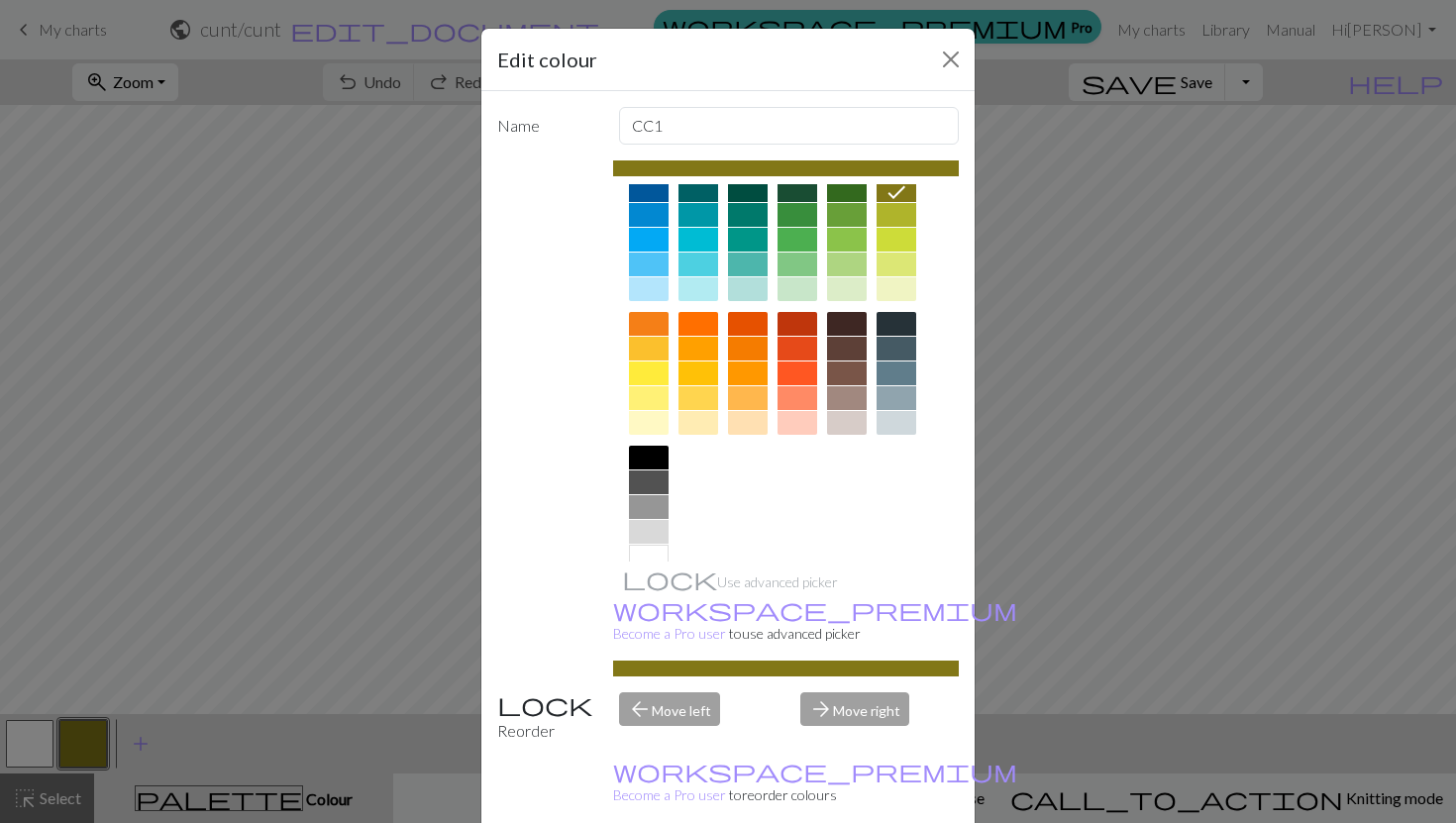 click at bounding box center (649, 458) 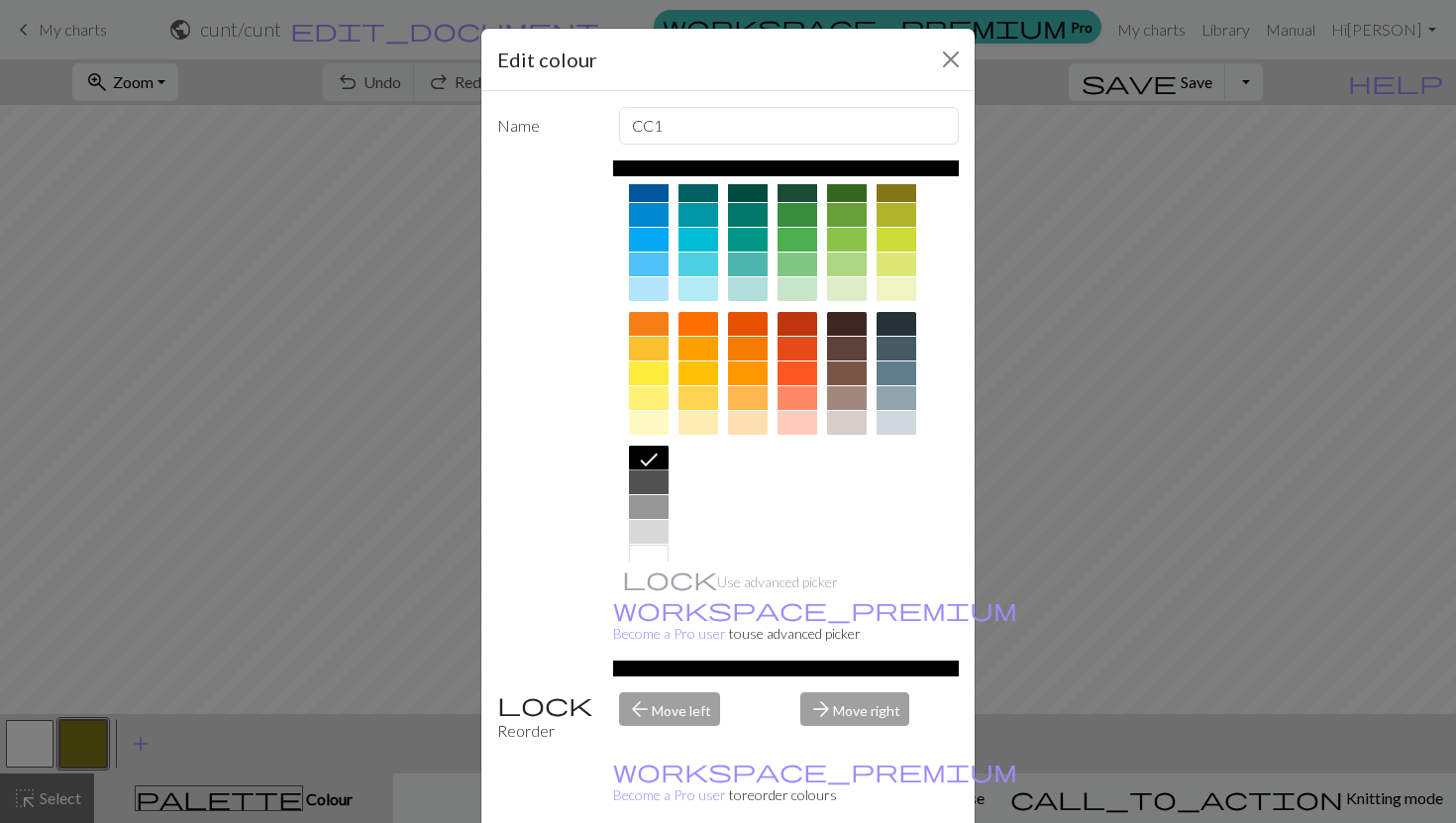 click on "Done" at bounding box center (847, 874) 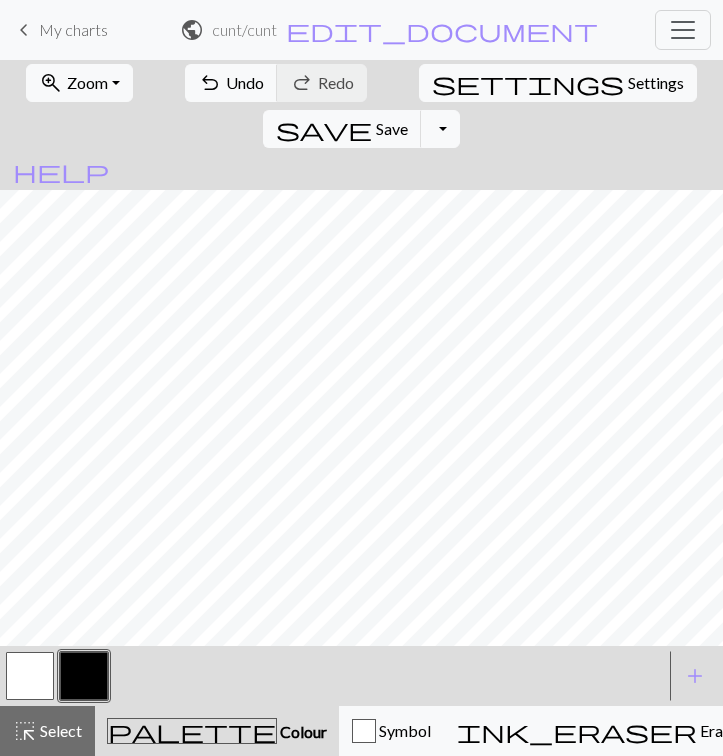 click at bounding box center [30, 676] 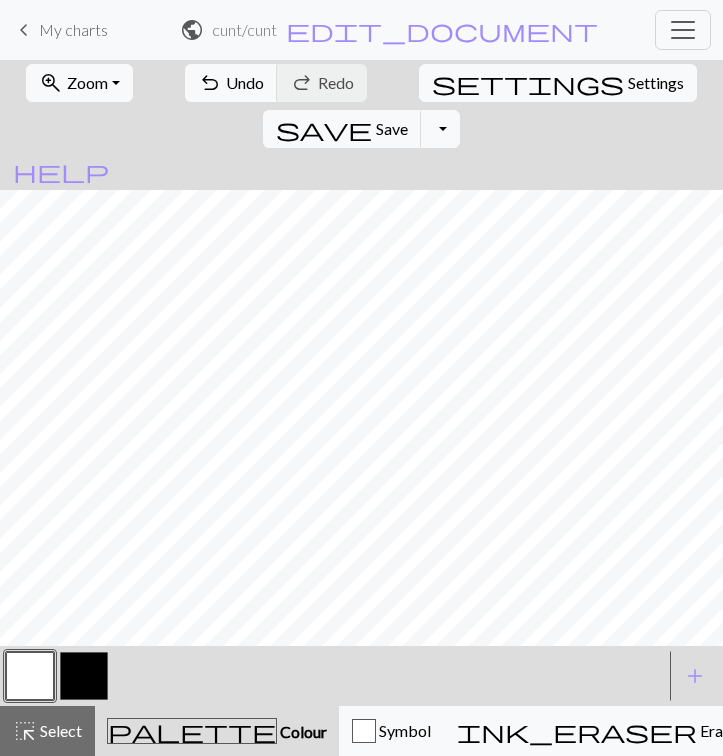 click at bounding box center (84, 676) 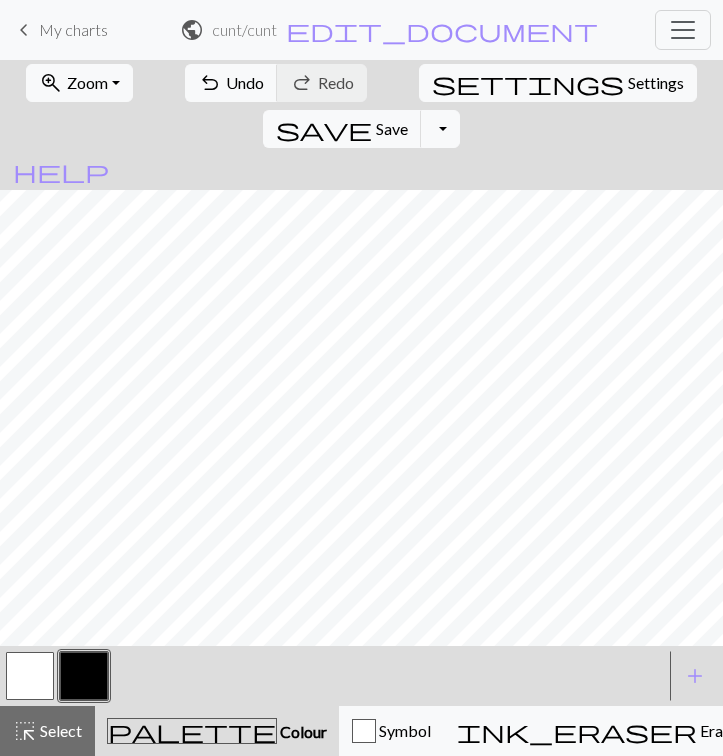 scroll, scrollTop: 82, scrollLeft: 0, axis: vertical 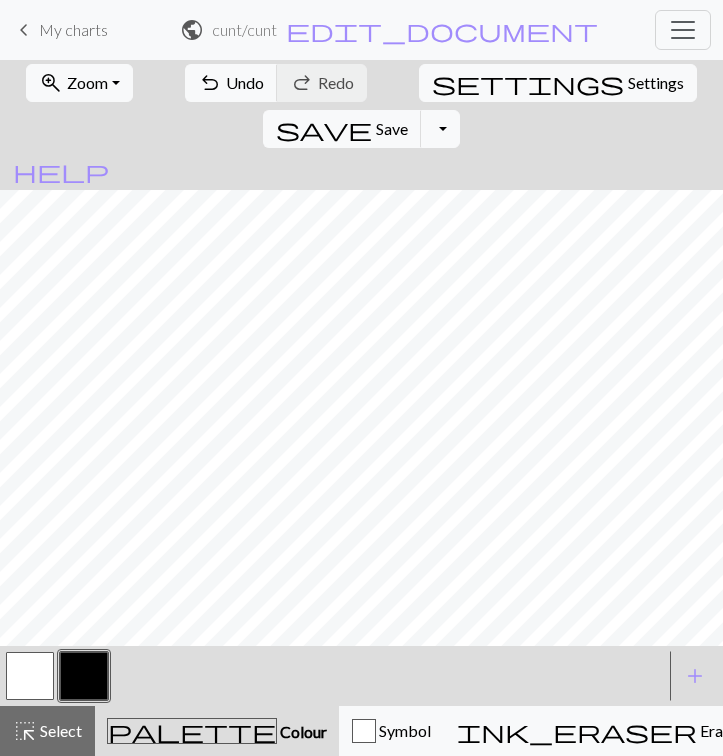 click at bounding box center (30, 676) 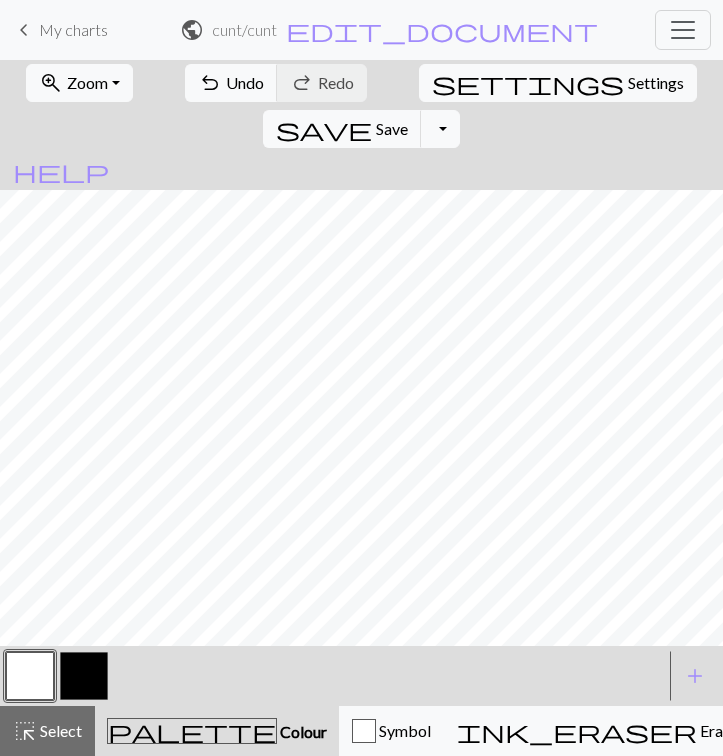click at bounding box center (84, 676) 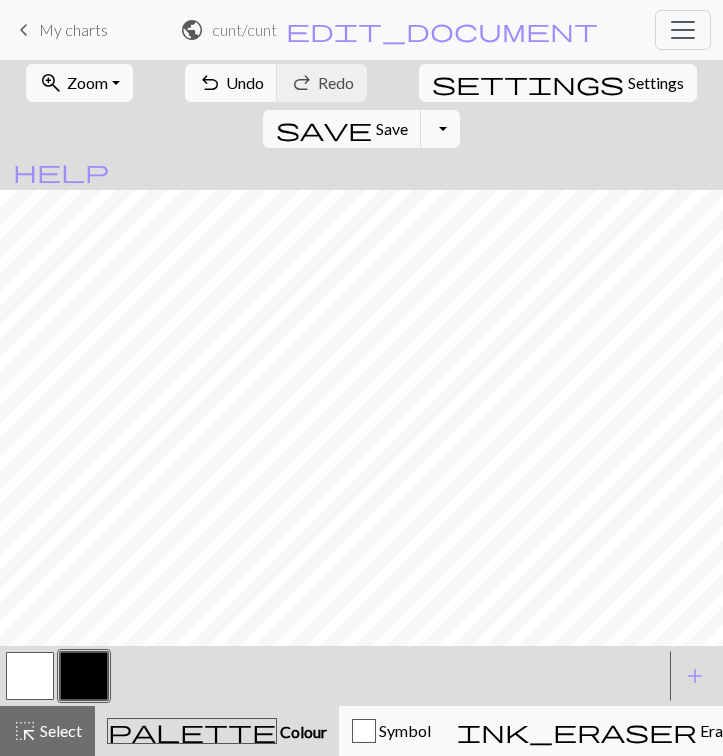 scroll, scrollTop: 0, scrollLeft: 0, axis: both 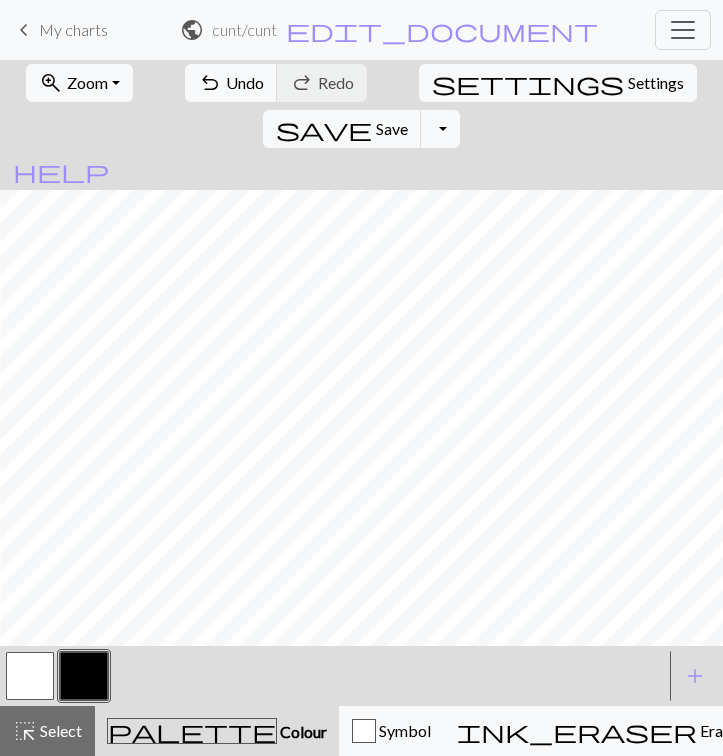 click at bounding box center [84, 676] 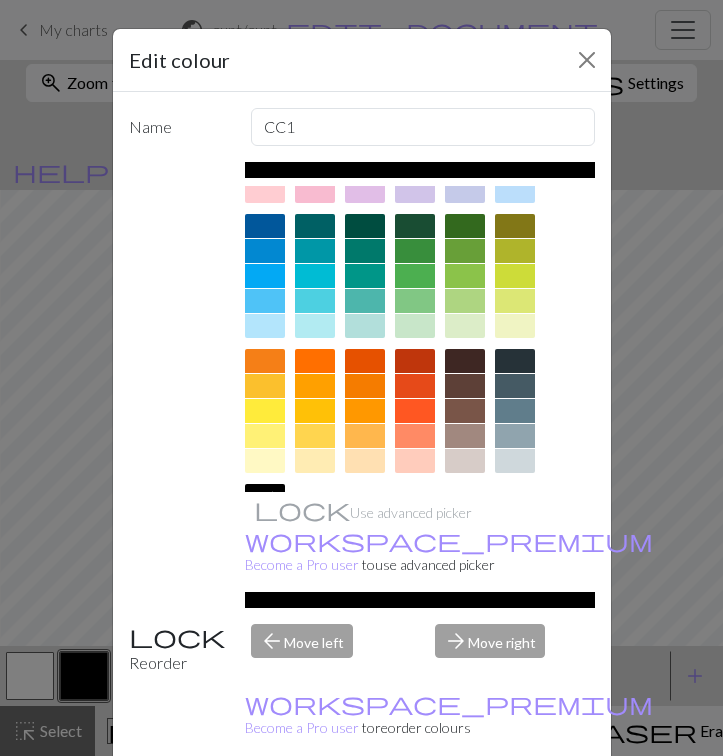 scroll, scrollTop: 240, scrollLeft: 0, axis: vertical 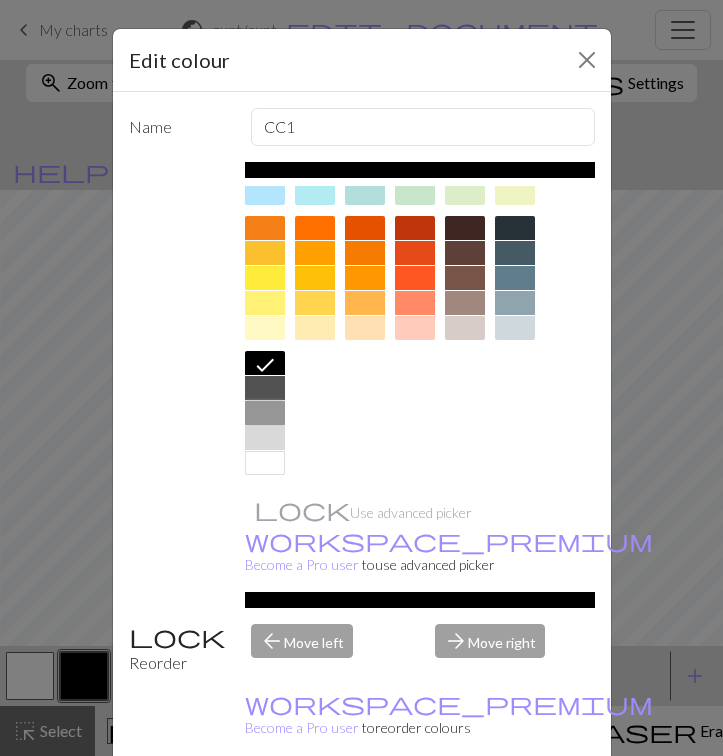 click at bounding box center [265, 413] 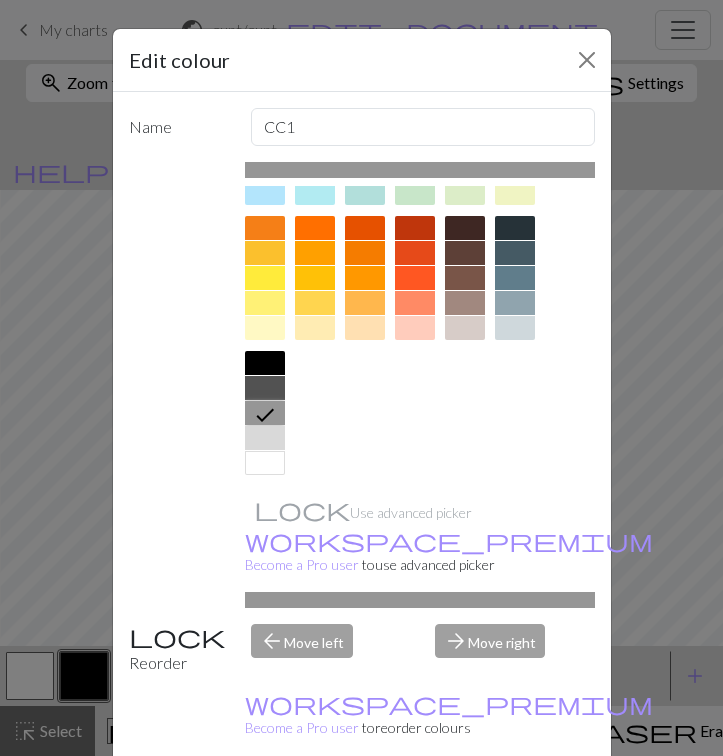 click on "Done" at bounding box center [482, 807] 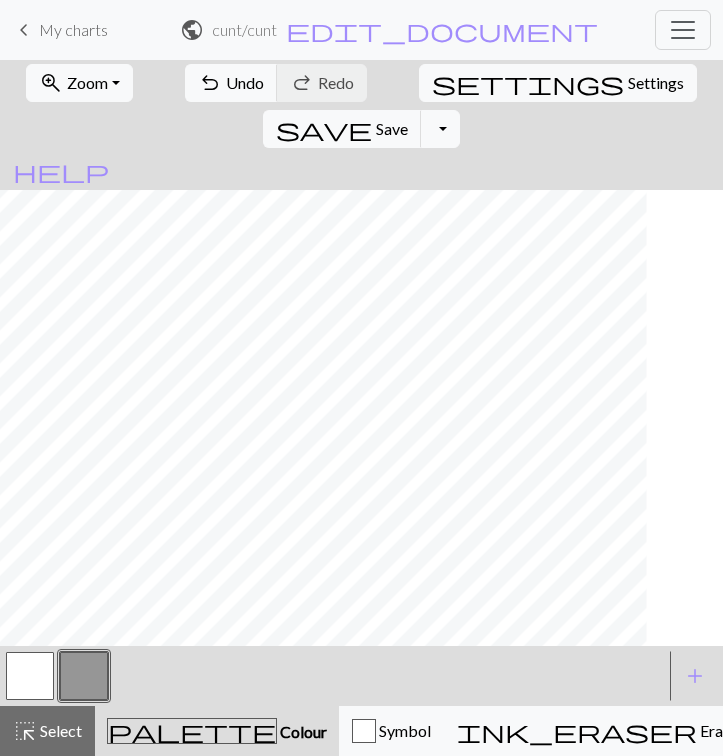 scroll, scrollTop: 4, scrollLeft: 0, axis: vertical 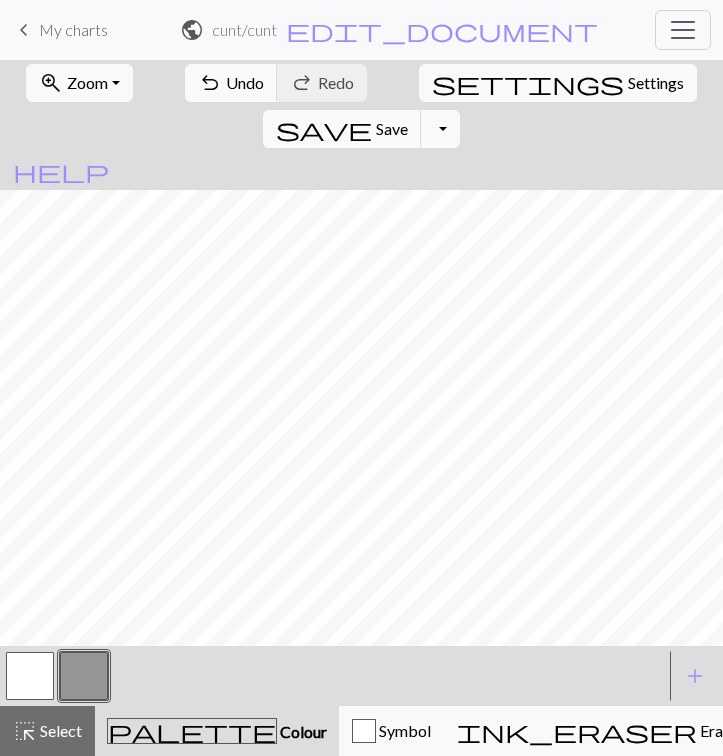 click at bounding box center [30, 676] 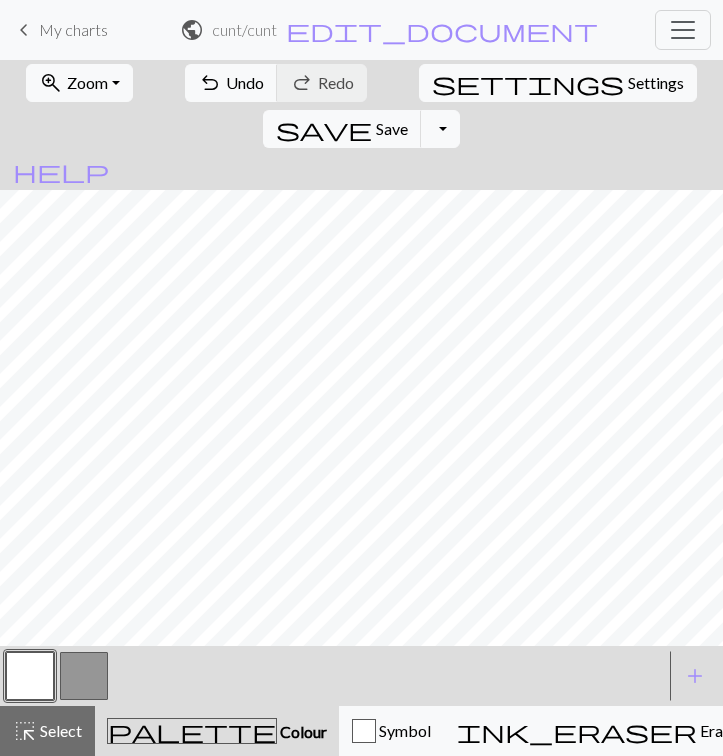 click at bounding box center [84, 676] 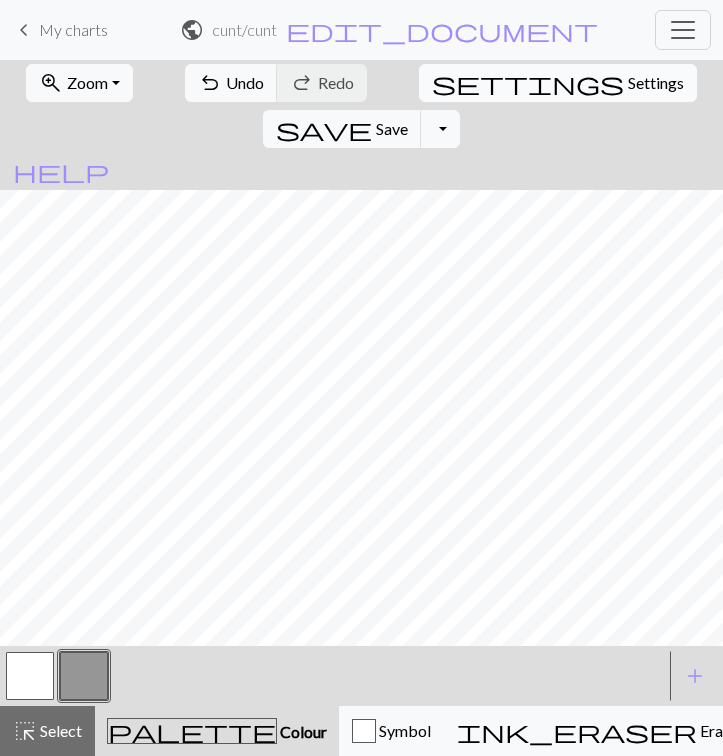 click on "Settings" at bounding box center [656, 83] 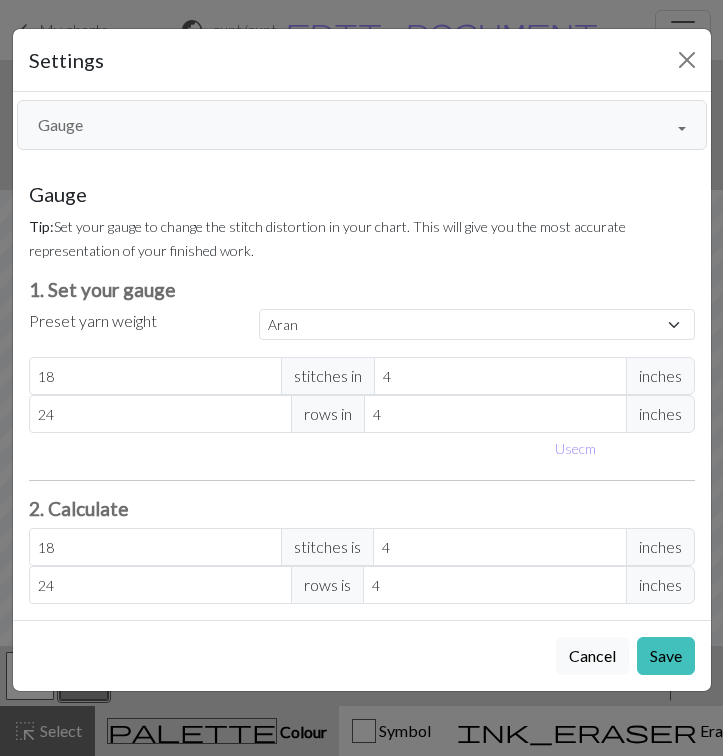 click on "Gauge" at bounding box center [362, 125] 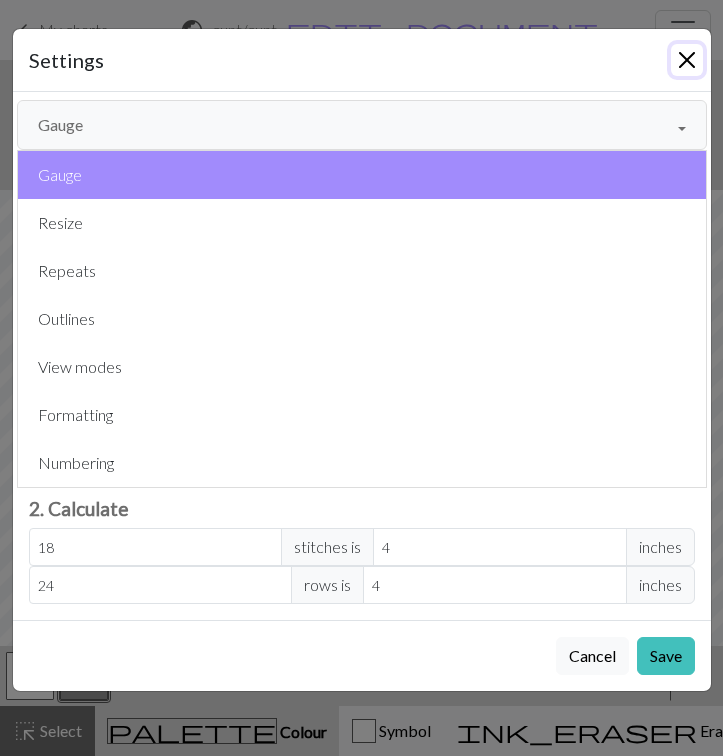 click at bounding box center (687, 60) 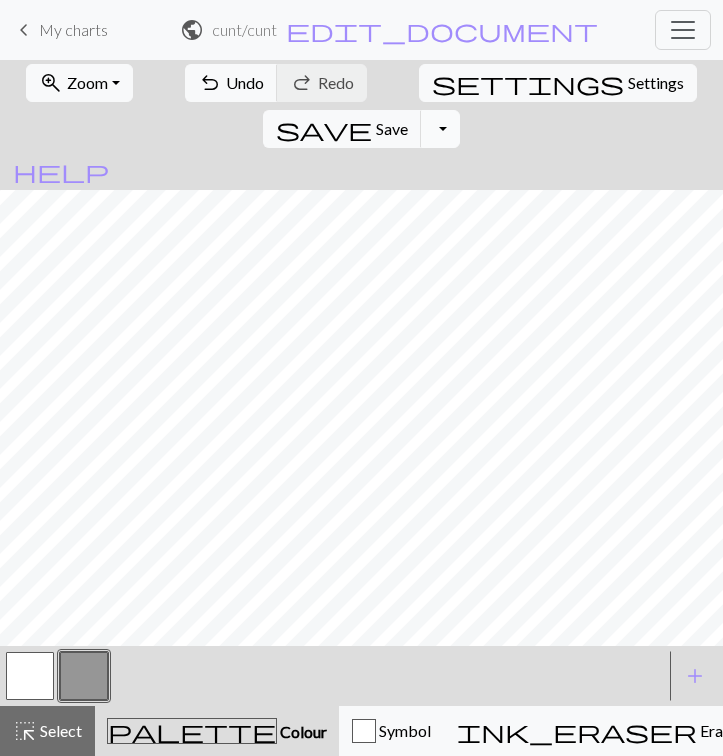 scroll, scrollTop: 0, scrollLeft: 0, axis: both 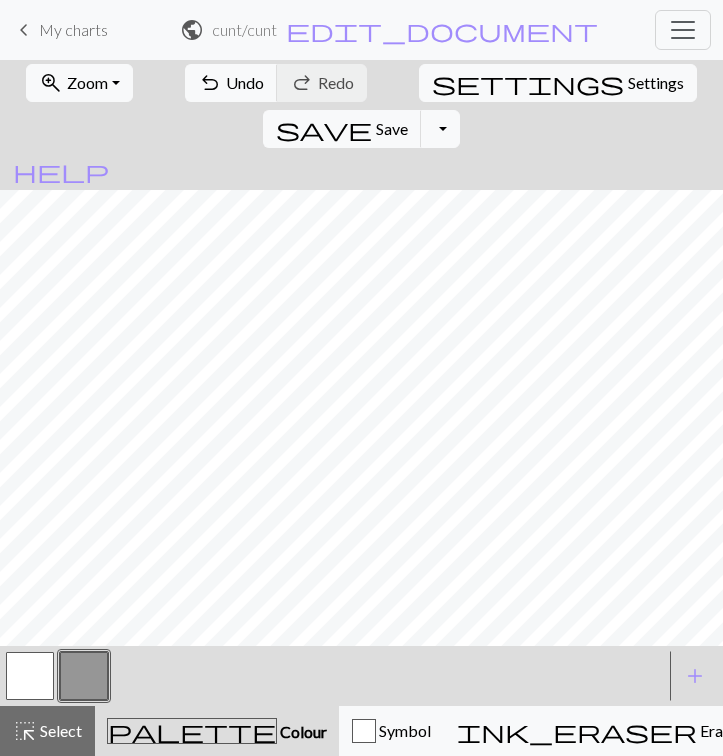 click at bounding box center (30, 676) 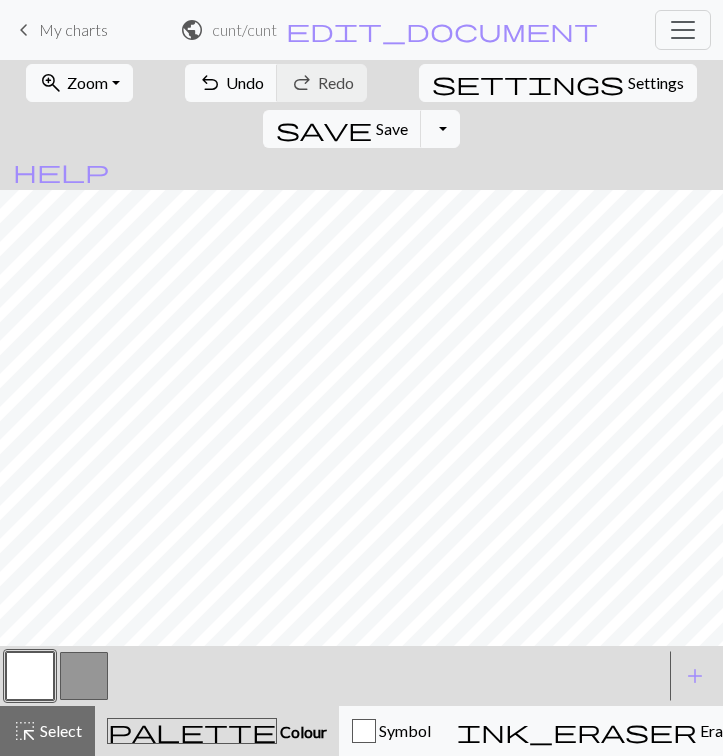click at bounding box center (84, 676) 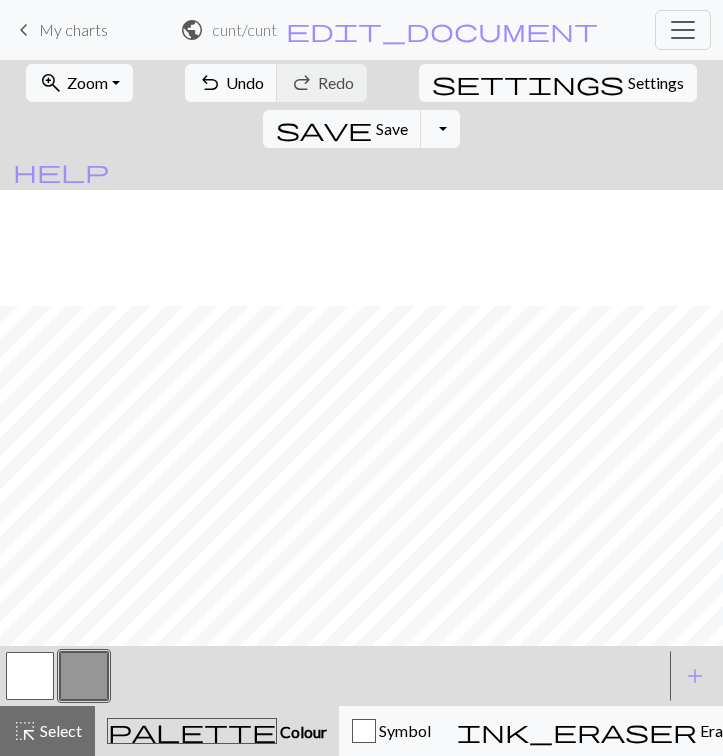 scroll, scrollTop: 121, scrollLeft: 0, axis: vertical 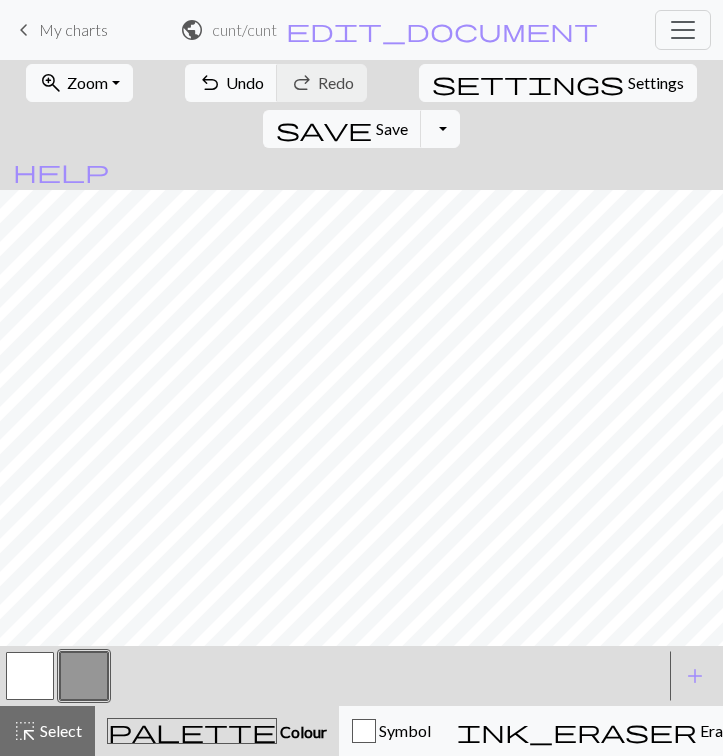 click at bounding box center (30, 676) 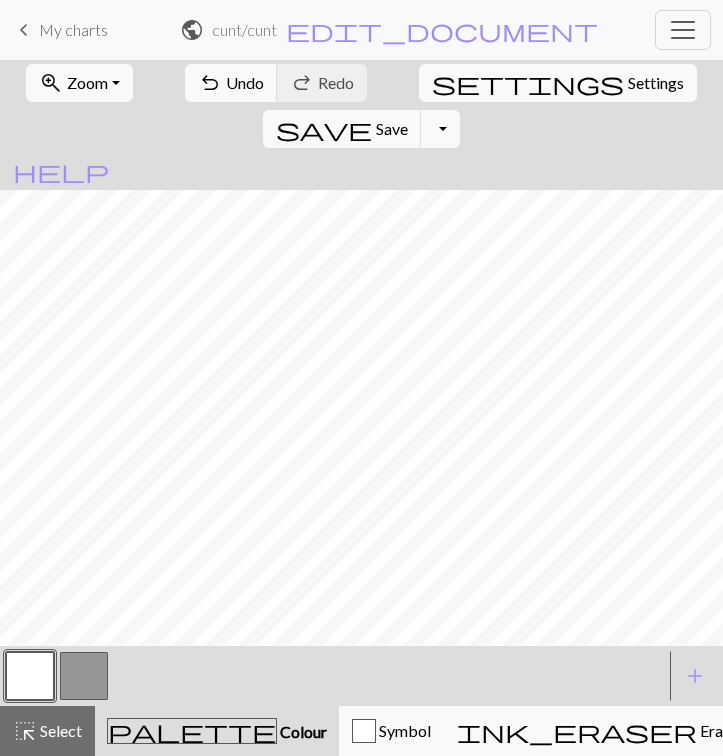 click at bounding box center [84, 676] 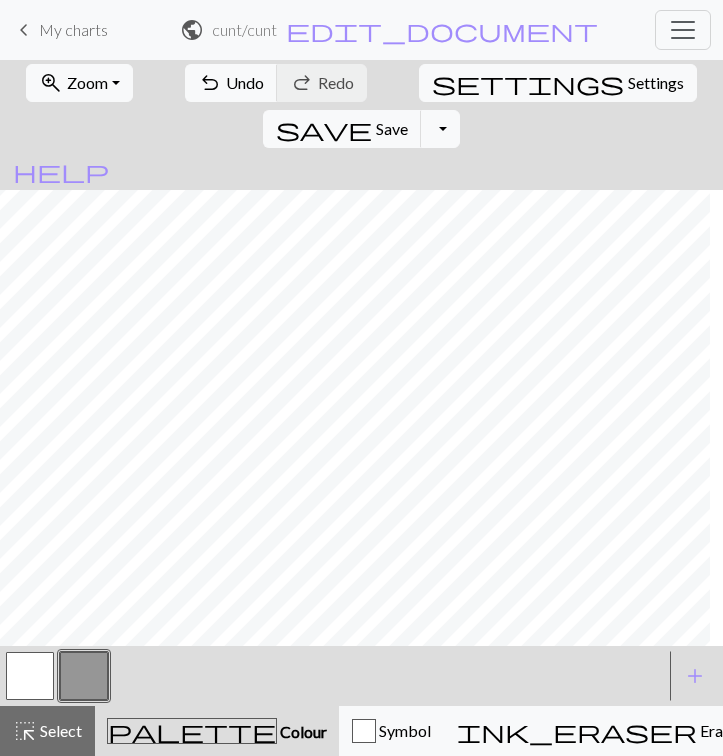 scroll, scrollTop: 61, scrollLeft: 0, axis: vertical 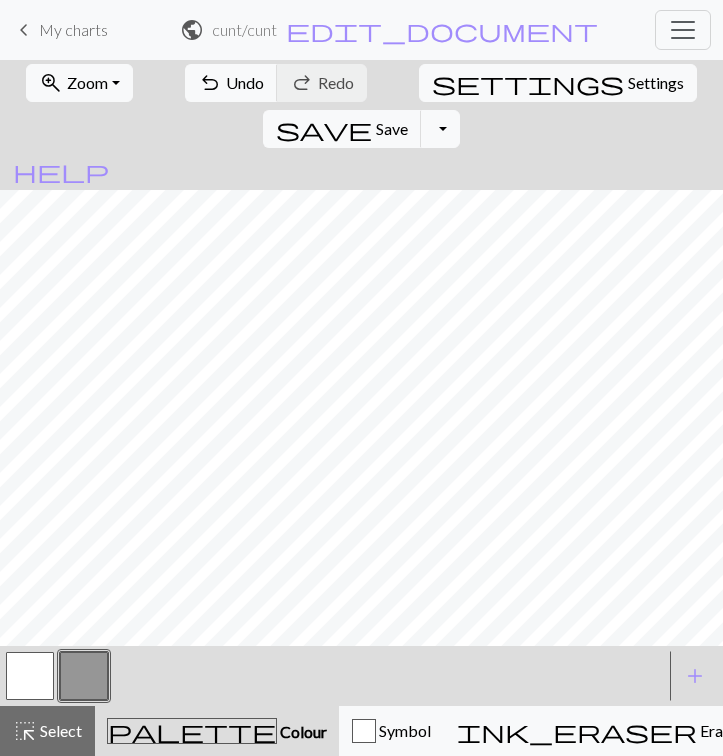click at bounding box center [30, 676] 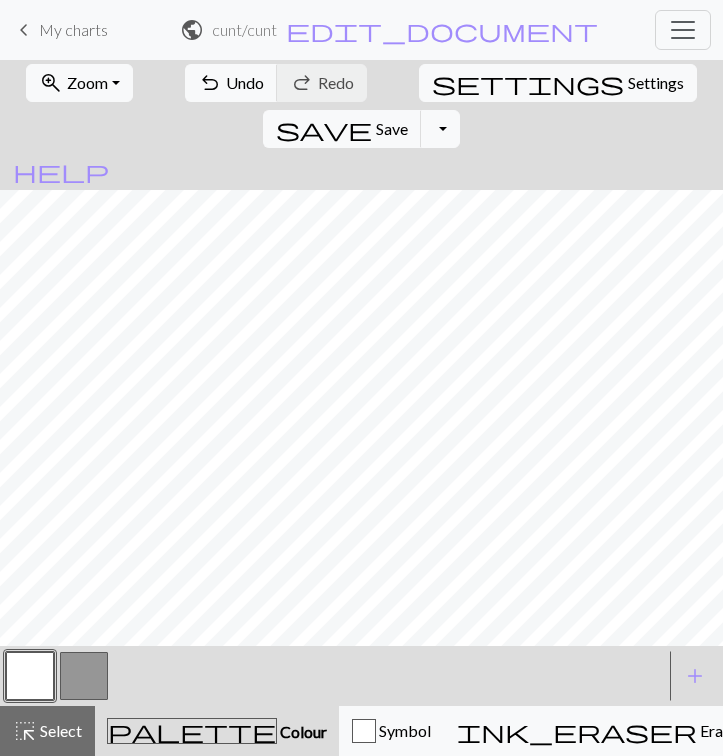 scroll, scrollTop: 54, scrollLeft: 0, axis: vertical 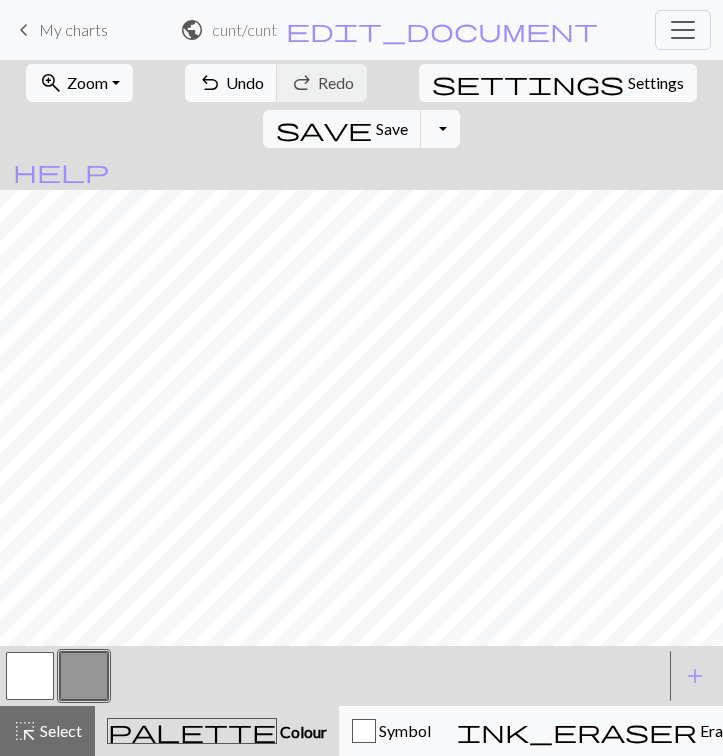 click at bounding box center [30, 676] 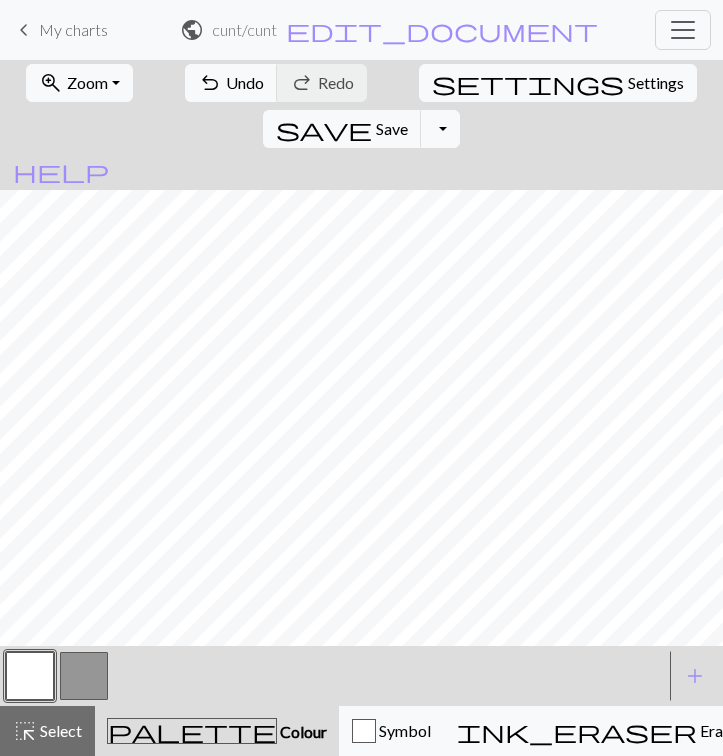 click at bounding box center [84, 676] 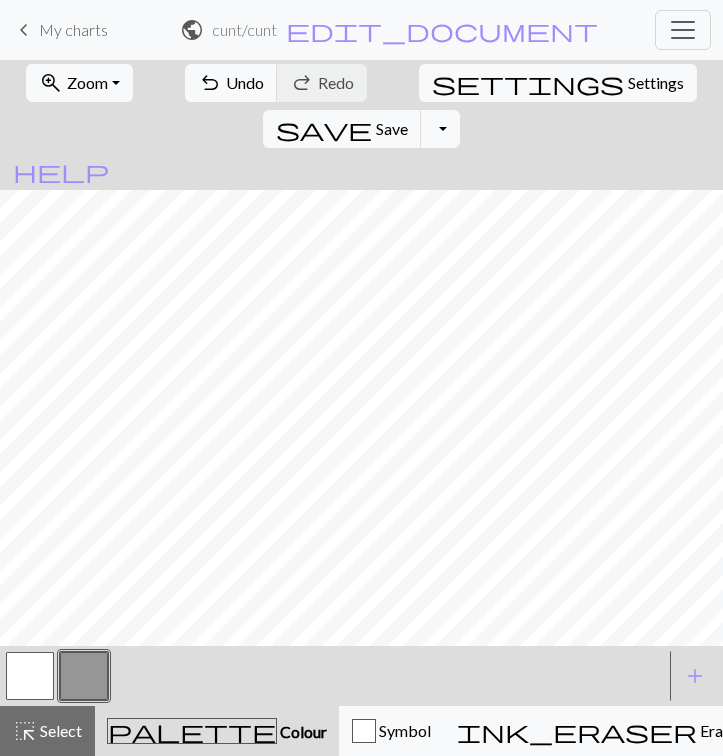 click at bounding box center [30, 676] 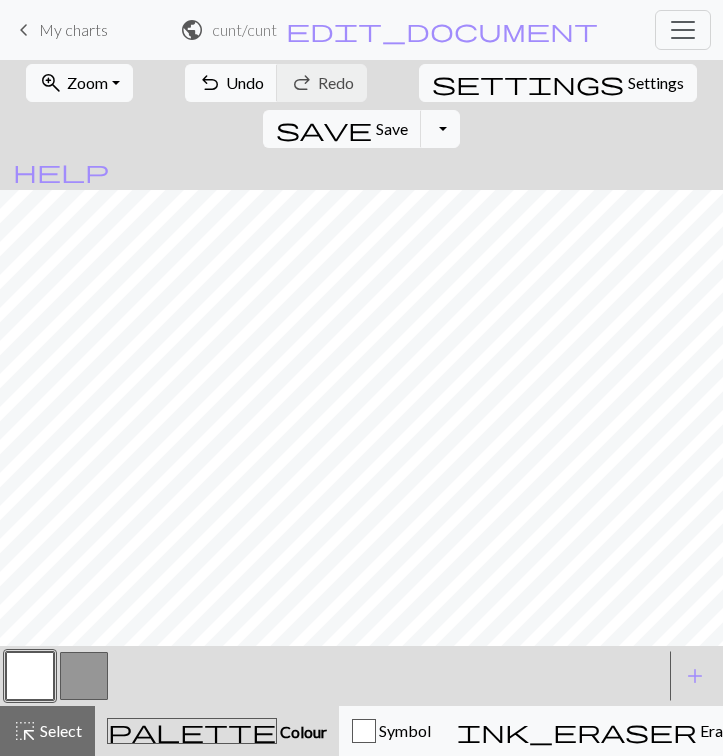 click at bounding box center (84, 676) 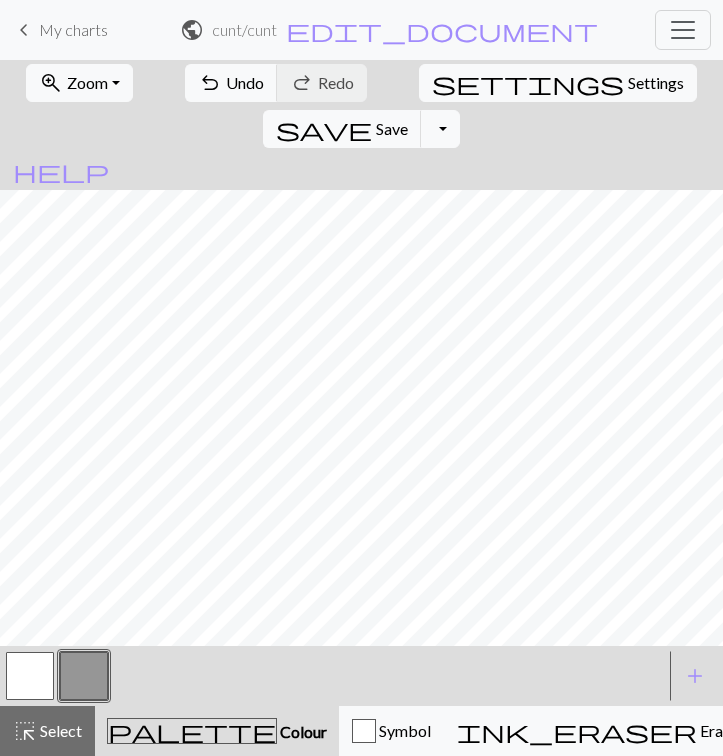 click at bounding box center (30, 676) 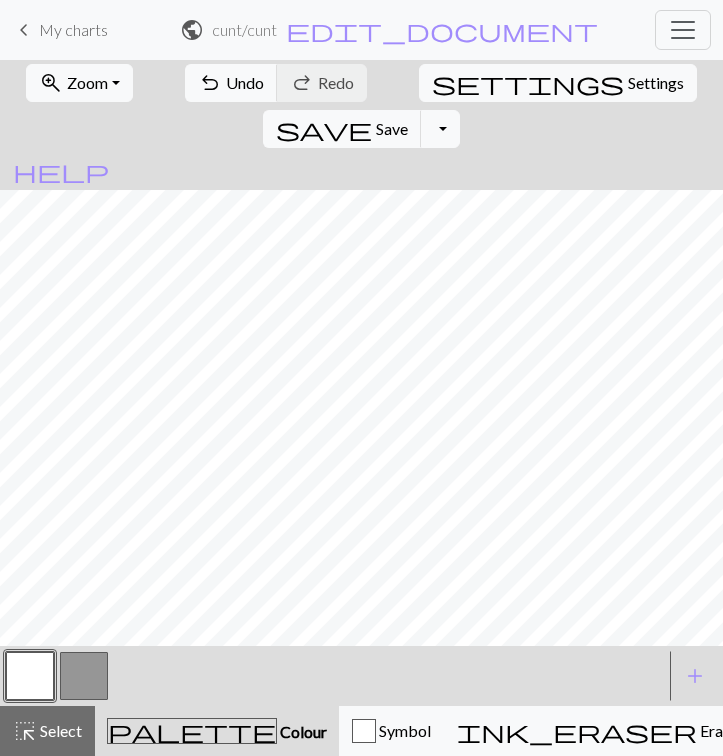 click at bounding box center (84, 676) 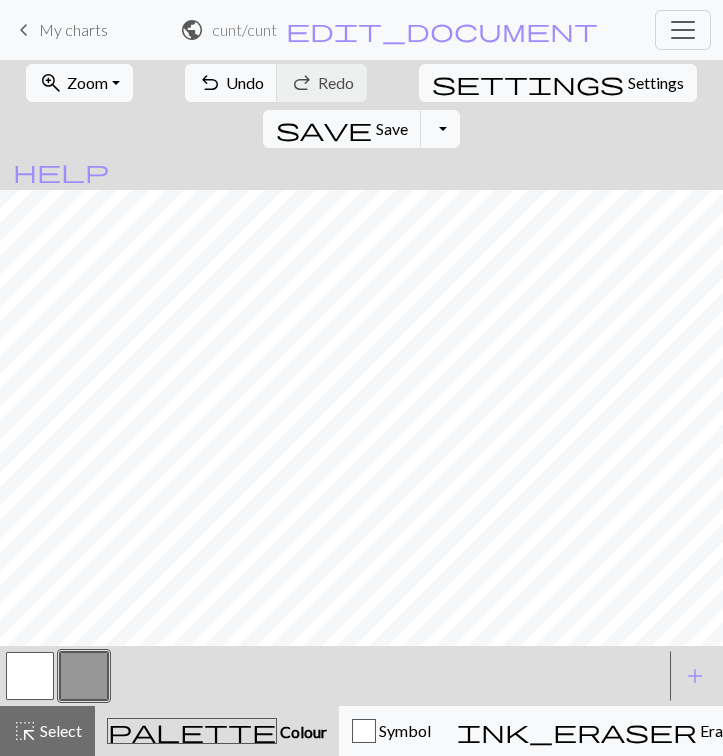 click at bounding box center (30, 676) 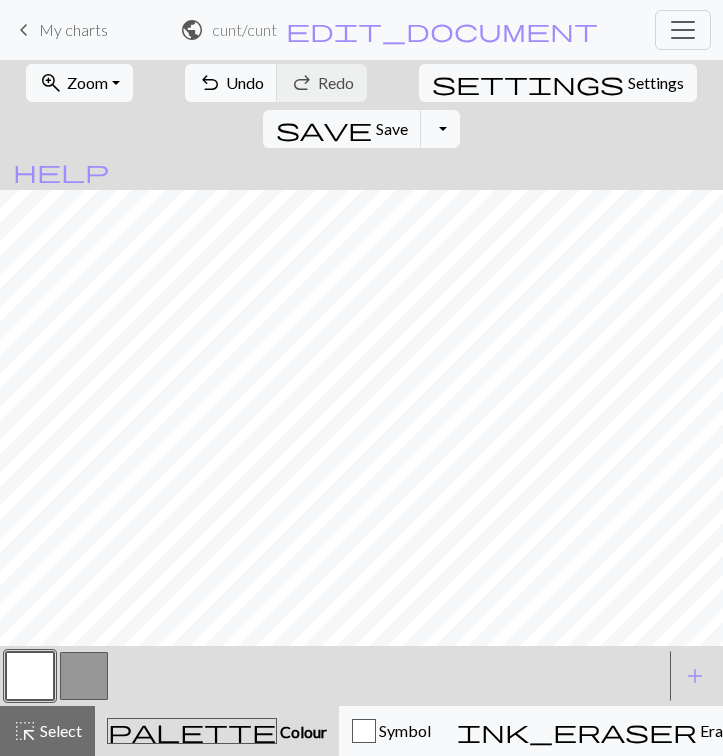 click at bounding box center (84, 676) 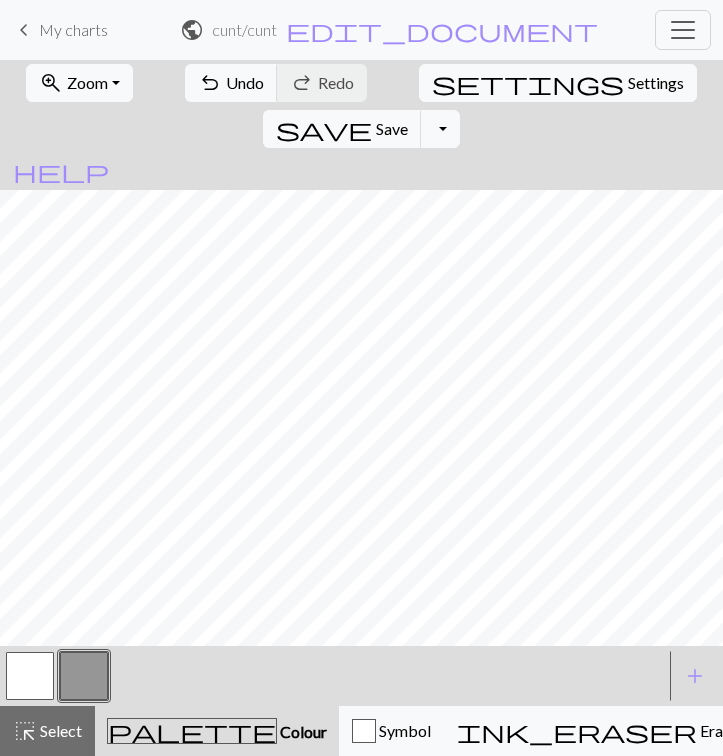 click at bounding box center [30, 676] 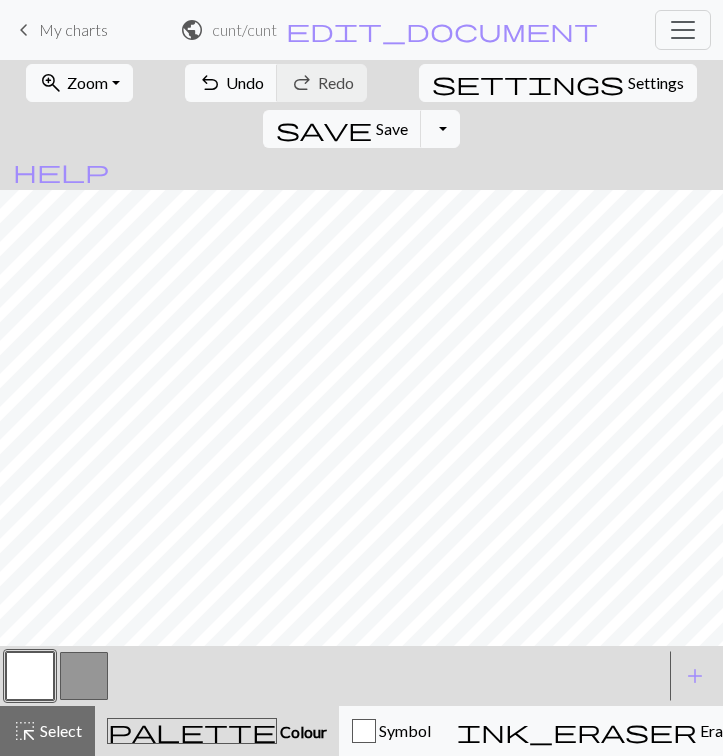 click at bounding box center (84, 676) 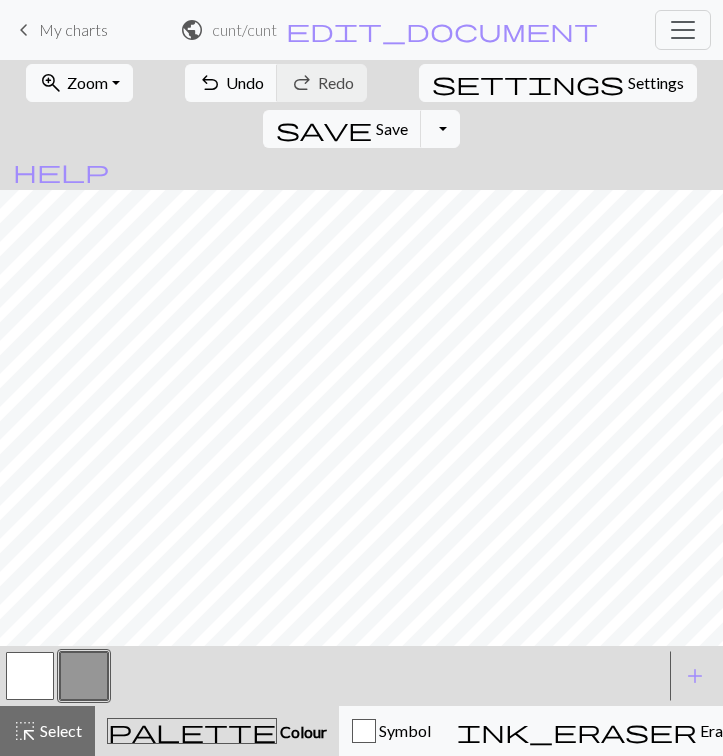 click at bounding box center (30, 676) 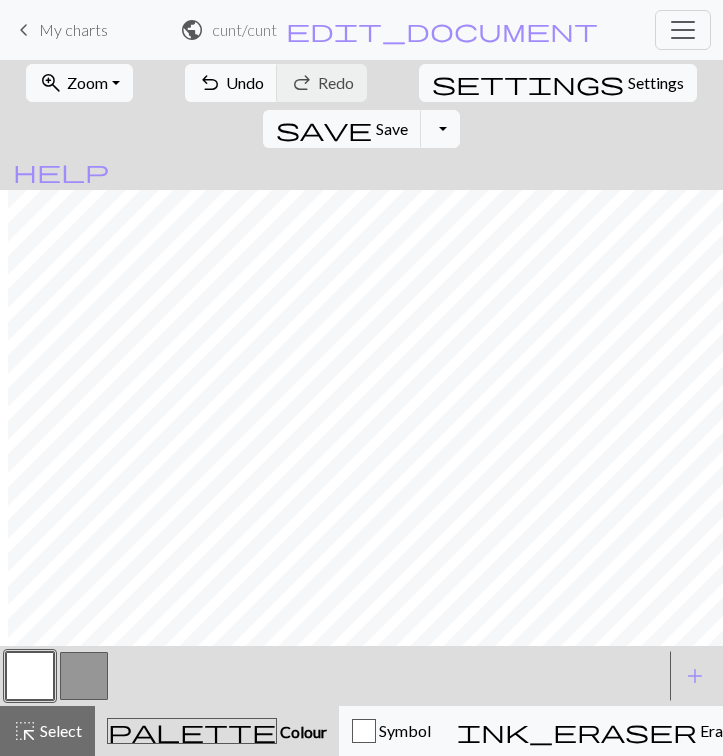 scroll, scrollTop: 54, scrollLeft: 282, axis: both 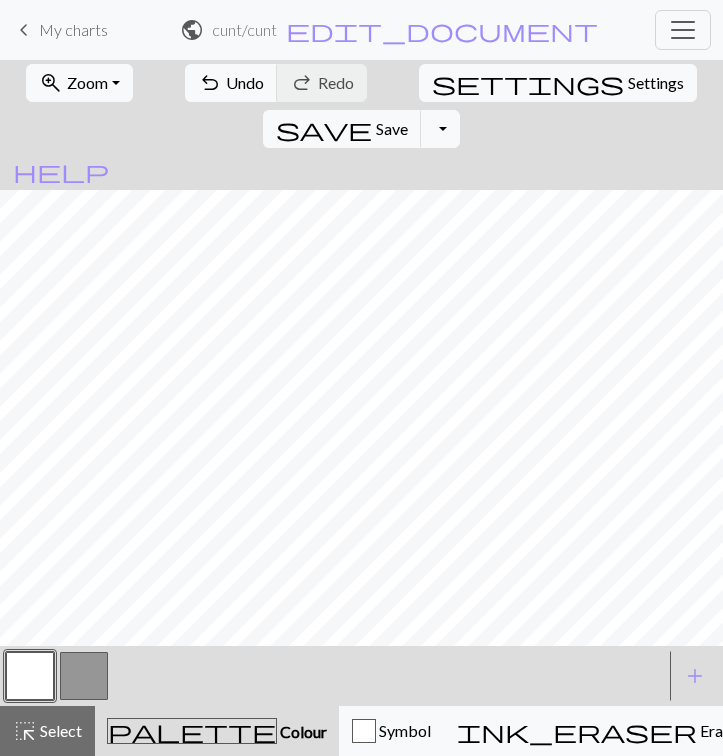 click at bounding box center (84, 676) 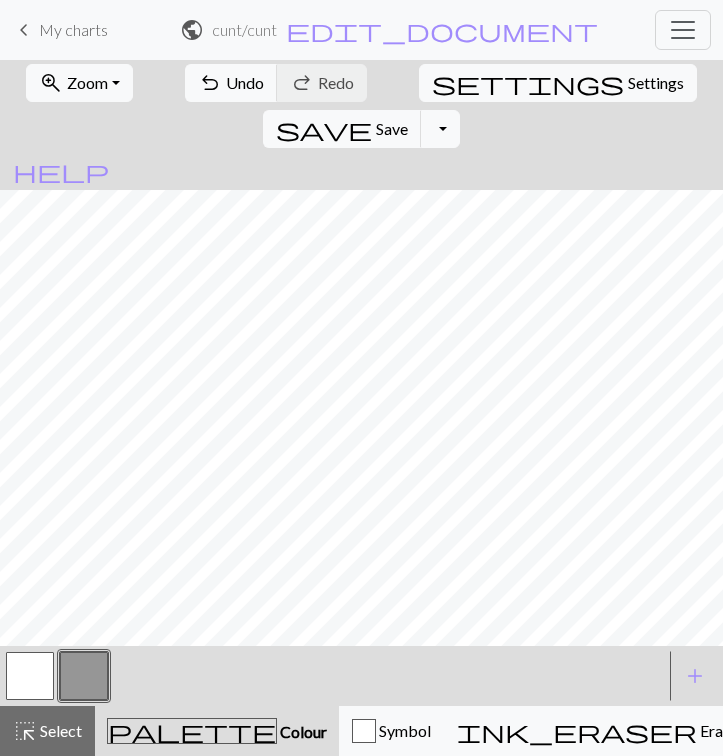 click at bounding box center (30, 676) 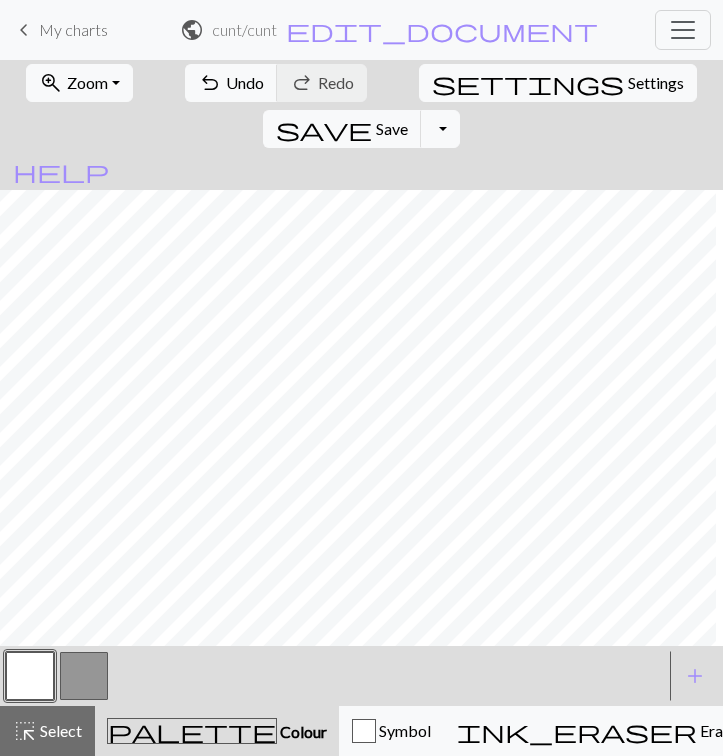 scroll, scrollTop: 54, scrollLeft: 239, axis: both 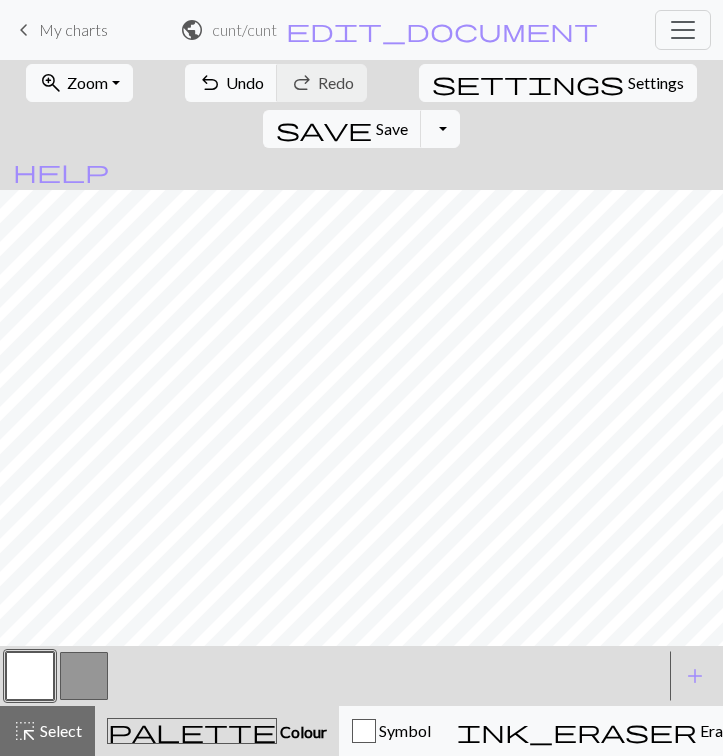 click at bounding box center (84, 676) 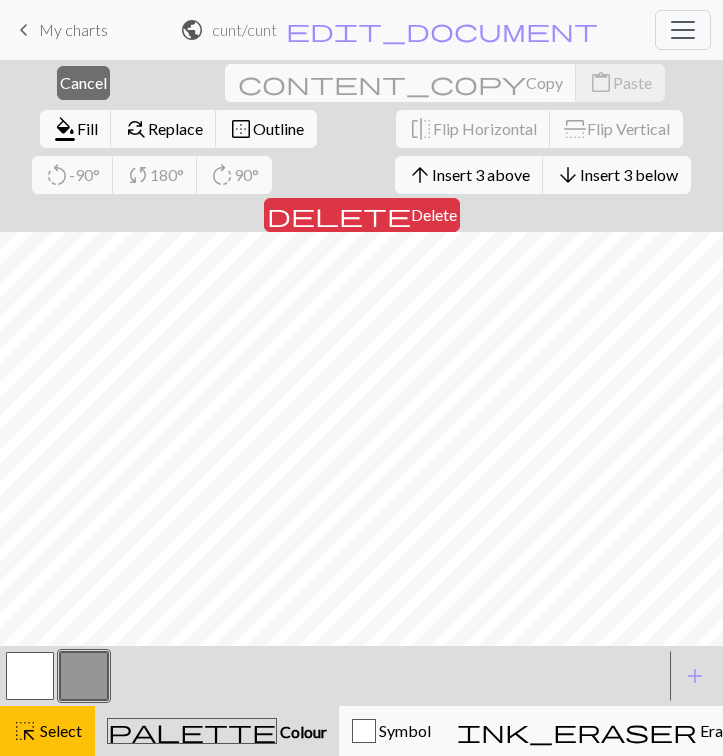 click at bounding box center (84, 676) 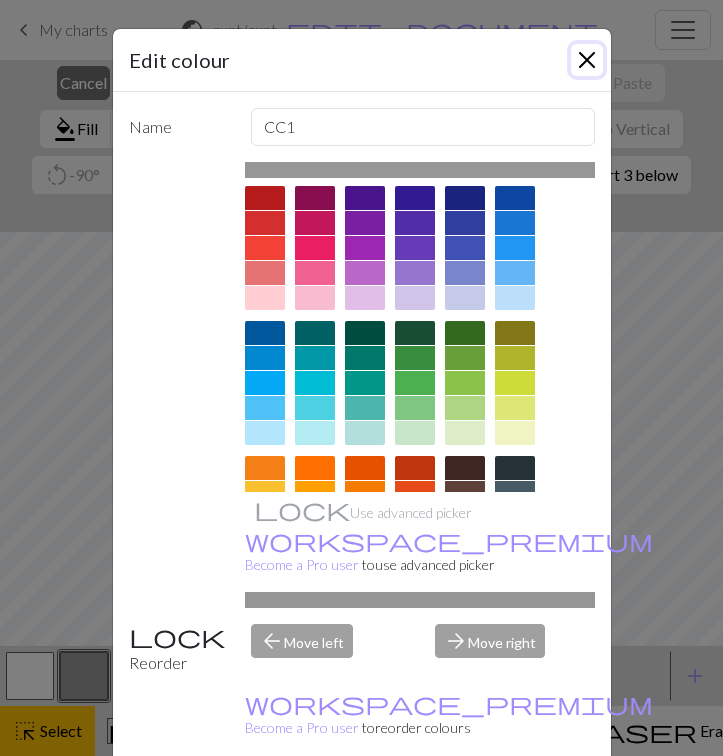 click at bounding box center (587, 60) 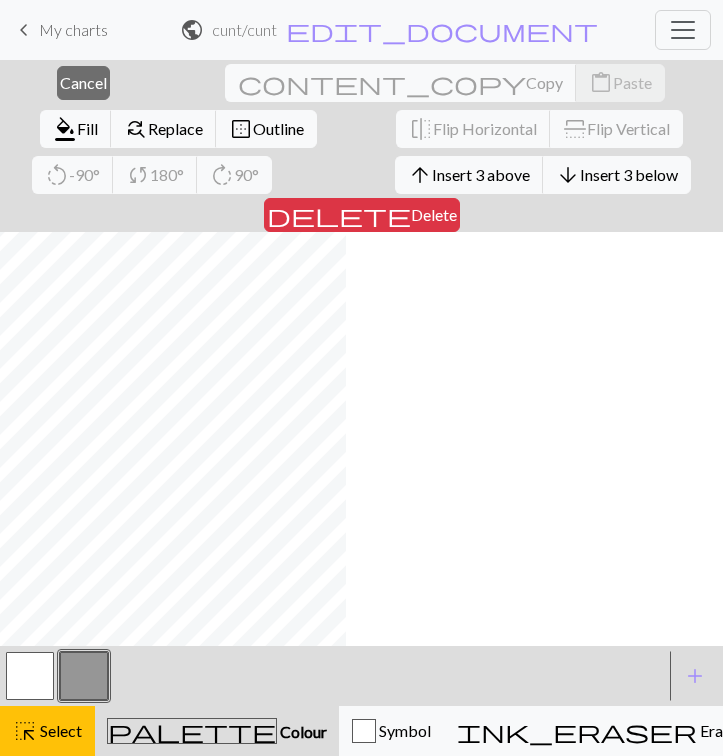 scroll, scrollTop: 54, scrollLeft: 0, axis: vertical 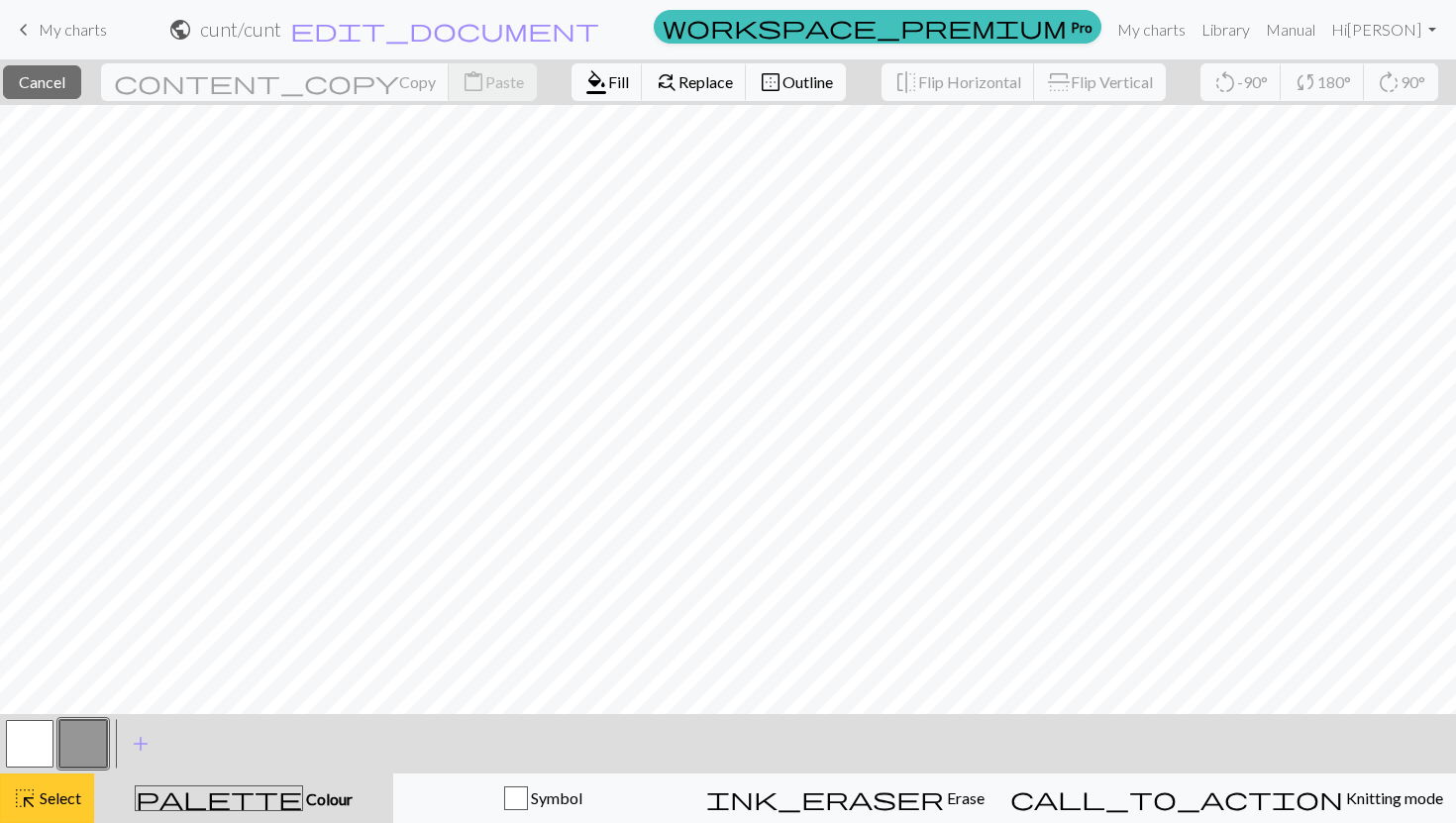 click on "Select" at bounding box center [58, 797] 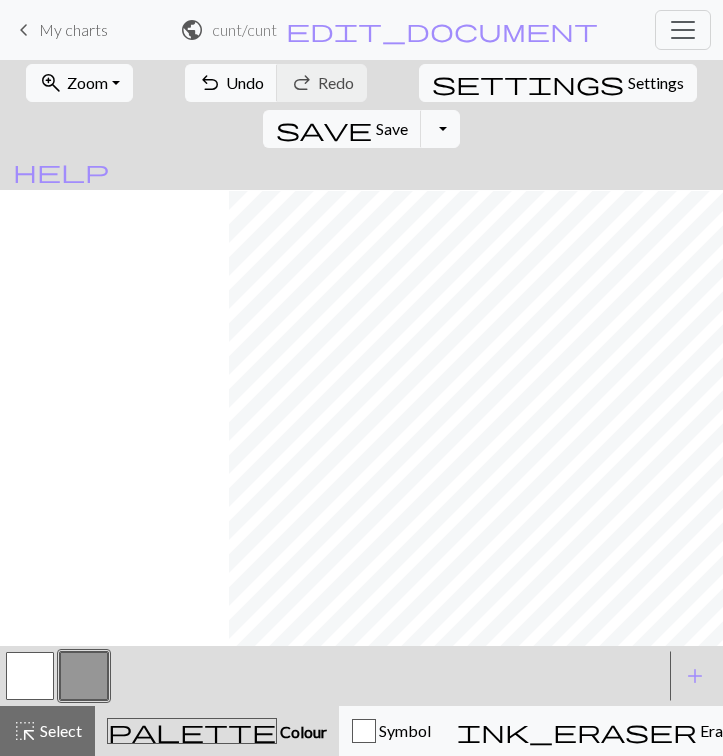 scroll, scrollTop: 55, scrollLeft: 443, axis: both 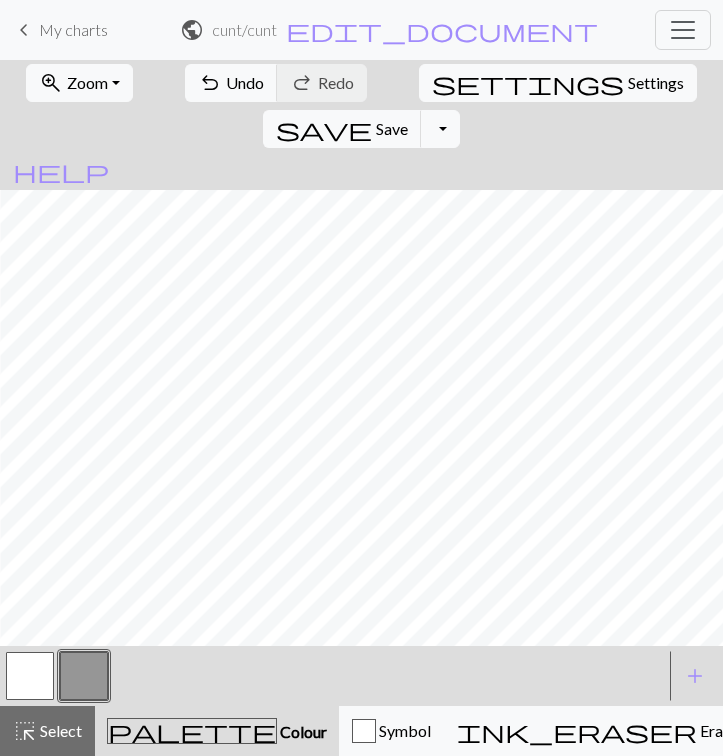 click at bounding box center (30, 676) 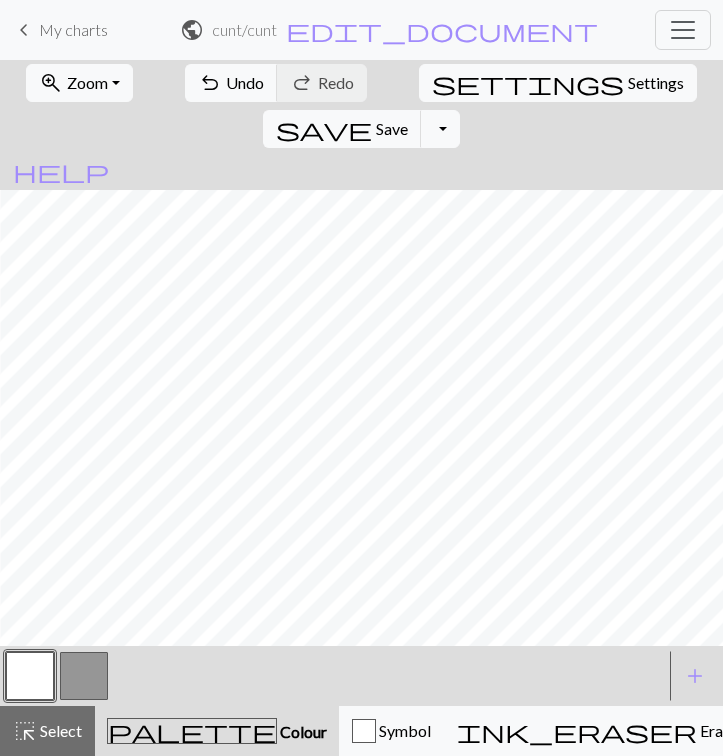 click at bounding box center (84, 676) 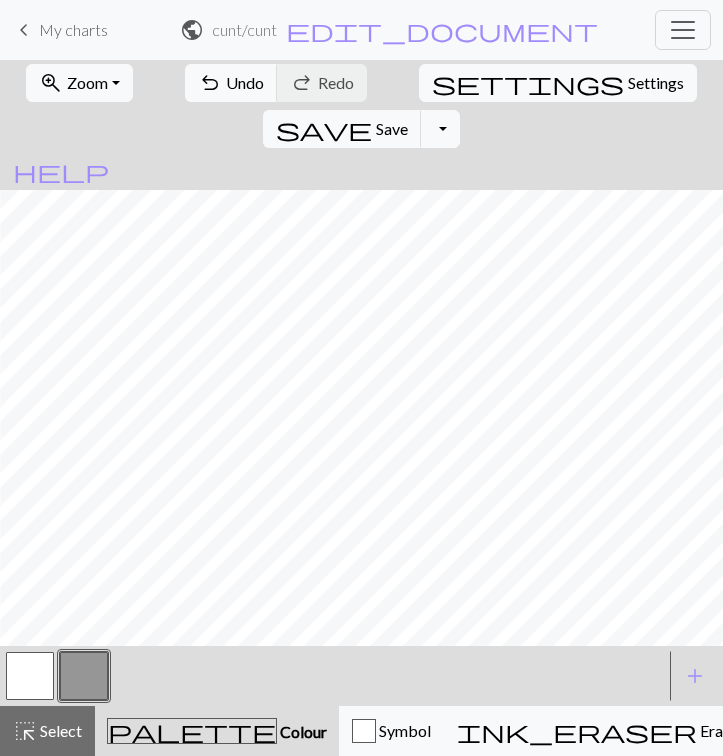 click at bounding box center (30, 676) 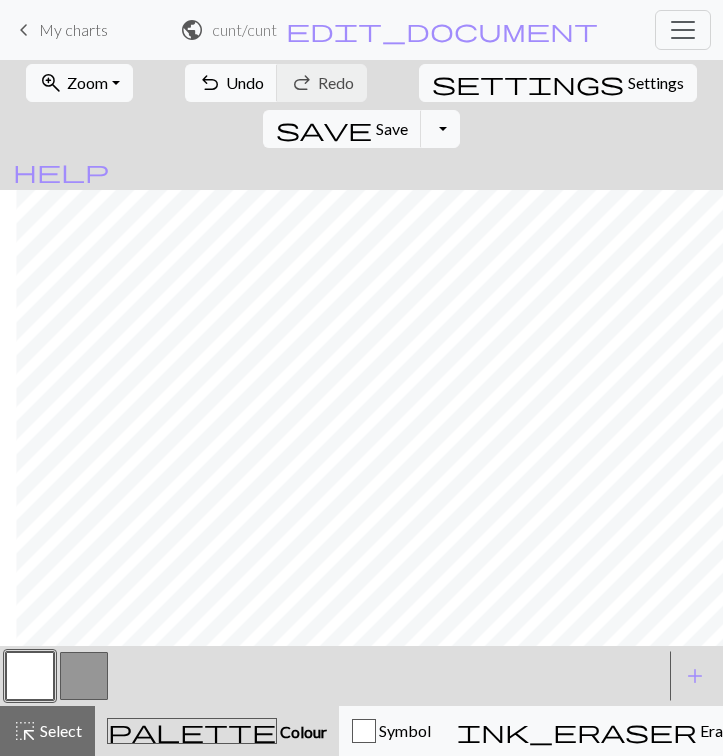scroll, scrollTop: 55, scrollLeft: 73, axis: both 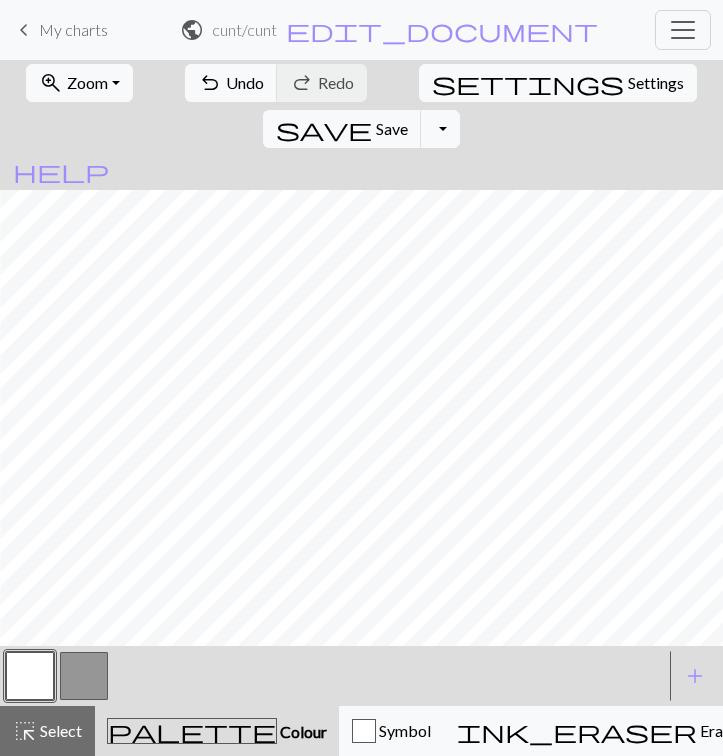 click at bounding box center [84, 676] 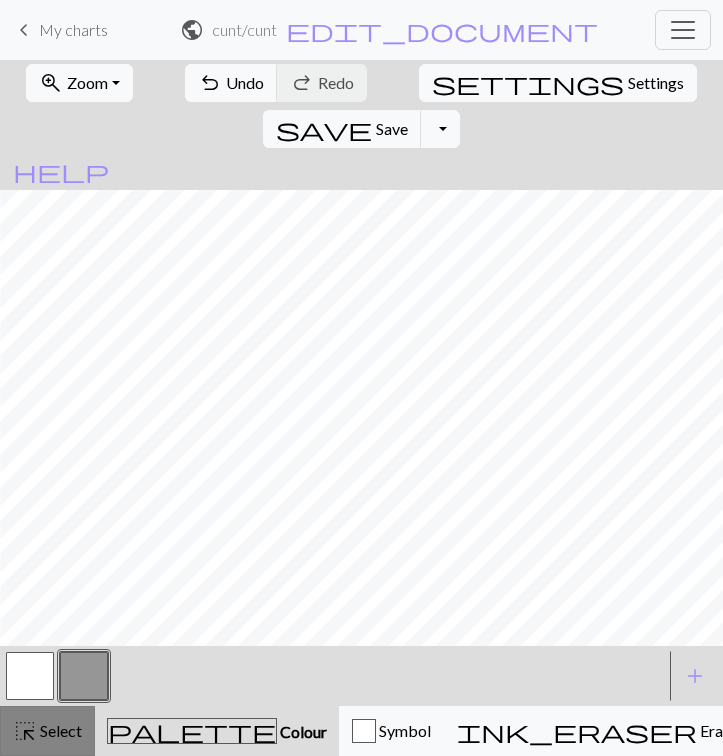 click on "Select" at bounding box center (59, 730) 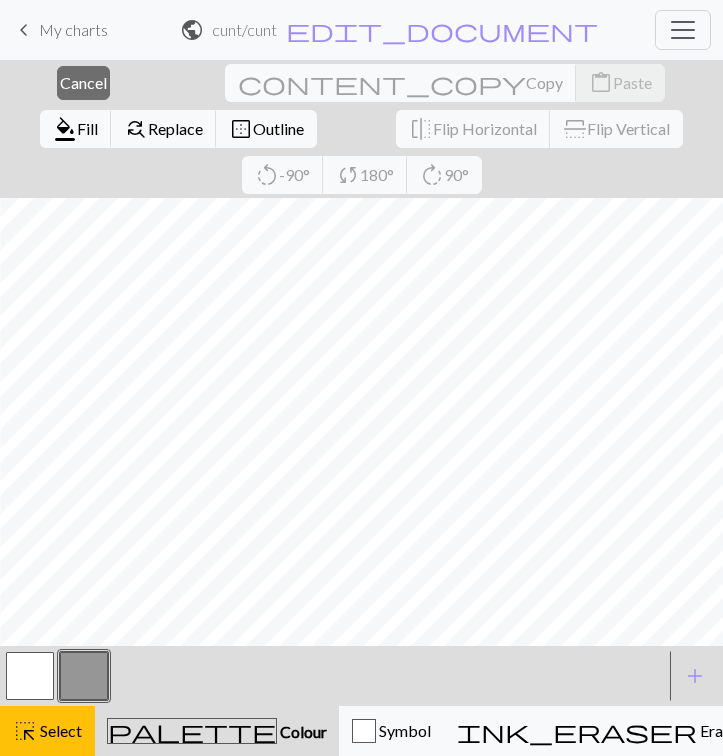 click at bounding box center (84, 676) 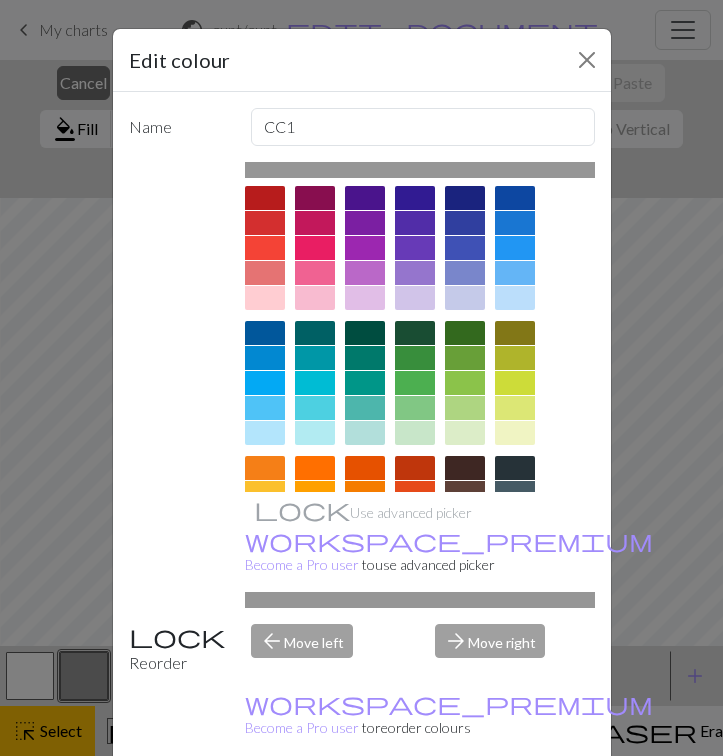 click on "Done" at bounding box center (482, 807) 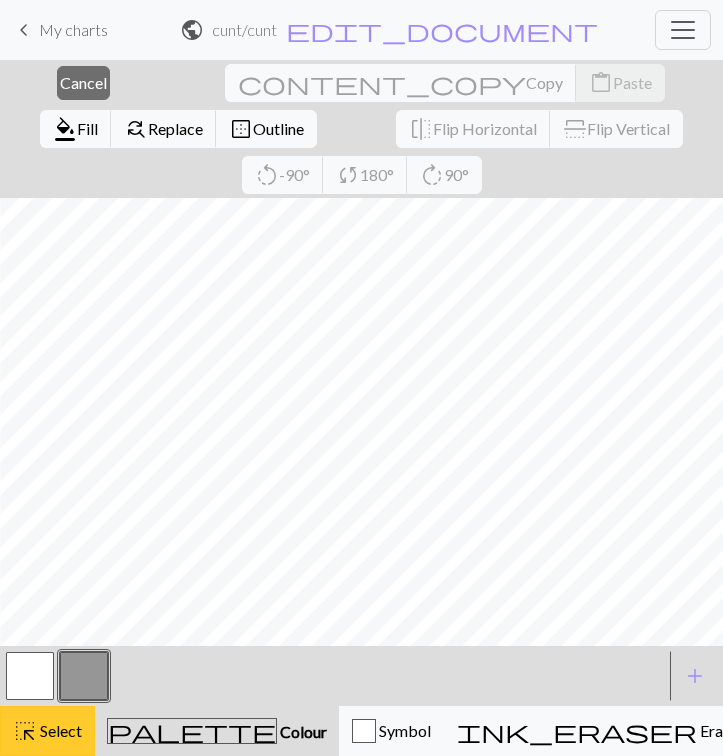 click on "Select" at bounding box center [59, 730] 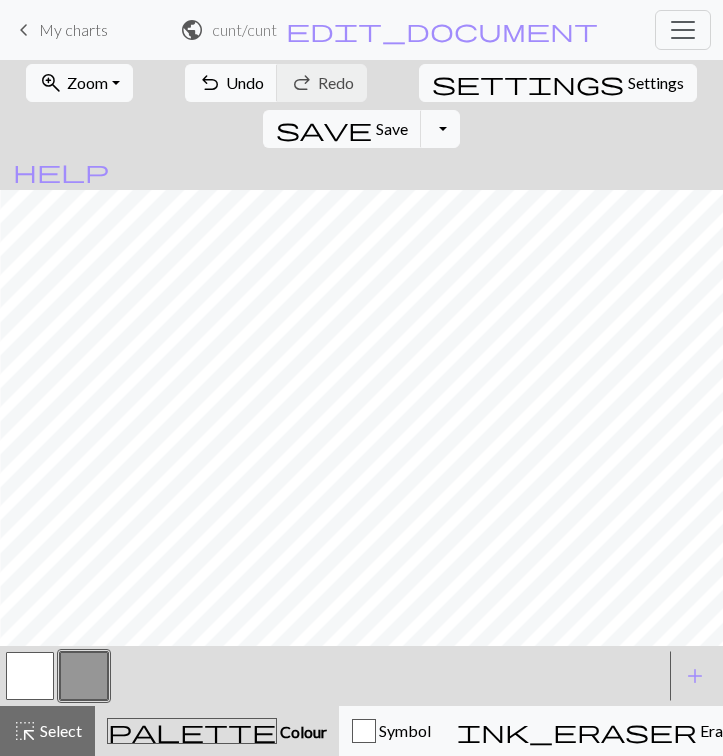 click at bounding box center [84, 676] 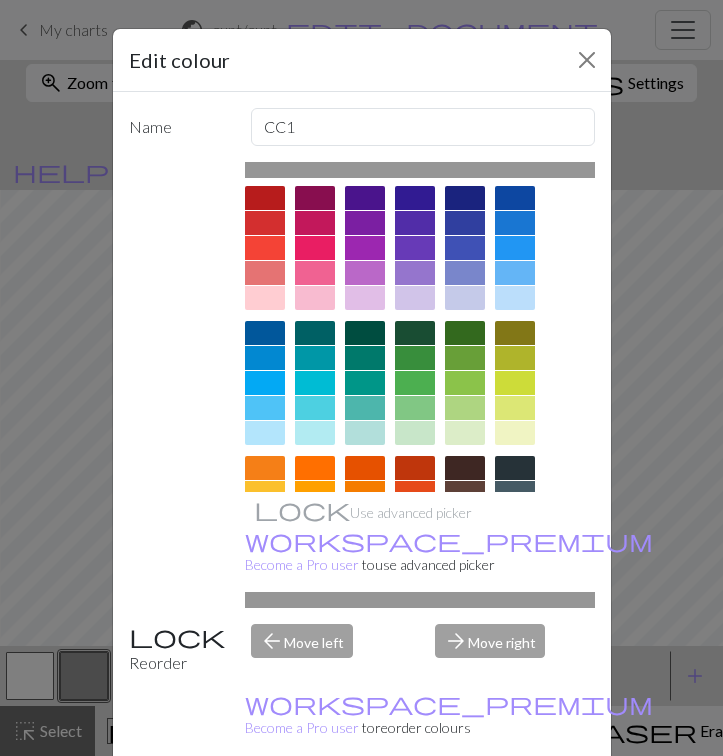 click on "Done" at bounding box center [482, 807] 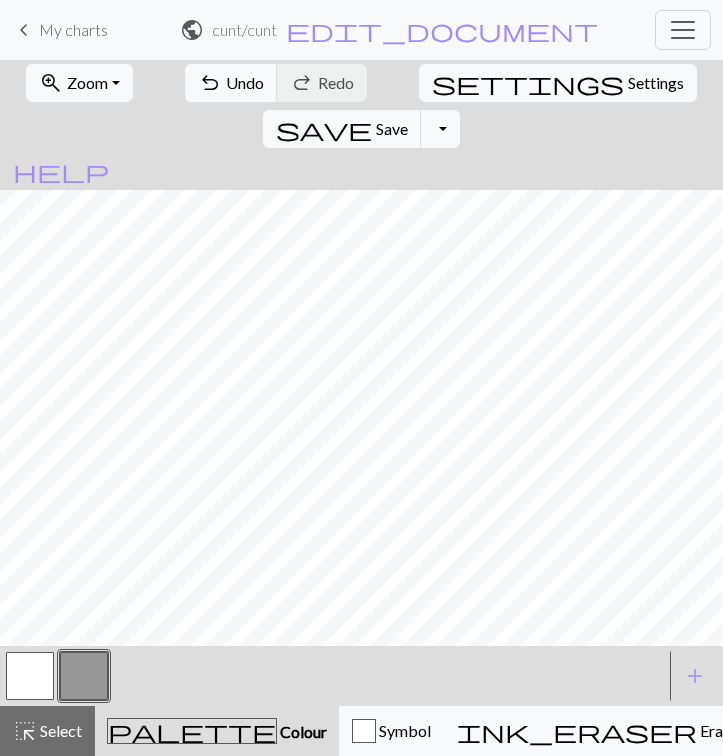 scroll, scrollTop: 148, scrollLeft: 0, axis: vertical 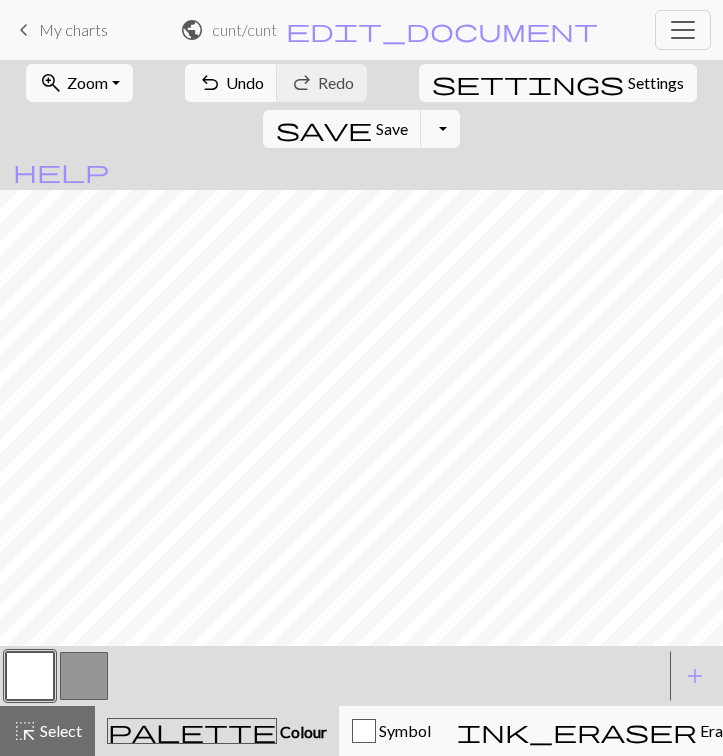 click at bounding box center [84, 676] 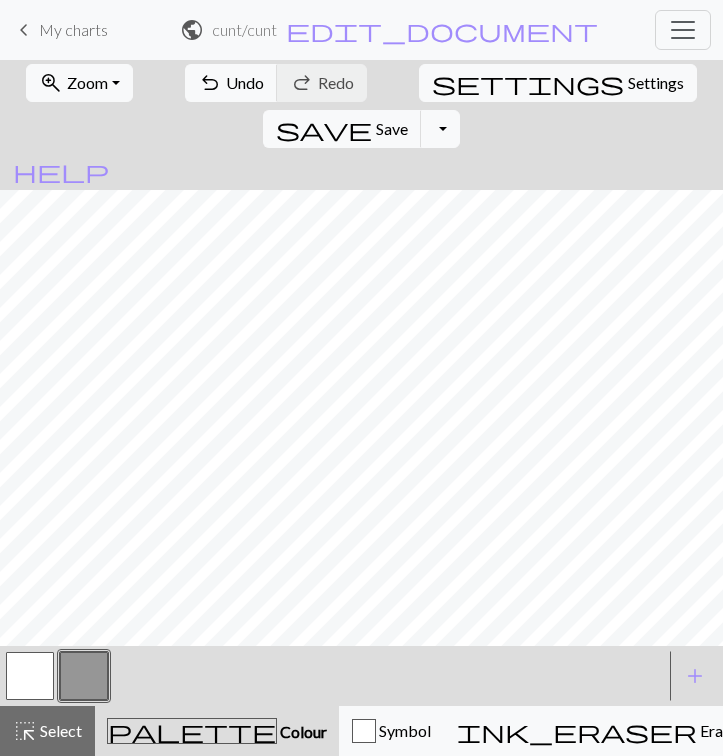 click at bounding box center (30, 676) 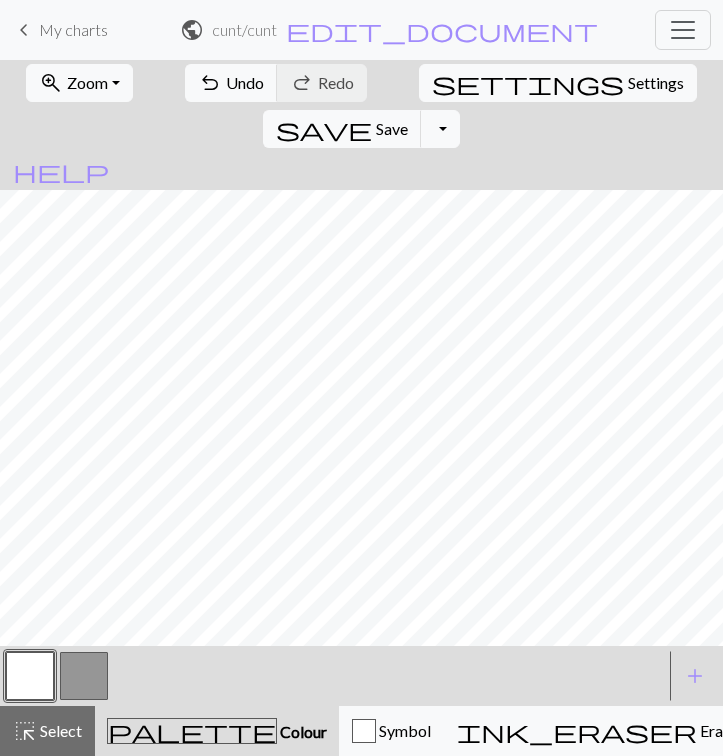 click at bounding box center (84, 676) 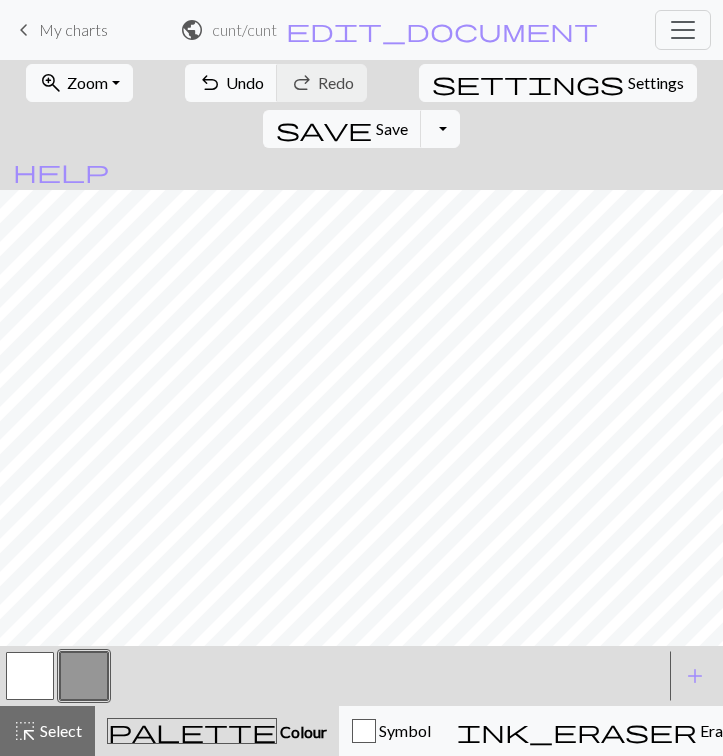 click at bounding box center (30, 676) 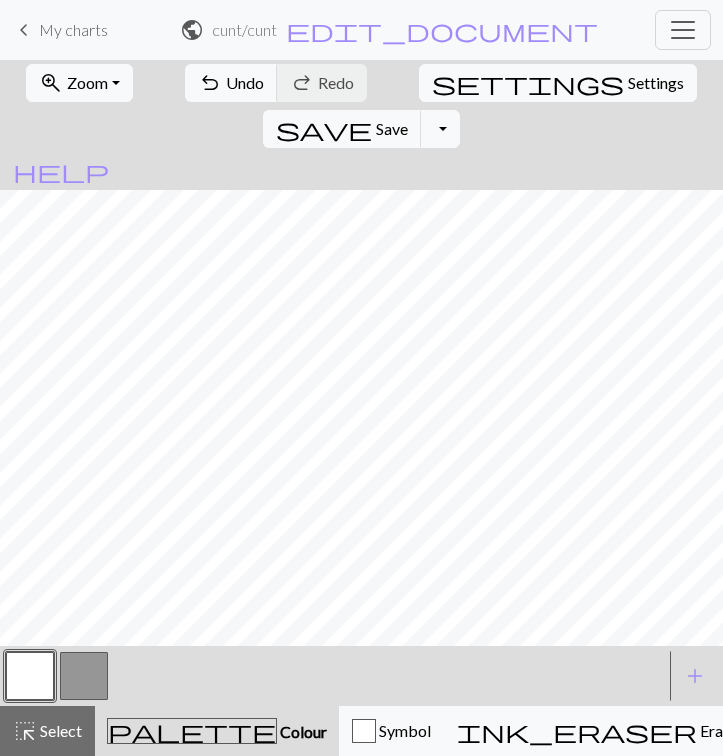 click at bounding box center [84, 676] 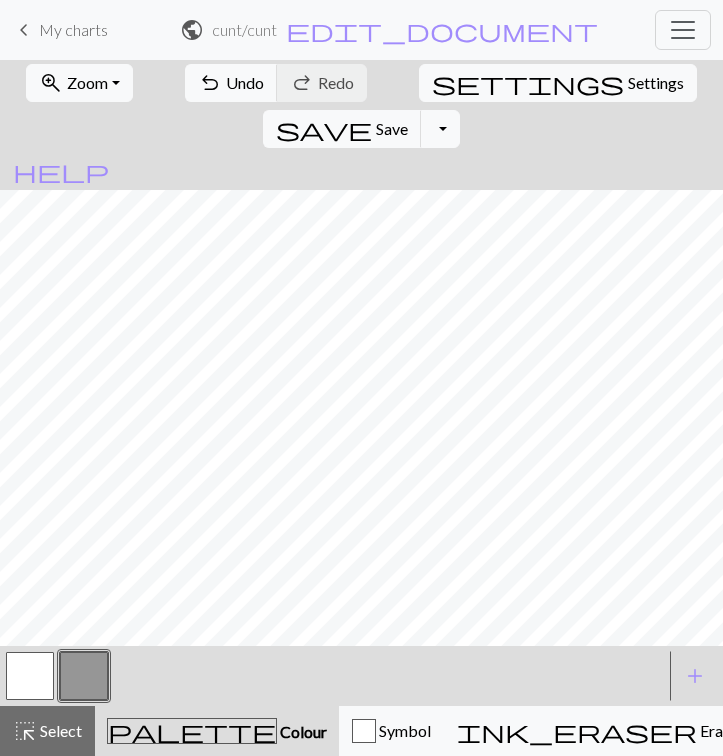 click at bounding box center [30, 676] 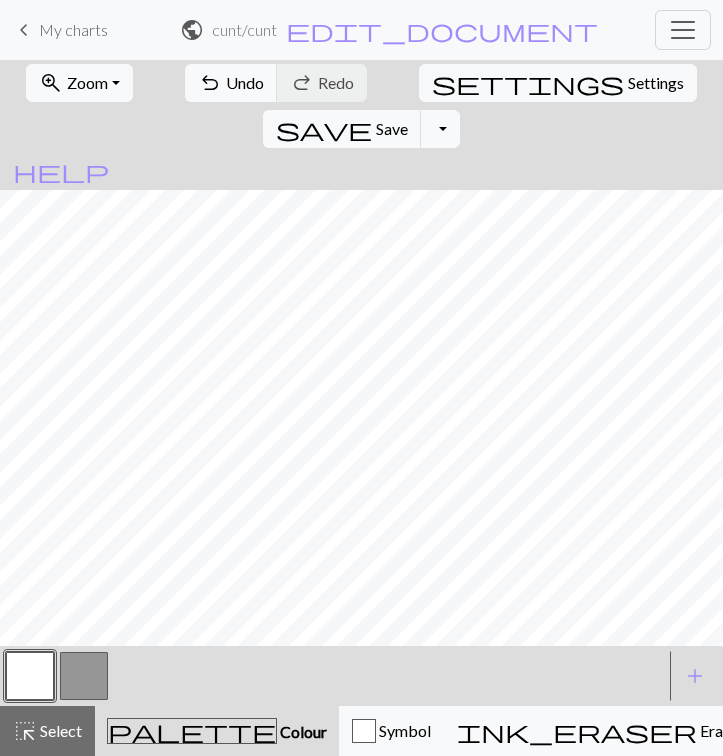 scroll, scrollTop: 313, scrollLeft: 105, axis: both 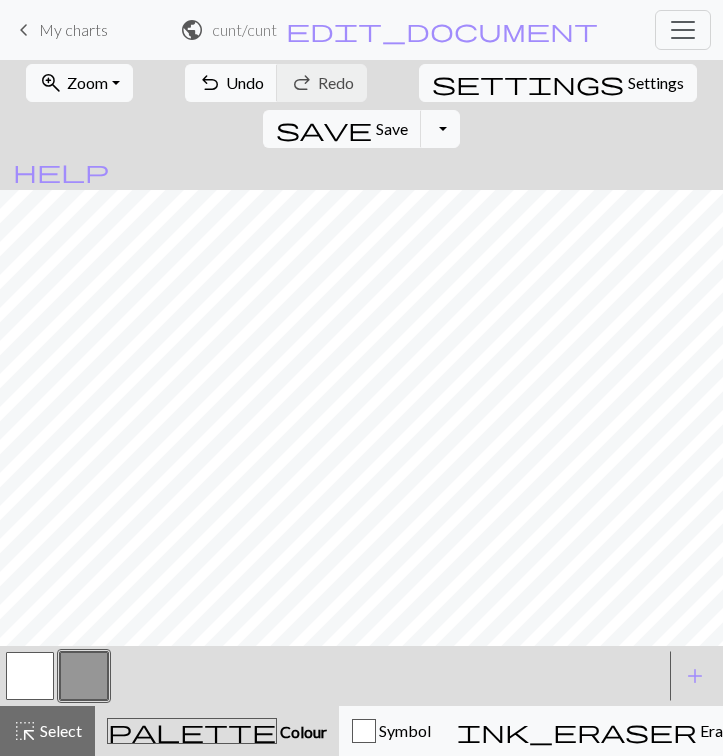 click at bounding box center [30, 676] 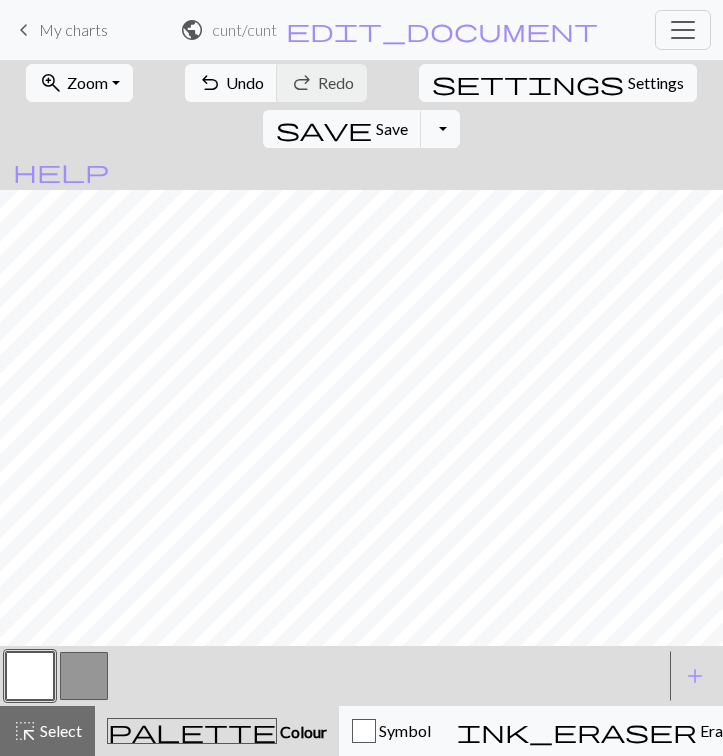 scroll, scrollTop: 313, scrollLeft: 358, axis: both 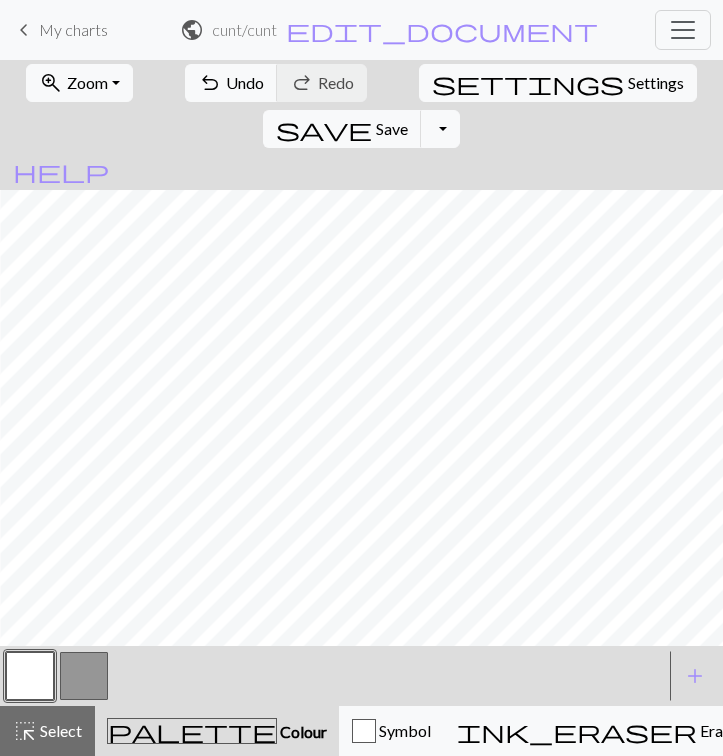 click at bounding box center (84, 676) 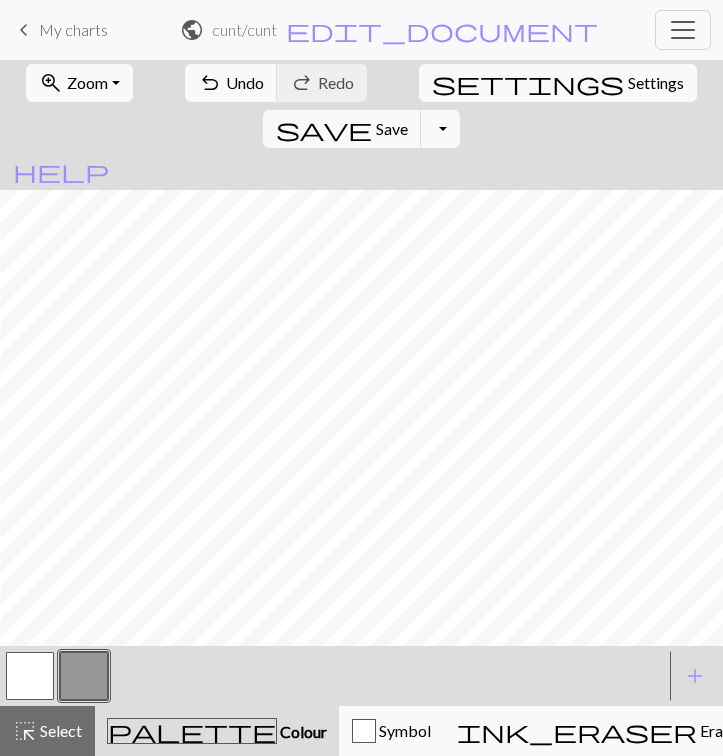scroll, scrollTop: 313, scrollLeft: 358, axis: both 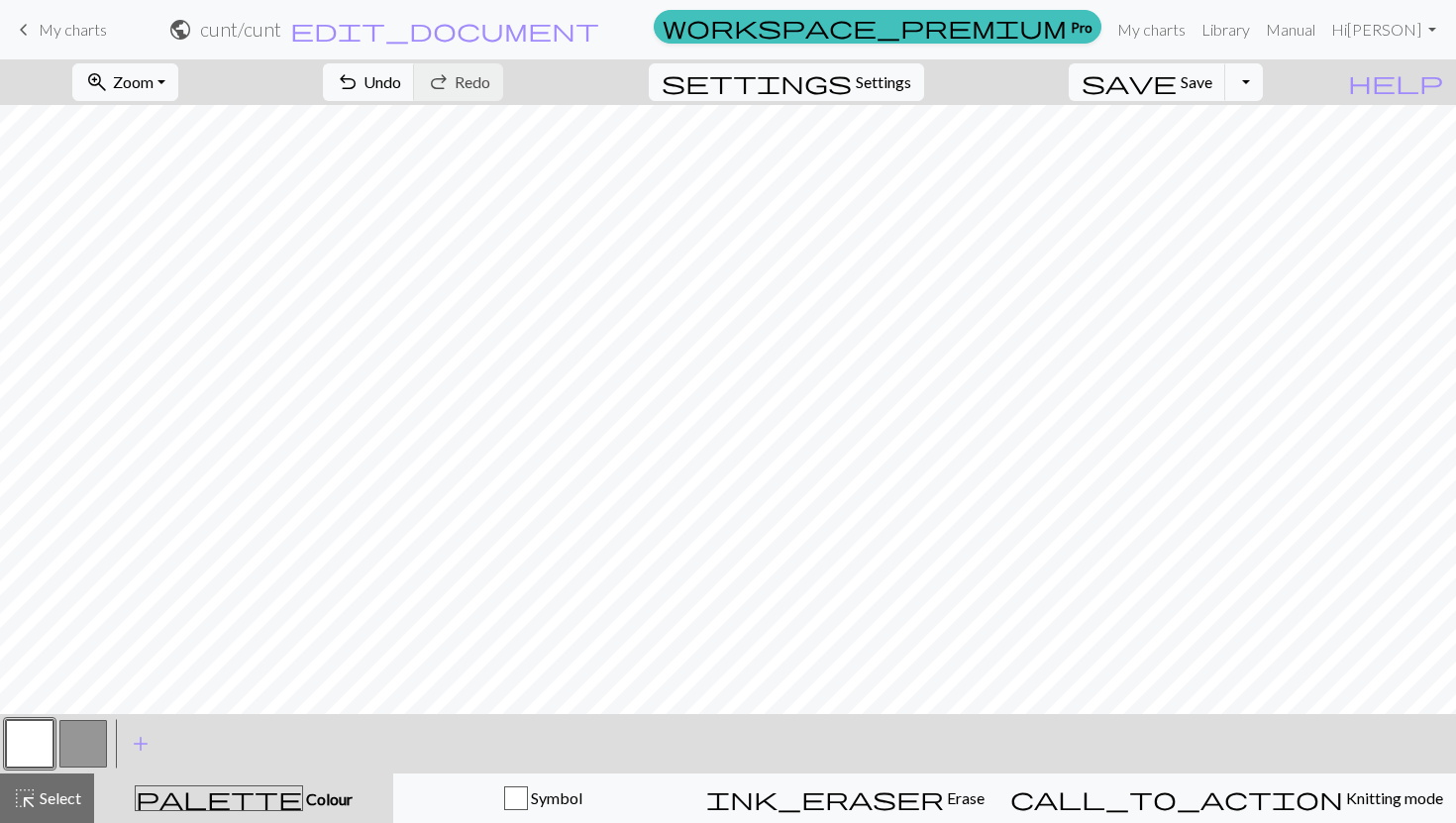 click at bounding box center (83, 744) 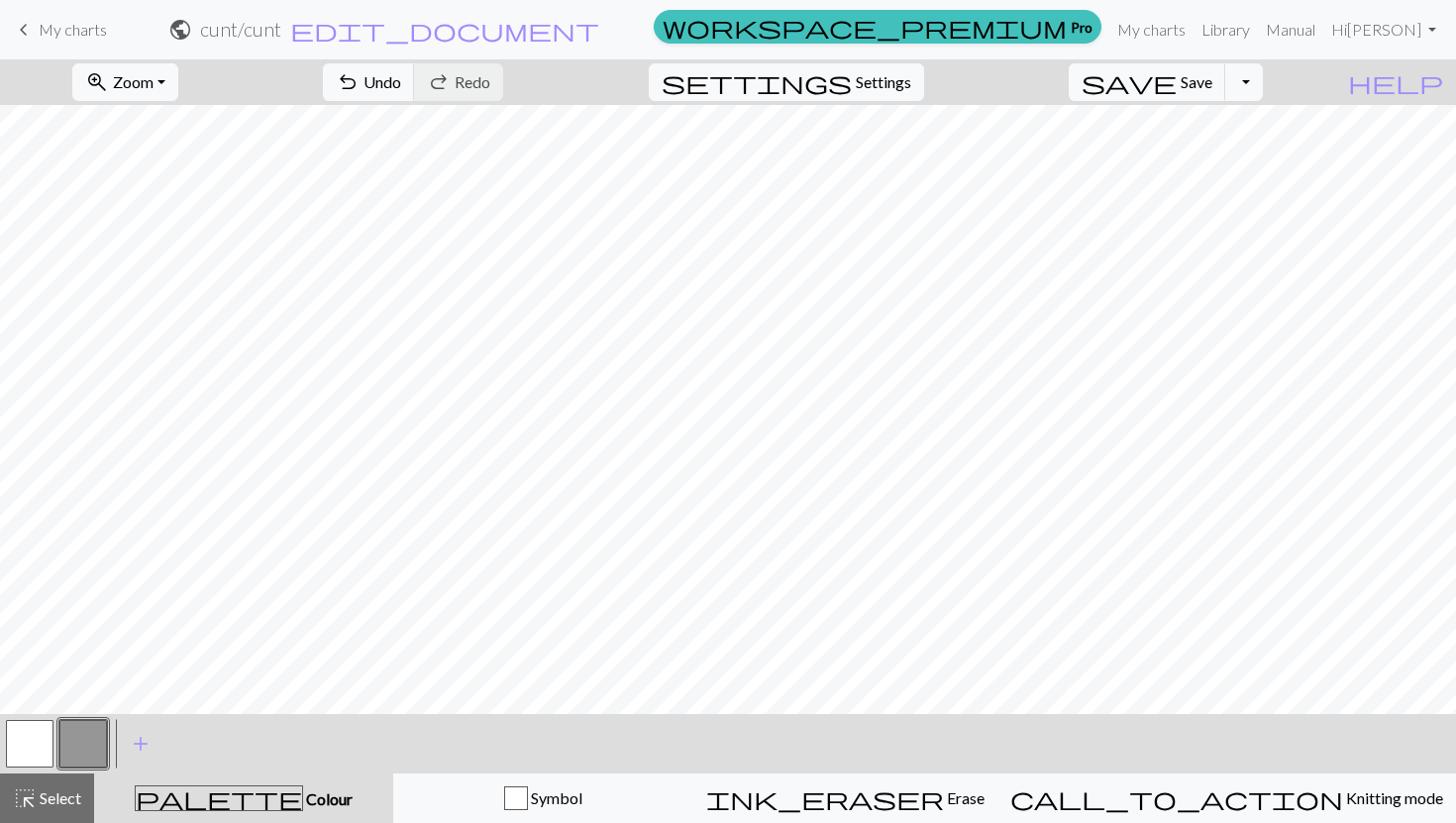 click on "Colour" at bounding box center (328, 798) 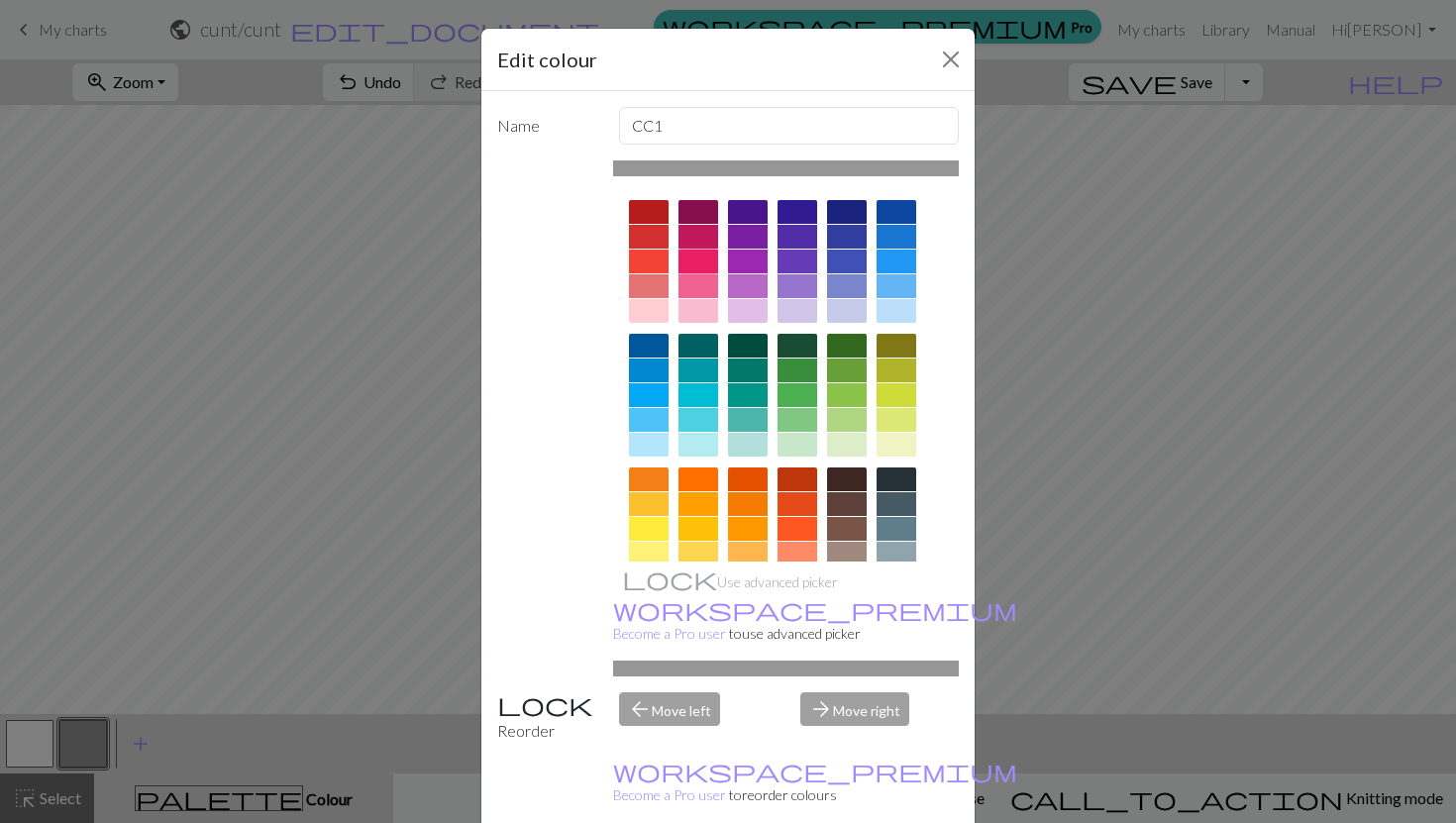 click at bounding box center [698, 261] 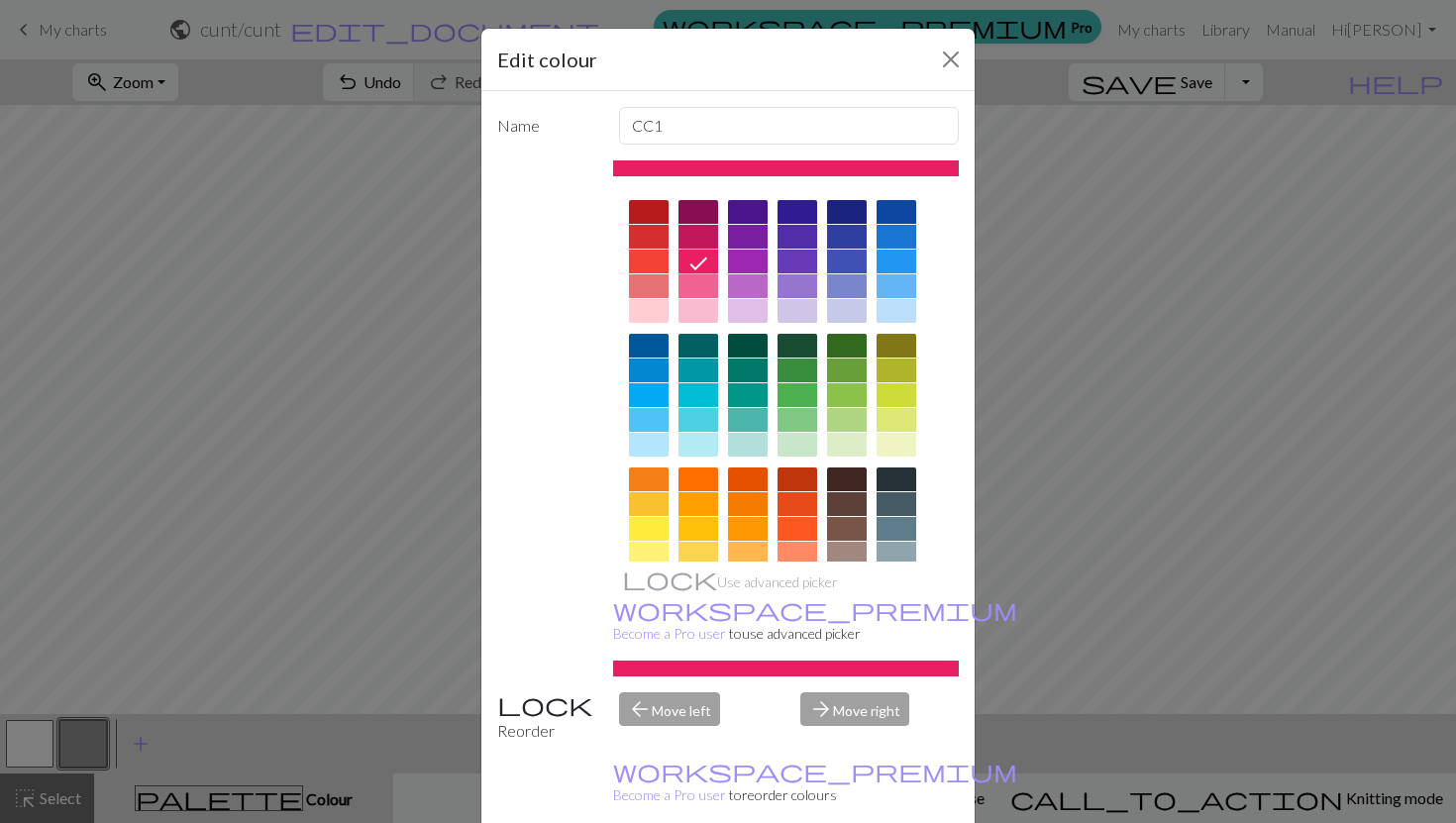click on "Done" at bounding box center [847, 874] 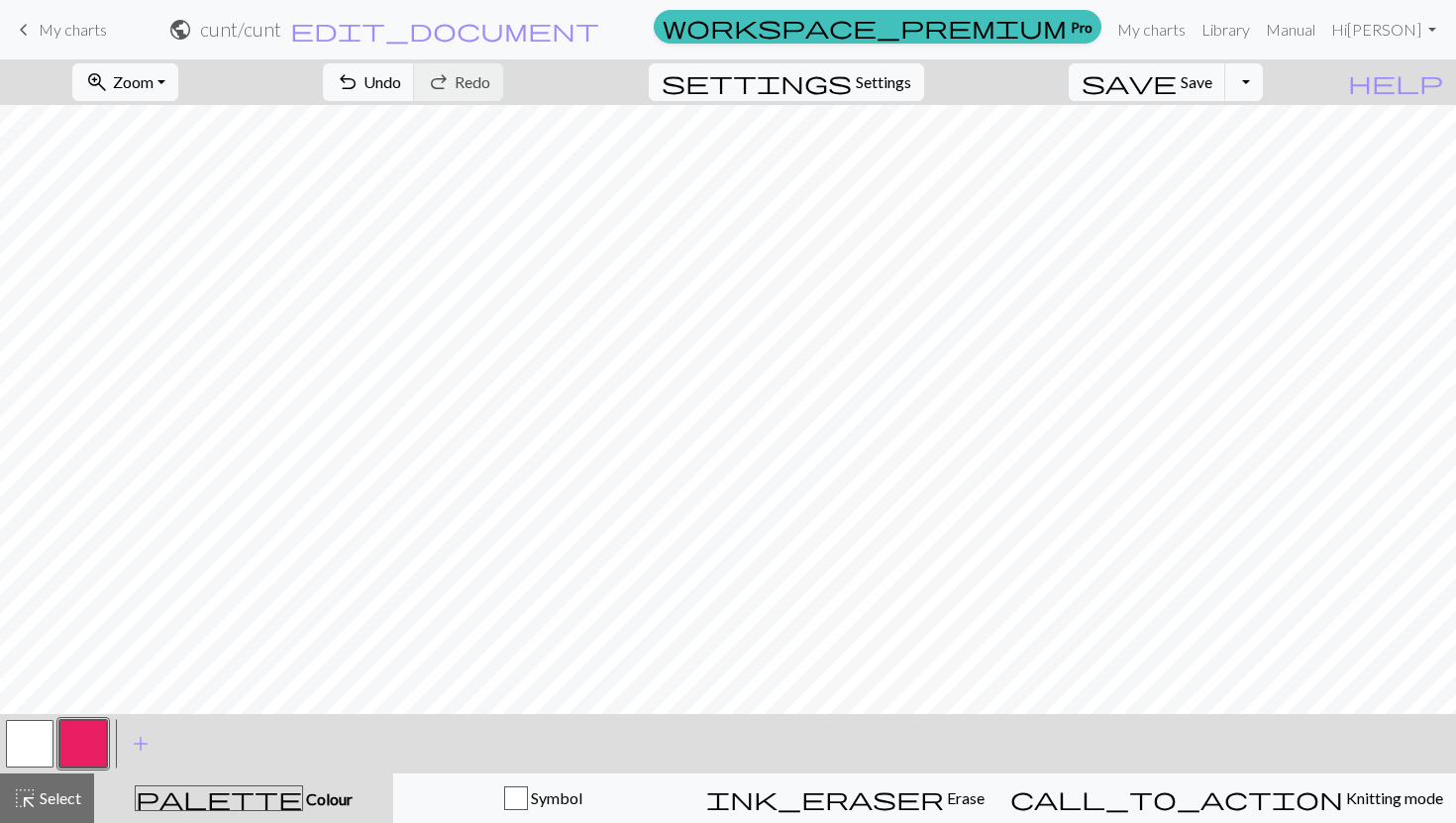 scroll, scrollTop: 22, scrollLeft: 0, axis: vertical 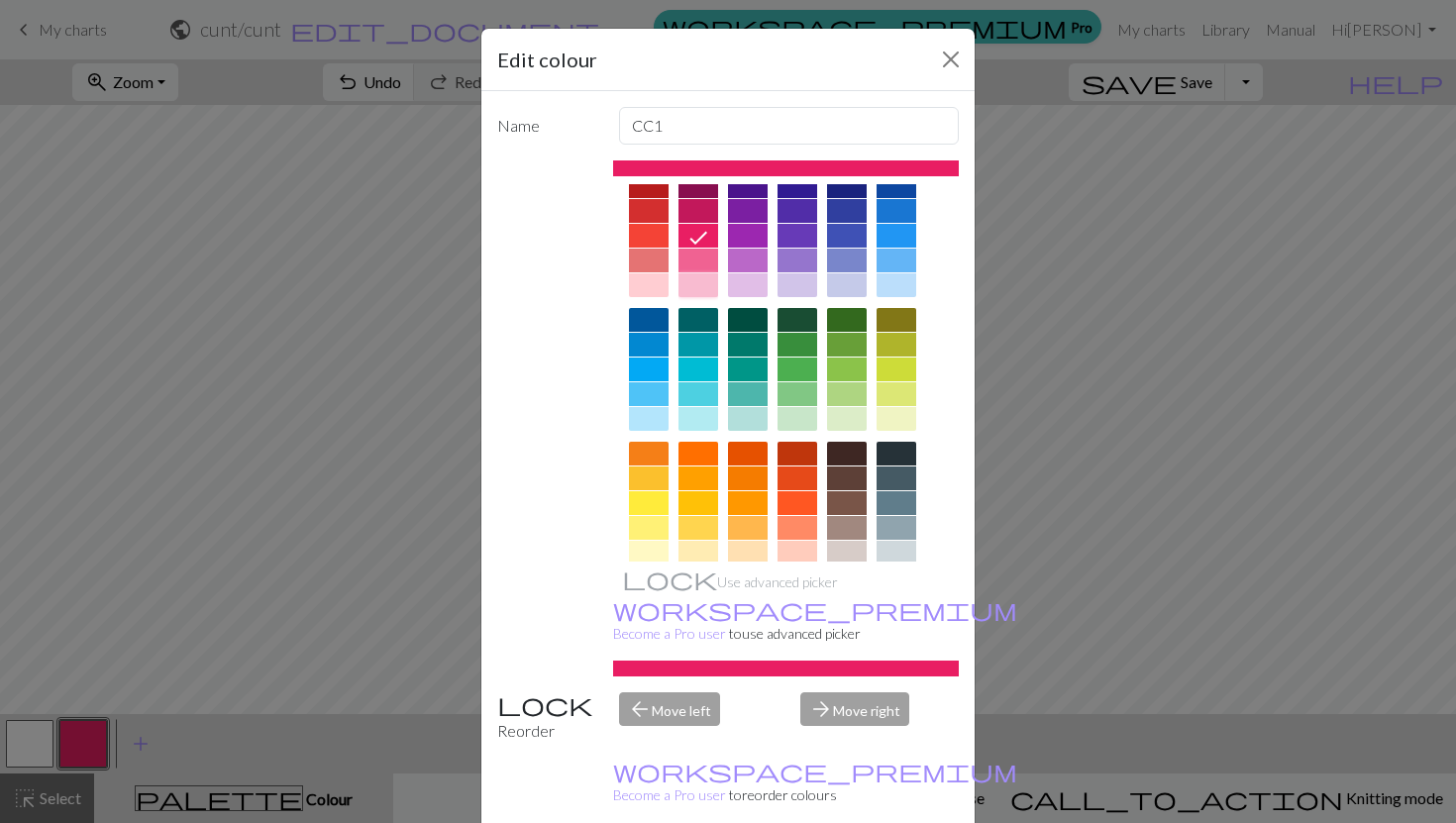 click at bounding box center [698, 285] 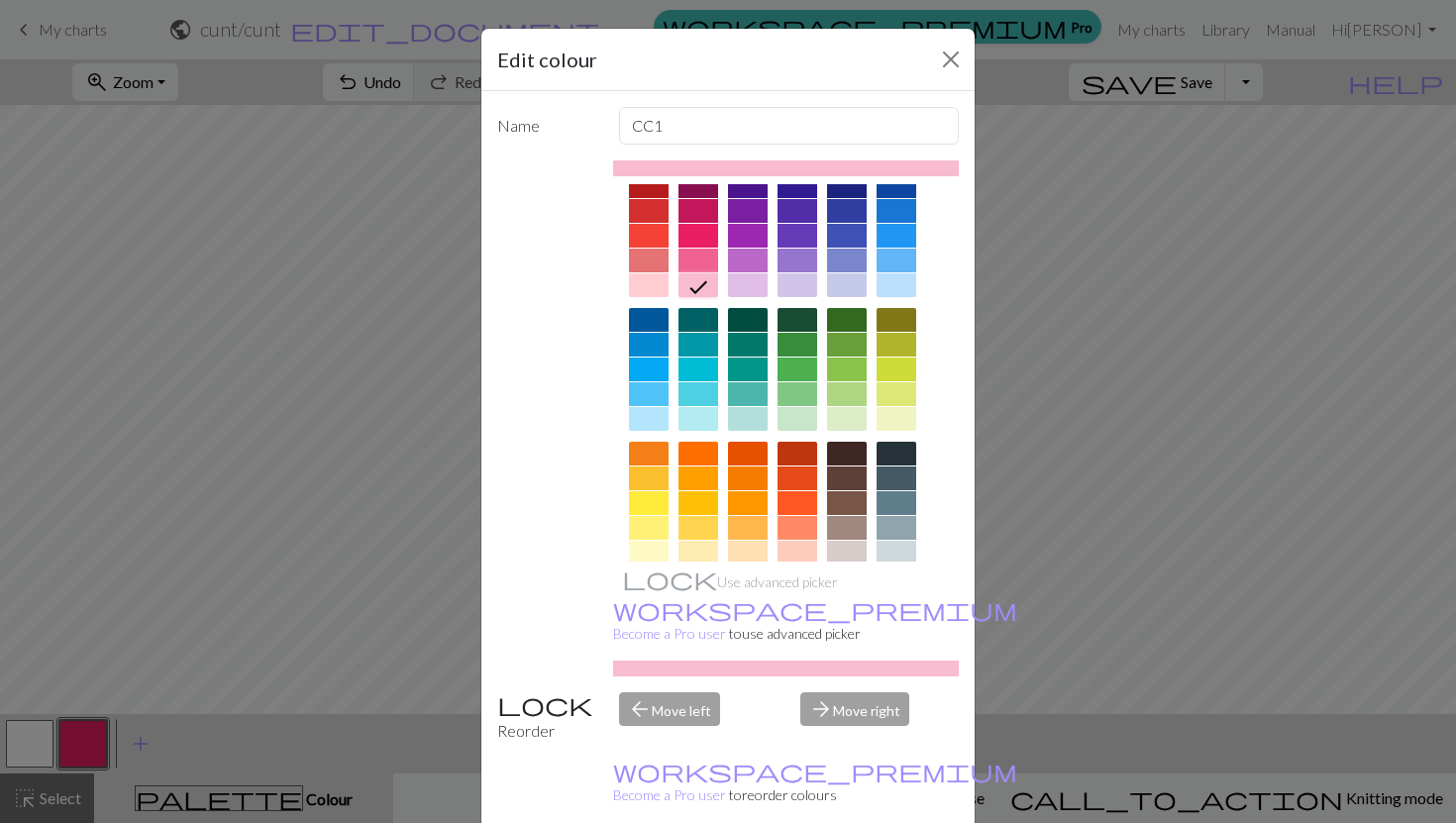 click on "Done" at bounding box center [847, 874] 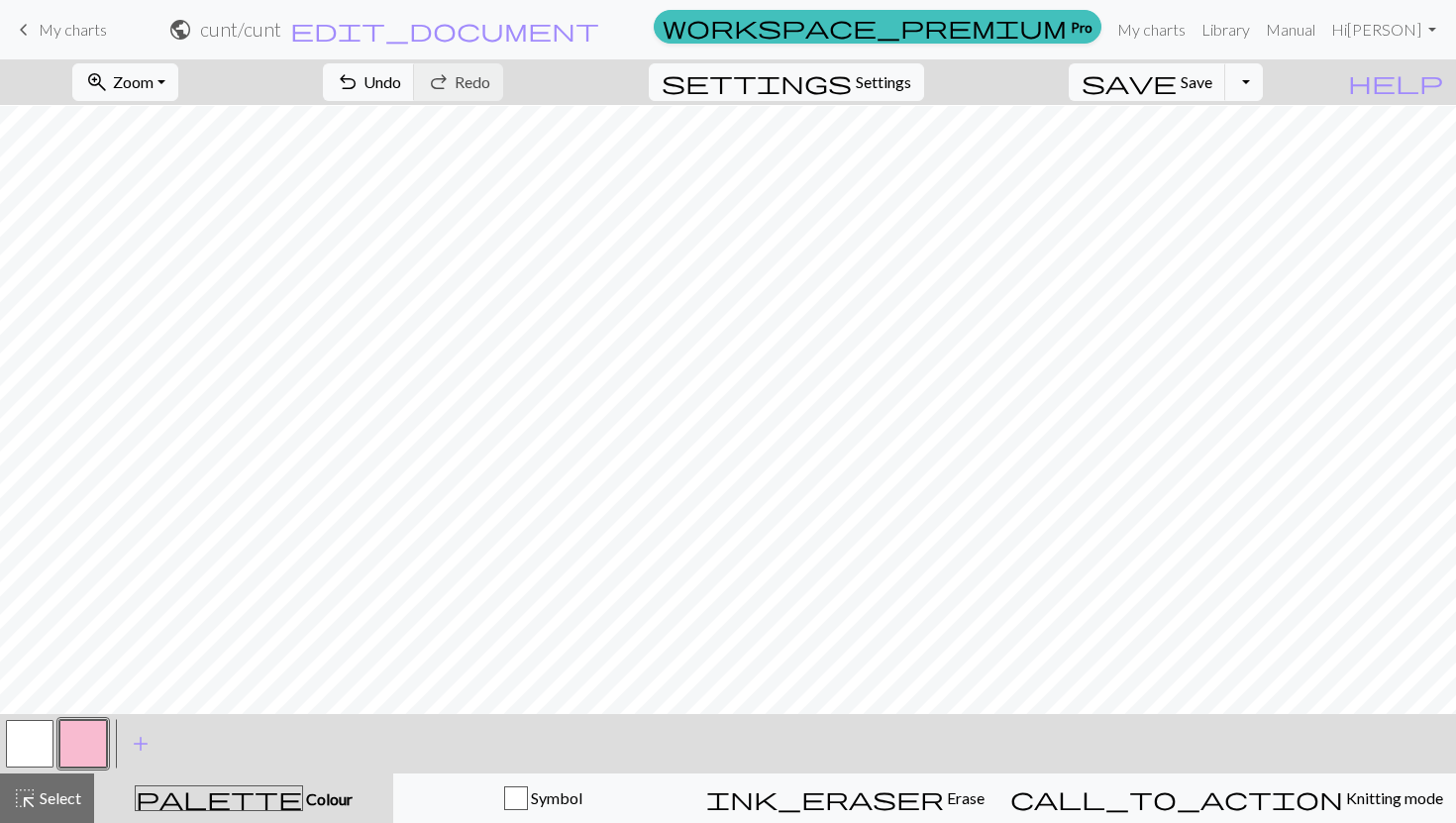 scroll, scrollTop: 138, scrollLeft: 0, axis: vertical 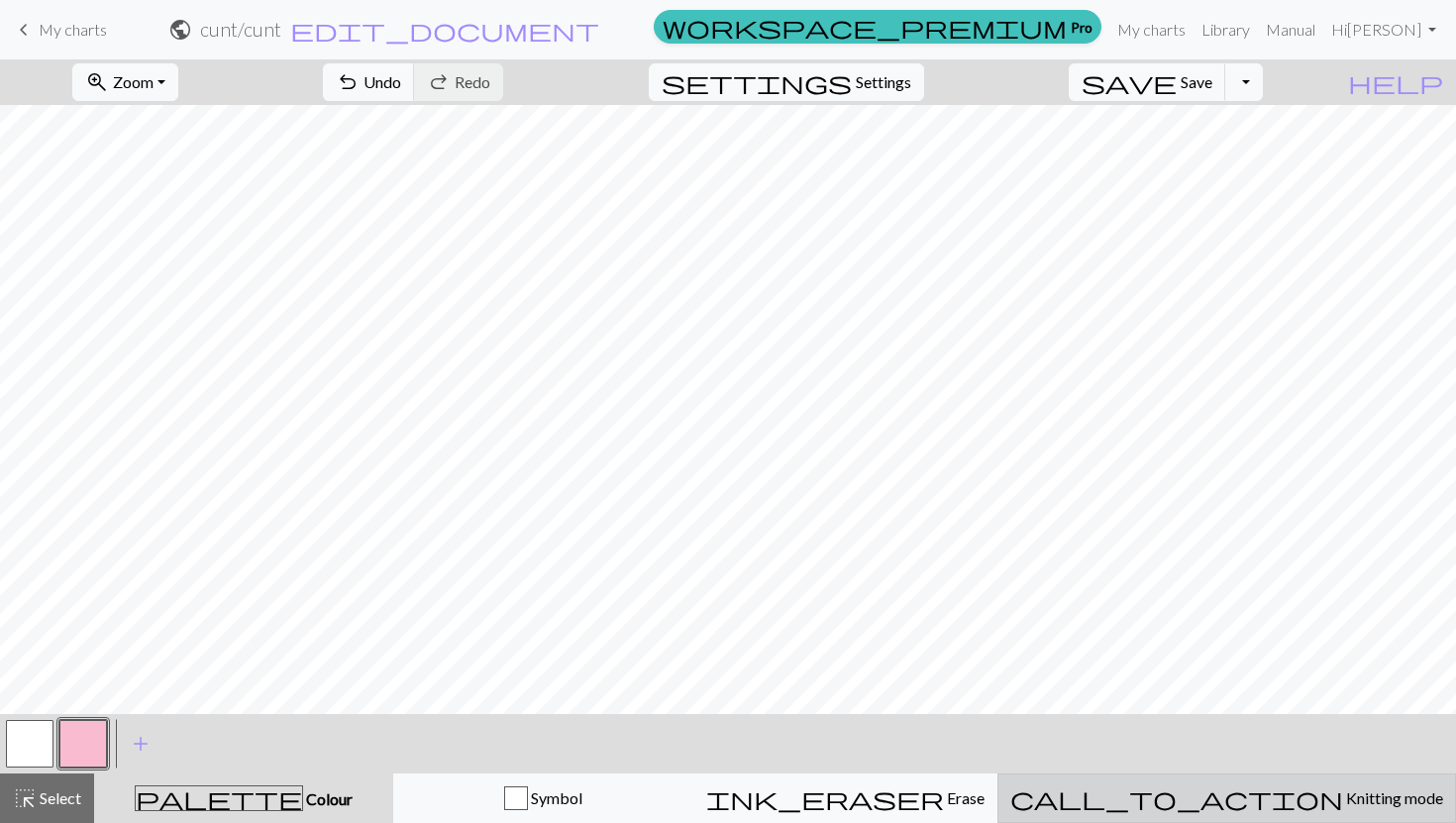 click on "Knitting mode" at bounding box center [1393, 797] 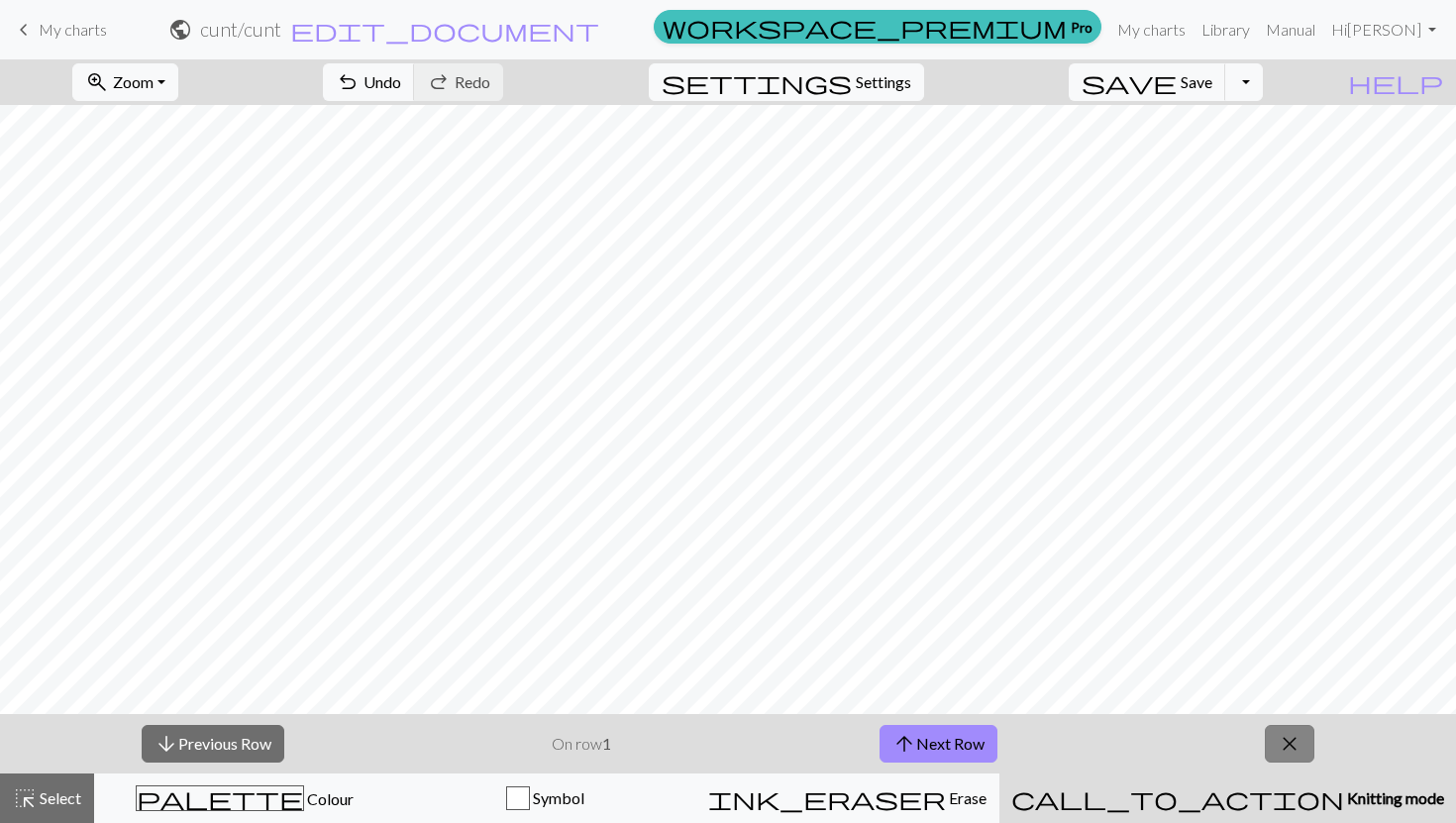 click on "close" at bounding box center (1290, 744) 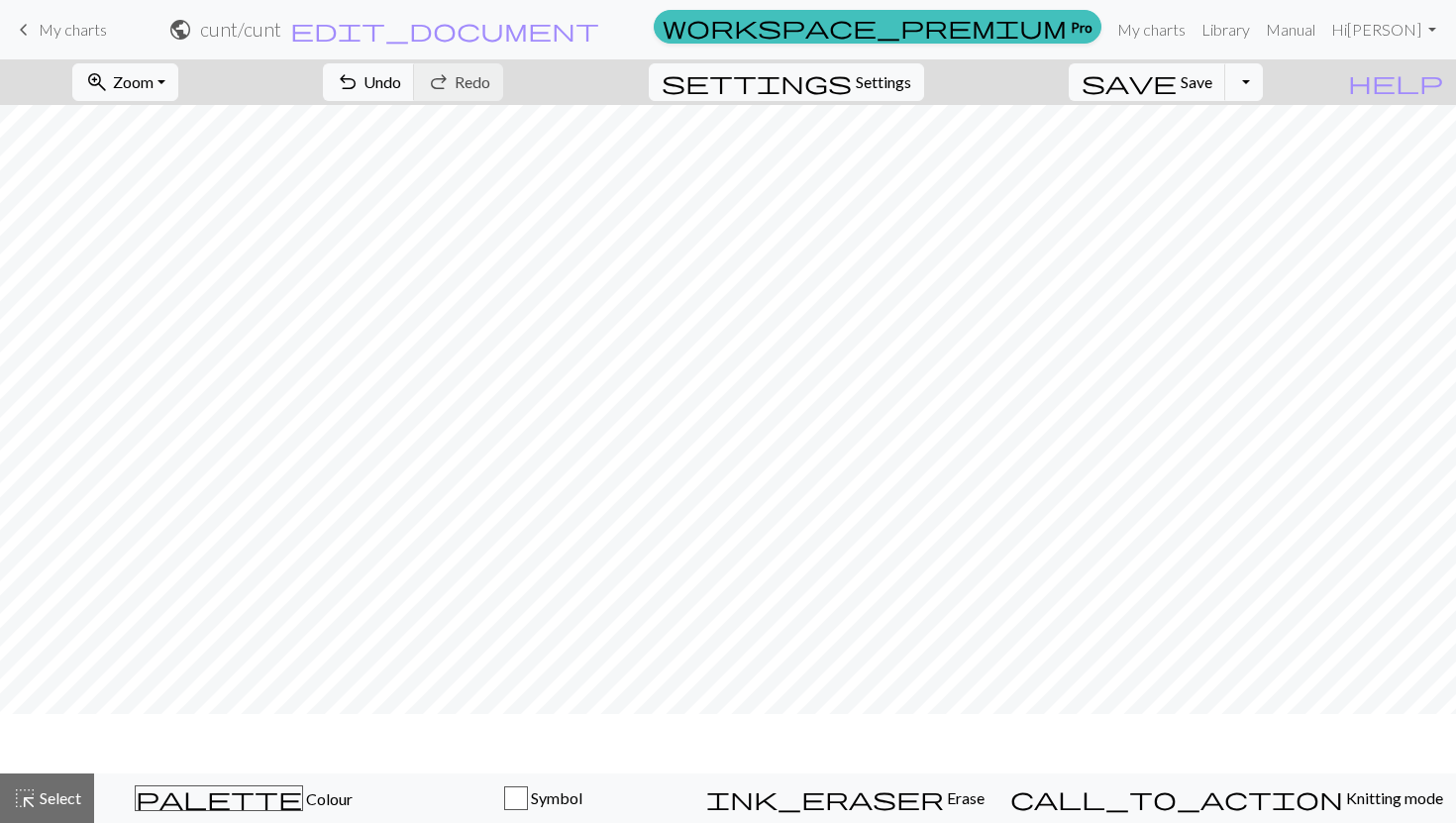 scroll, scrollTop: 78, scrollLeft: 0, axis: vertical 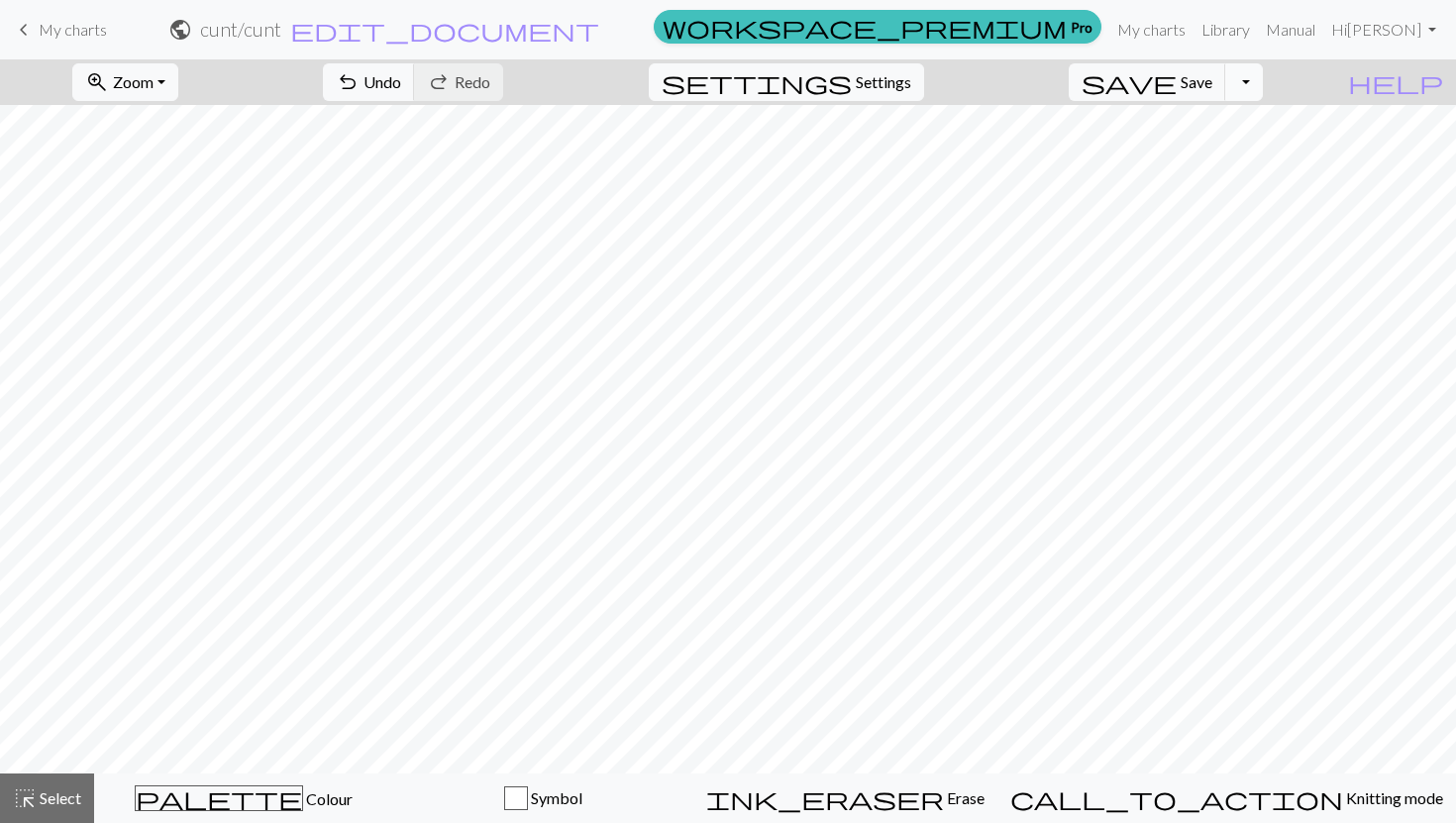 click on "Toggle Dropdown" at bounding box center [1244, 82] 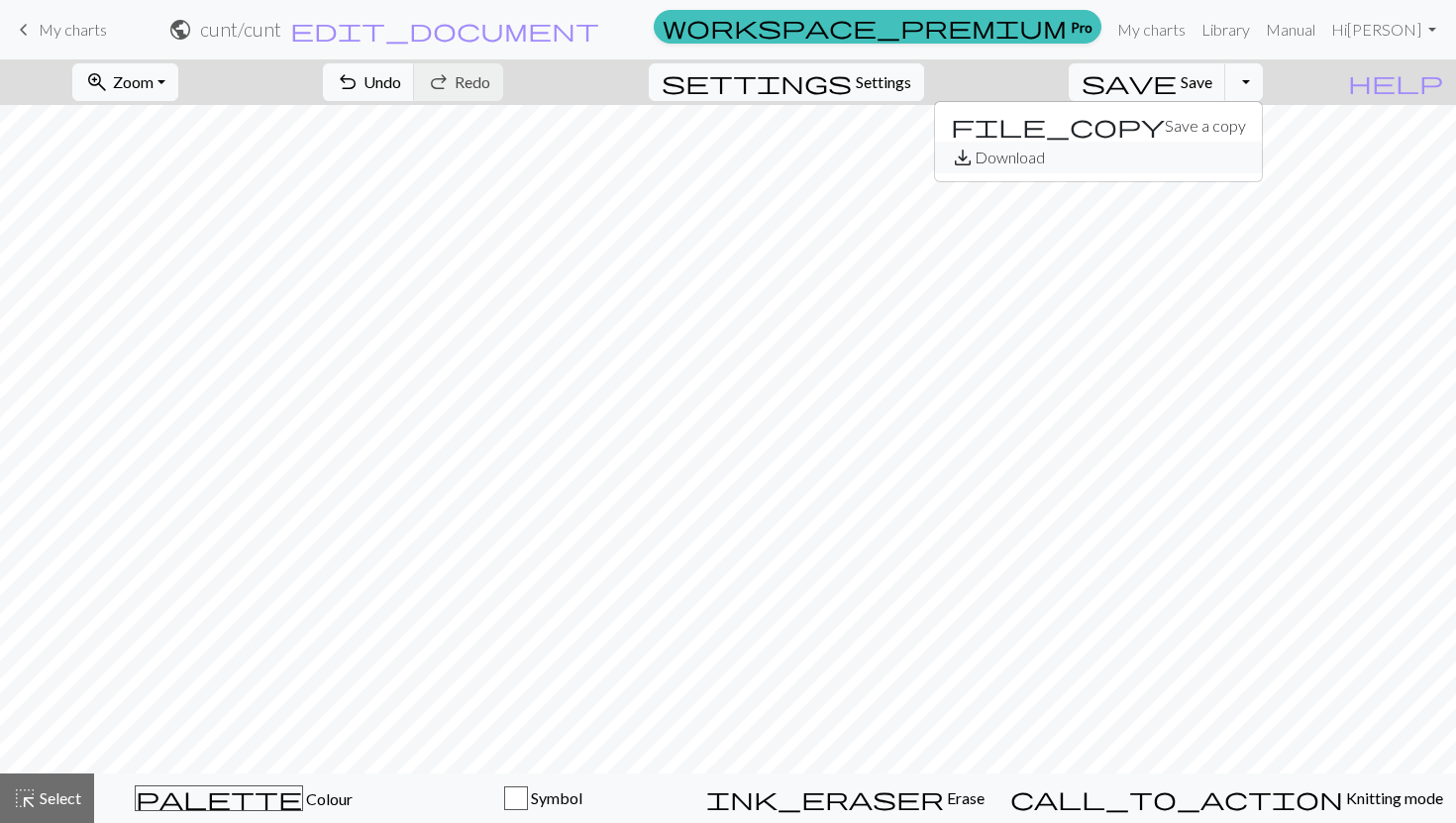 click on "save_alt  Download" at bounding box center (1098, 157) 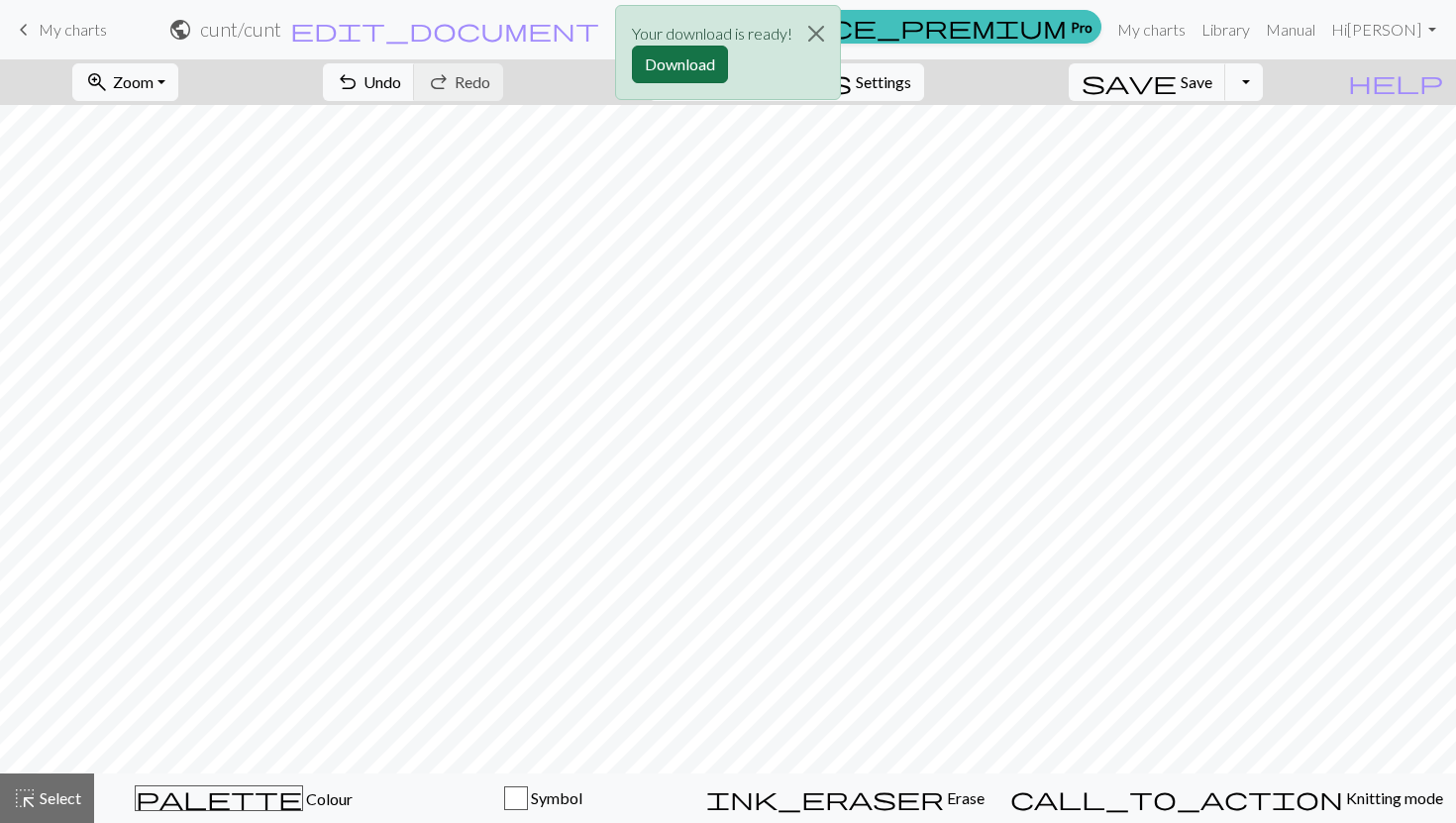 click on "Download" at bounding box center (679, 64) 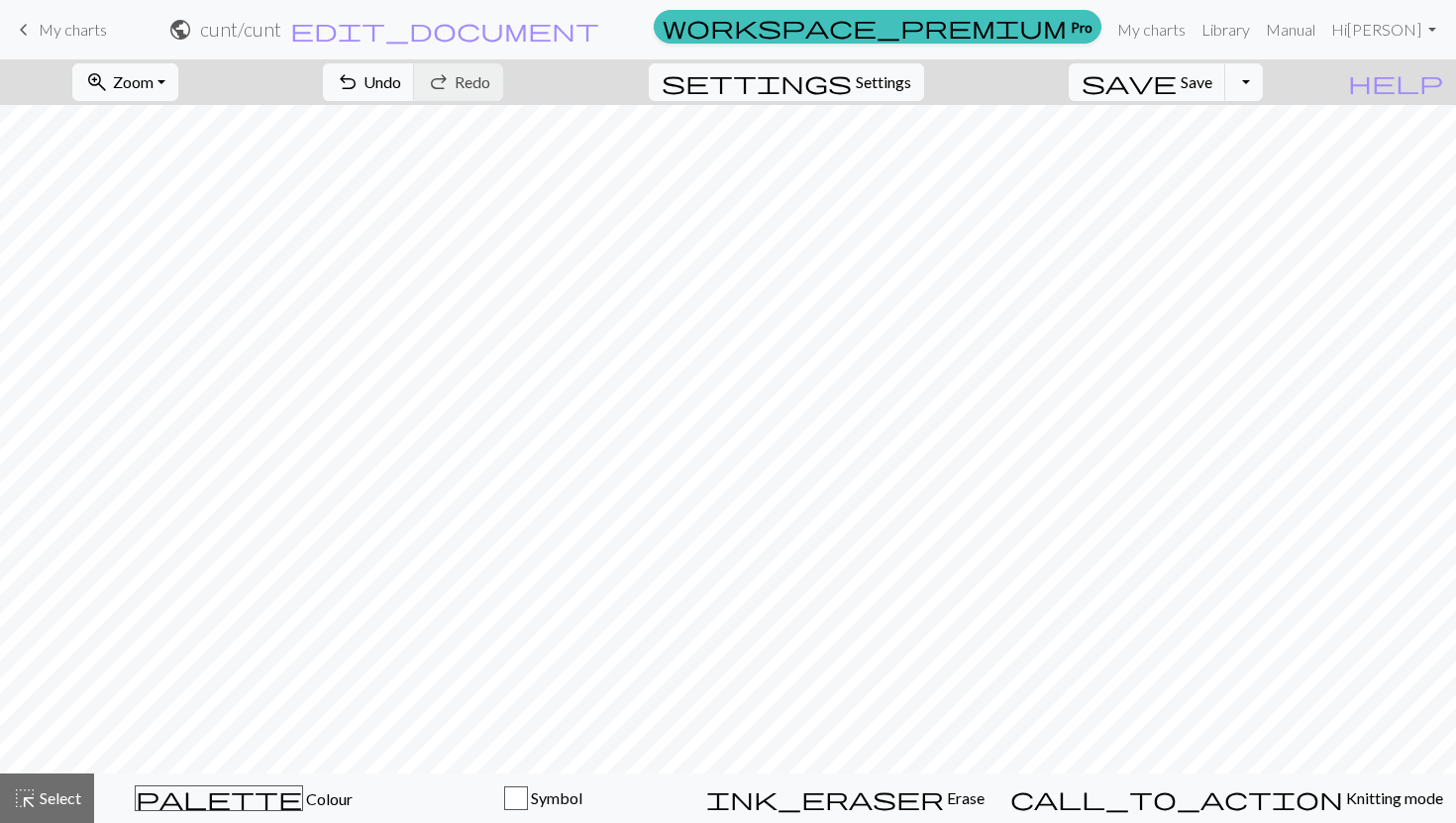 scroll, scrollTop: 0, scrollLeft: 0, axis: both 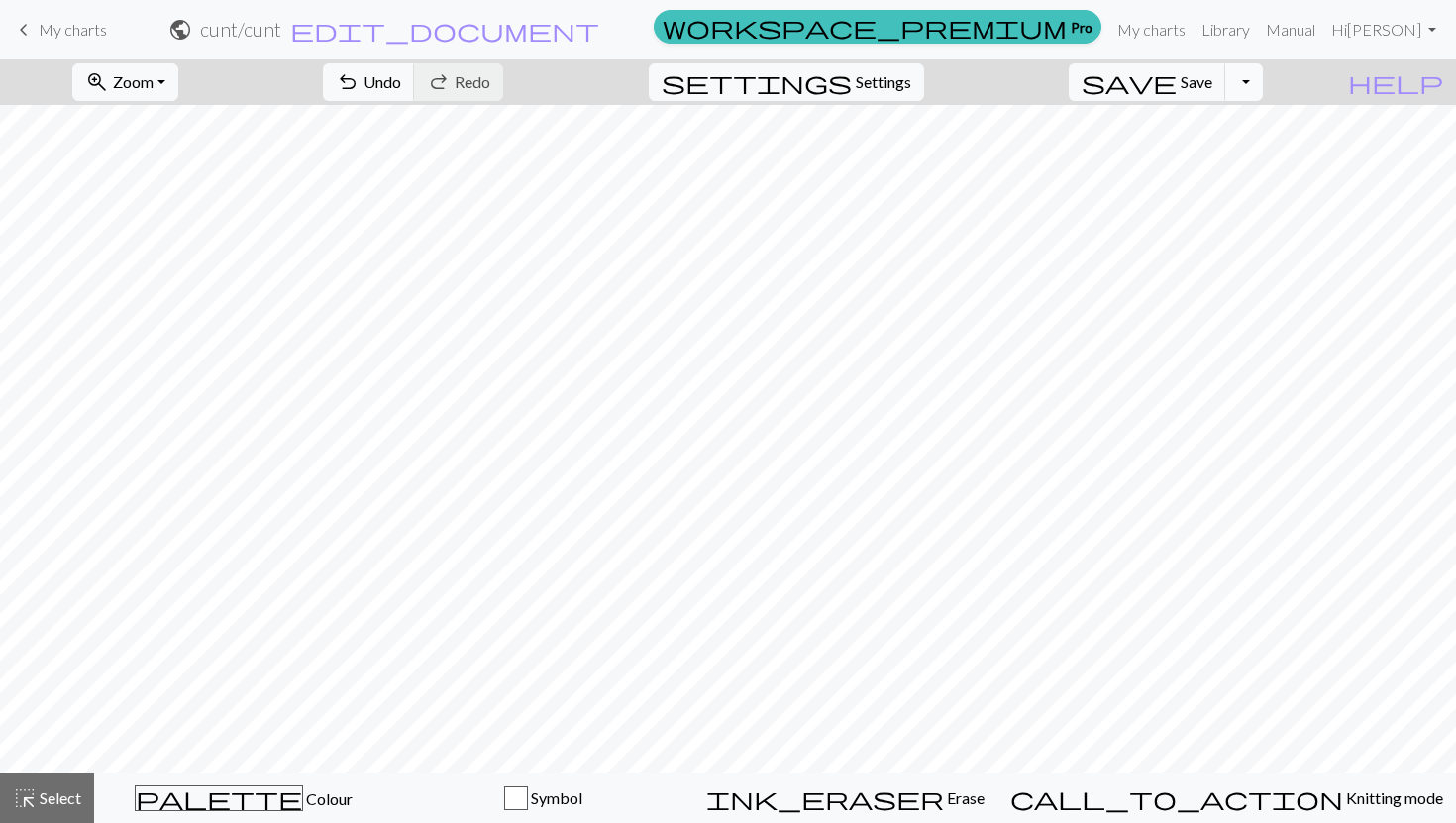 click on "Toggle Dropdown" at bounding box center (1244, 82) 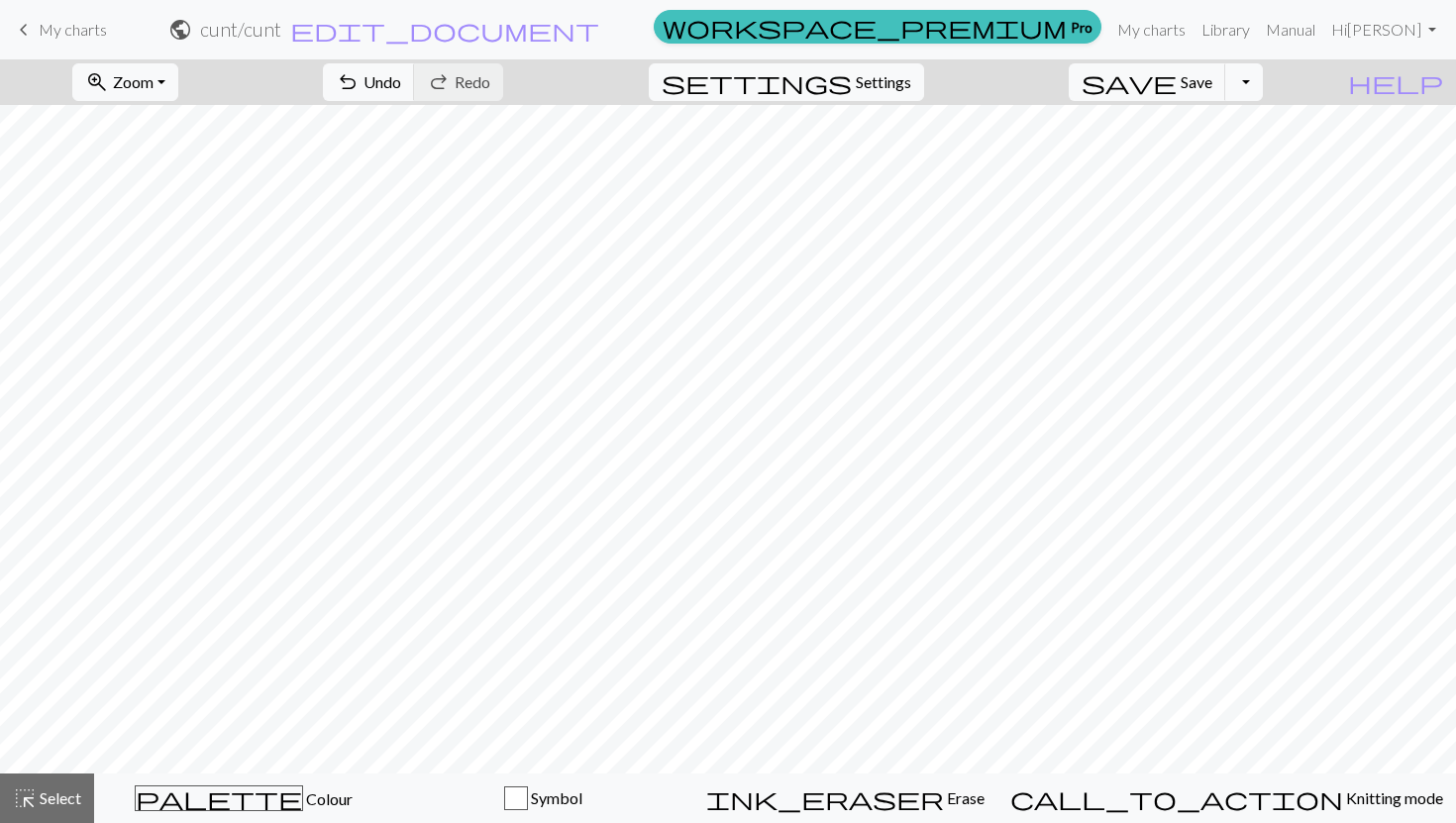 click on "keyboard_arrow_left   My charts public cunt  /  cunt edit_document Edit settings workspace_premium  Pro My charts Library Manual Hi  Alberte Witt   Account settings Logout" at bounding box center [728, 30] 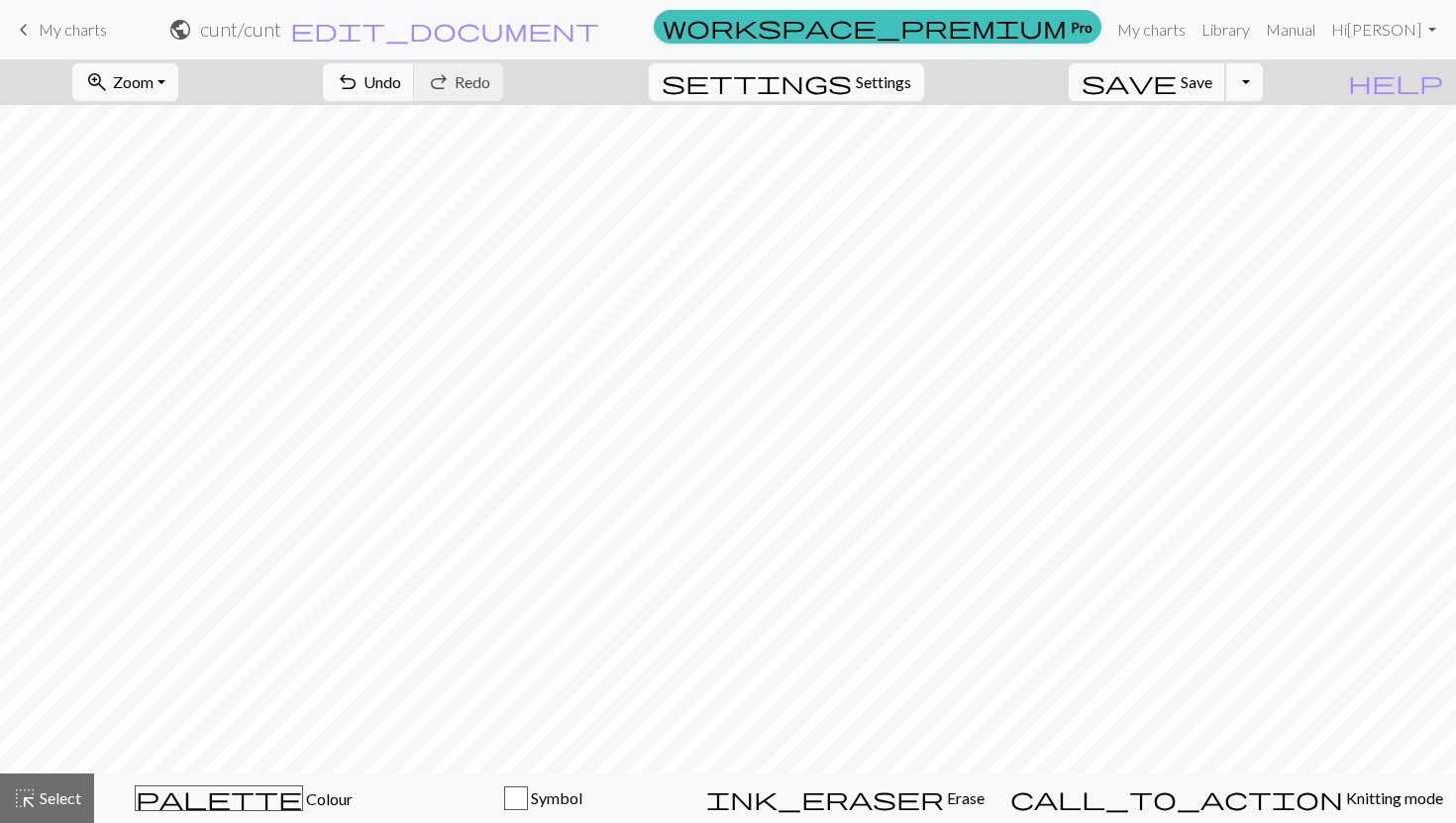 click on "Save" at bounding box center [1196, 81] 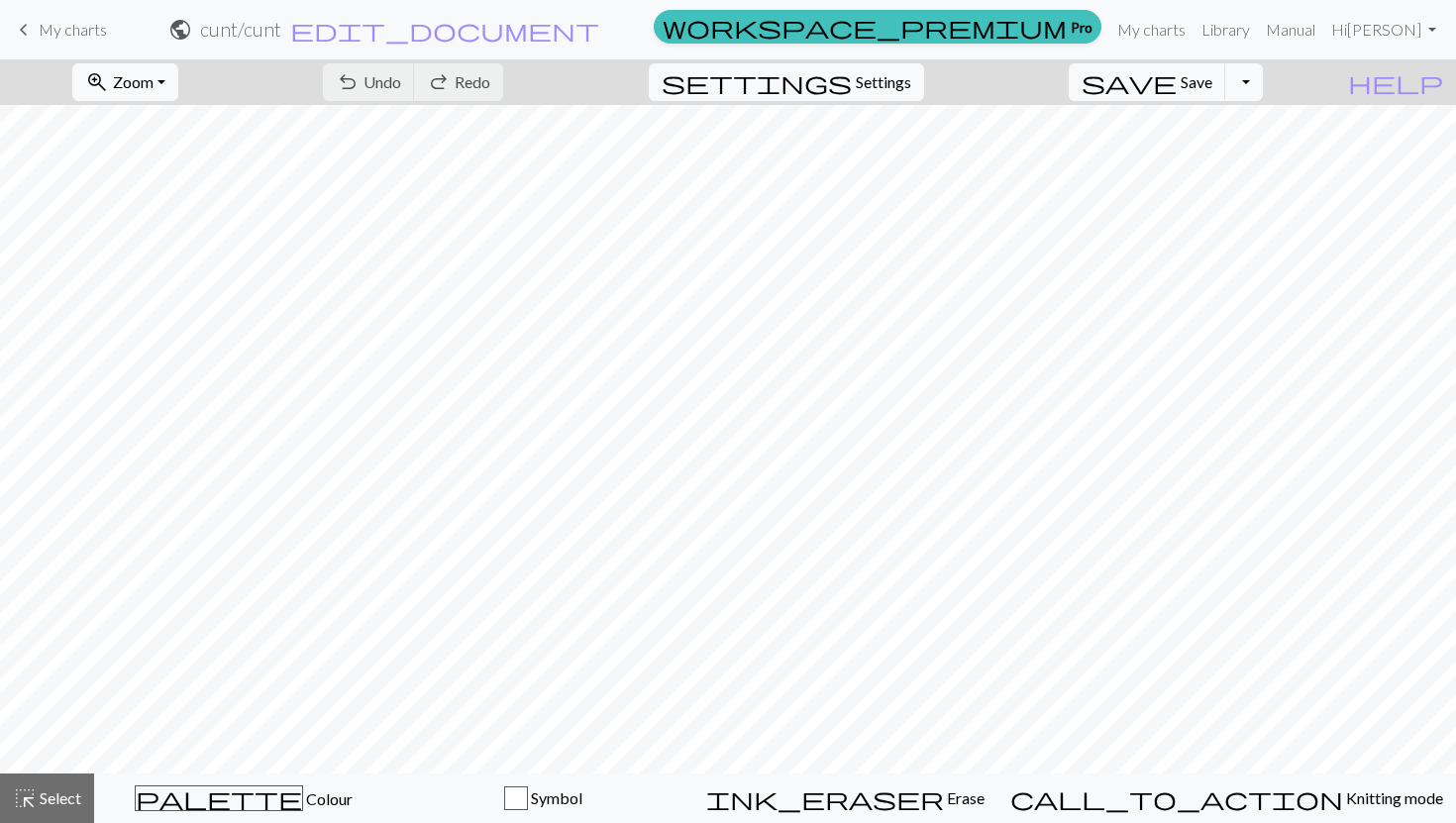click on "keyboard_arrow_left" at bounding box center (24, 30) 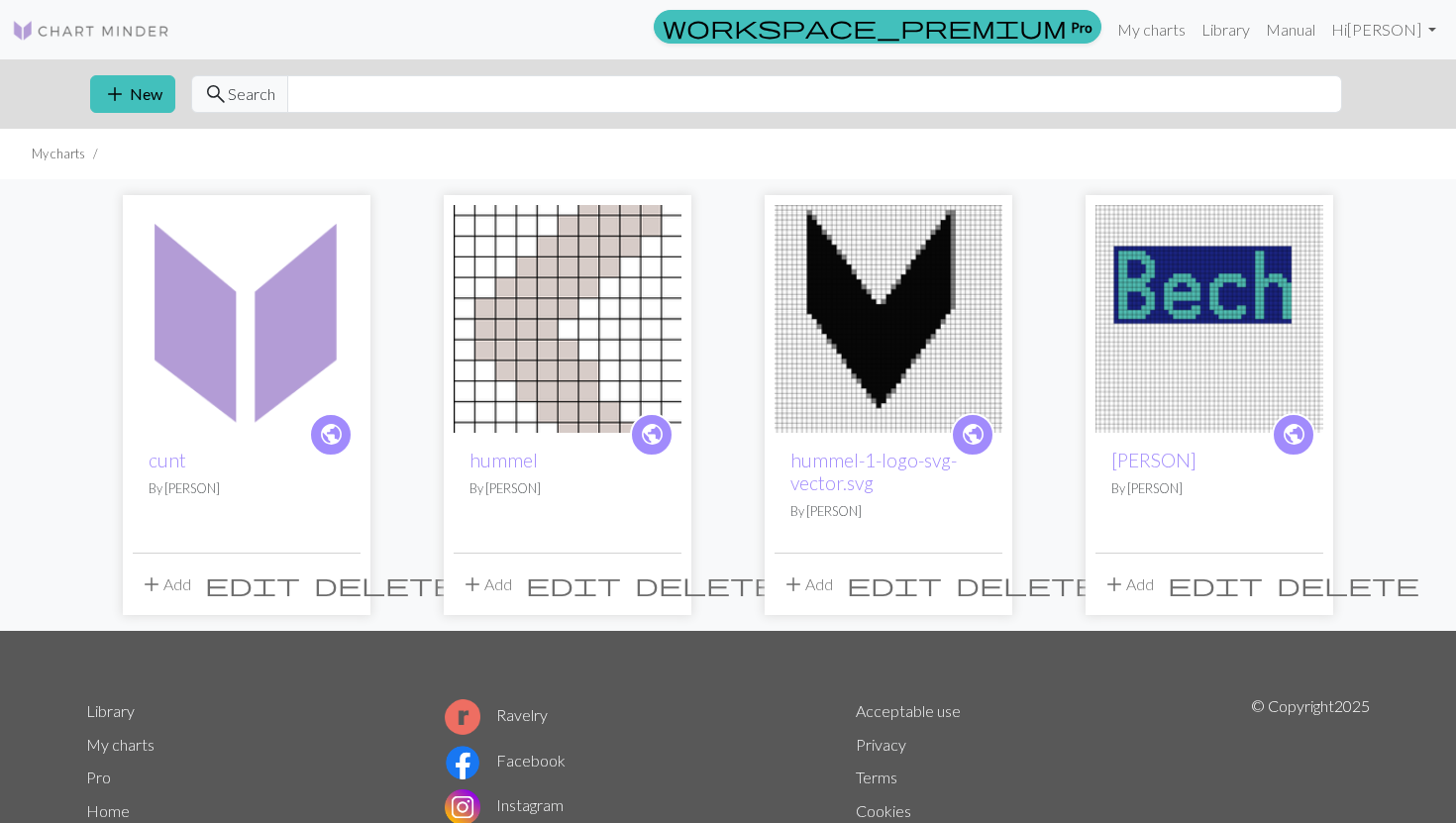 click on "public" at bounding box center [331, 434] 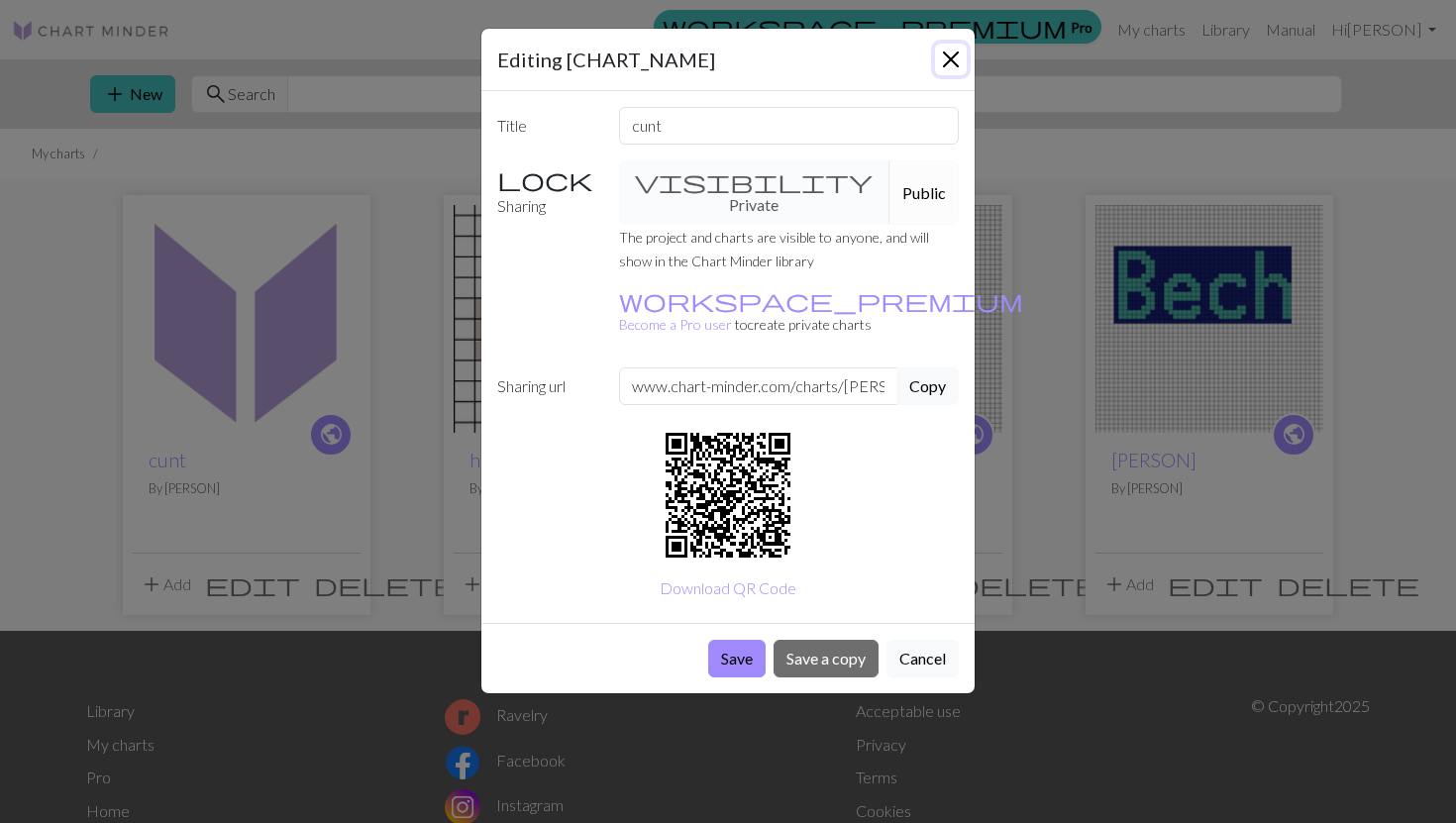 click at bounding box center [951, 59] 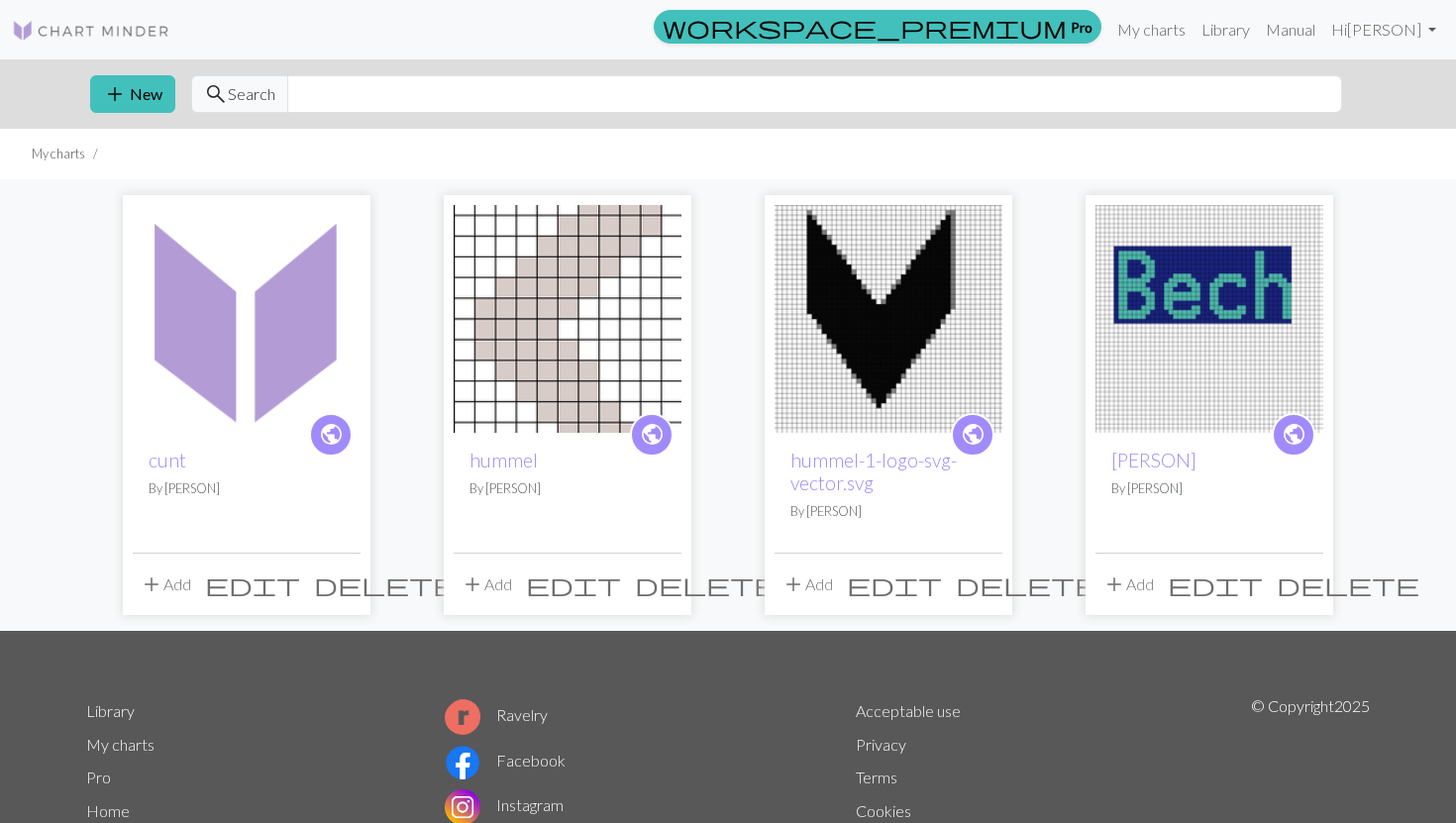 click at bounding box center [247, 319] 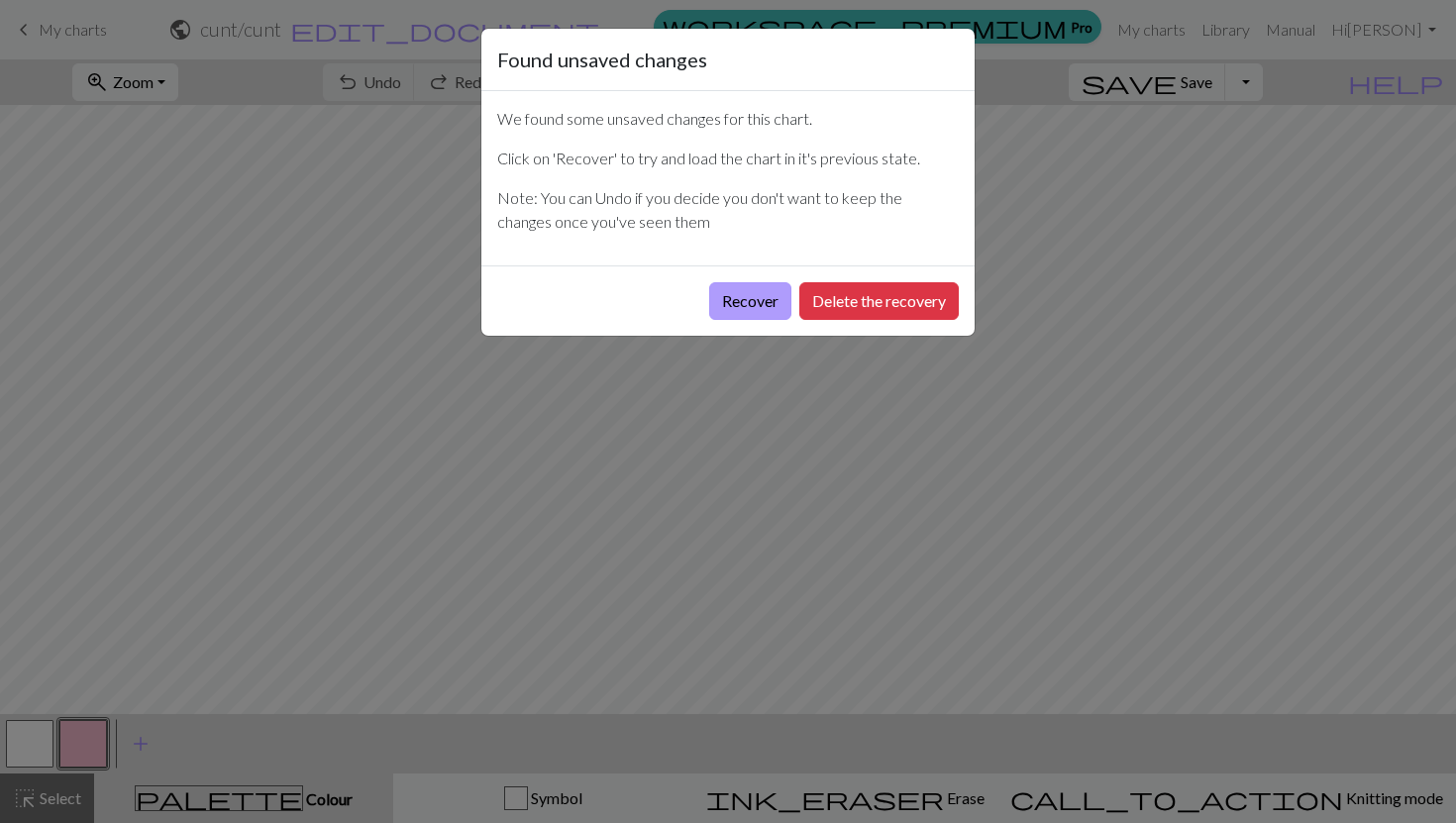 click on "Recover" at bounding box center [750, 301] 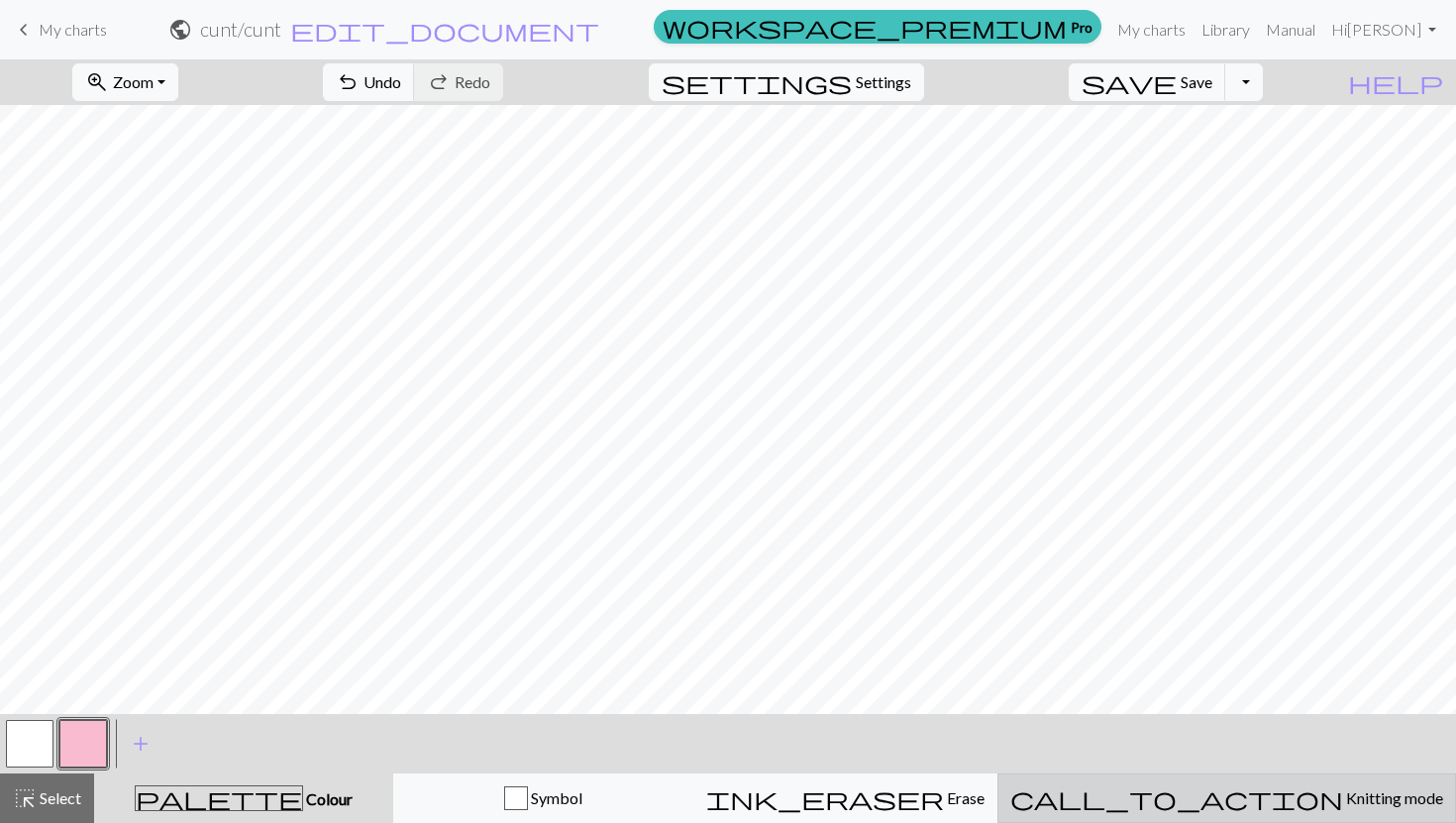 click on "Knitting mode" at bounding box center (1393, 797) 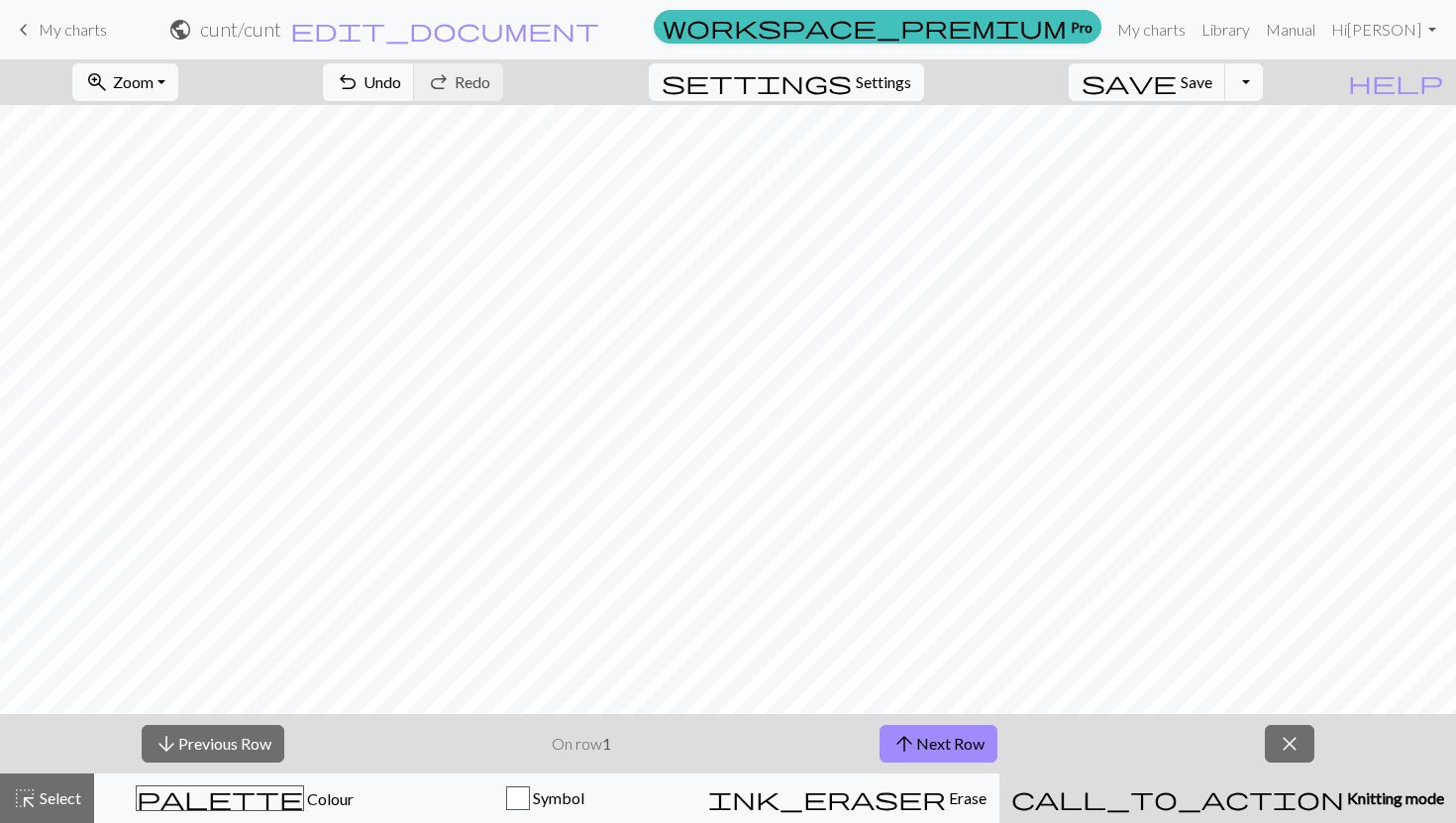 scroll, scrollTop: 530, scrollLeft: 0, axis: vertical 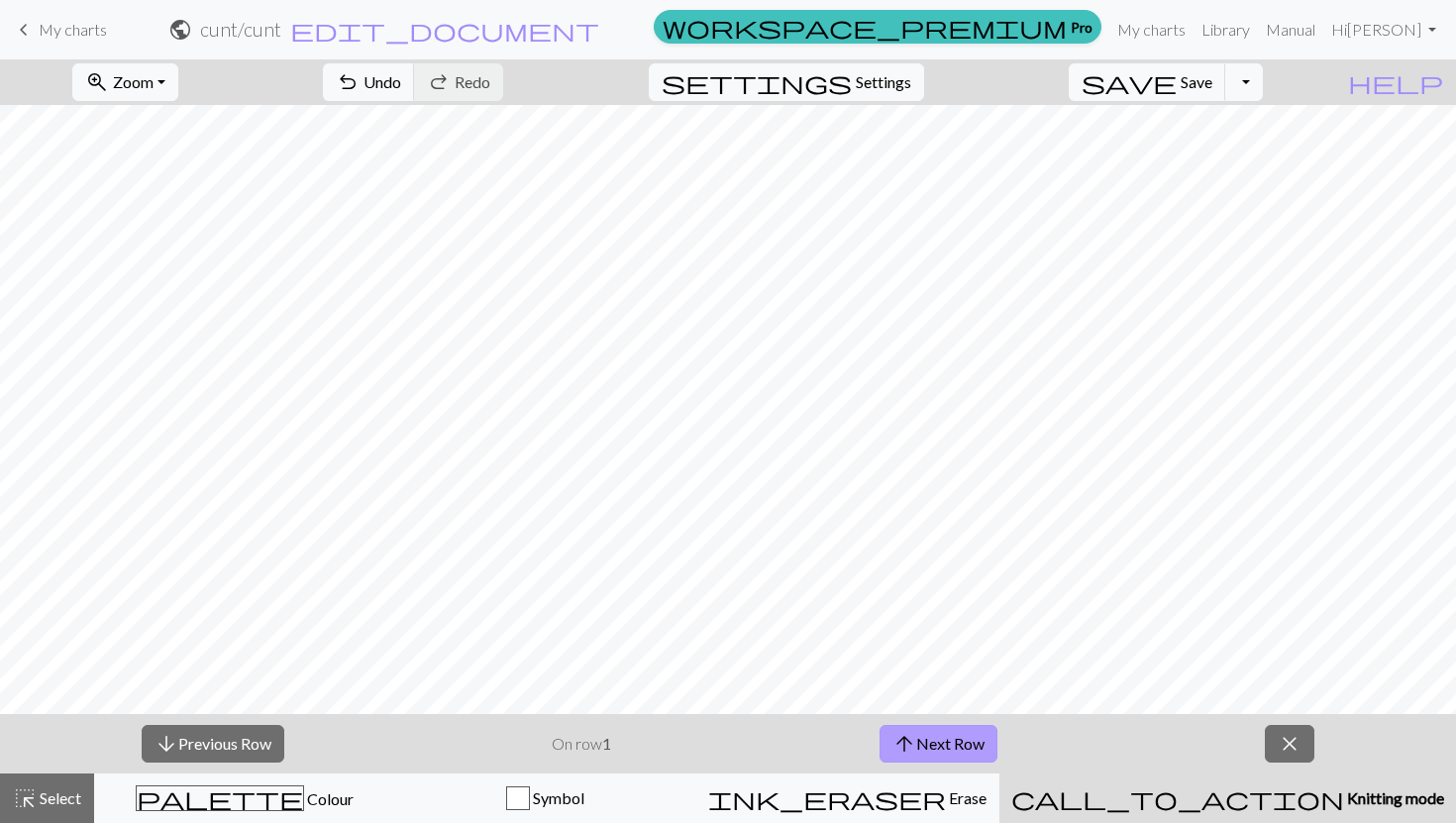 click on "arrow_upward  Next Row" at bounding box center (938, 744) 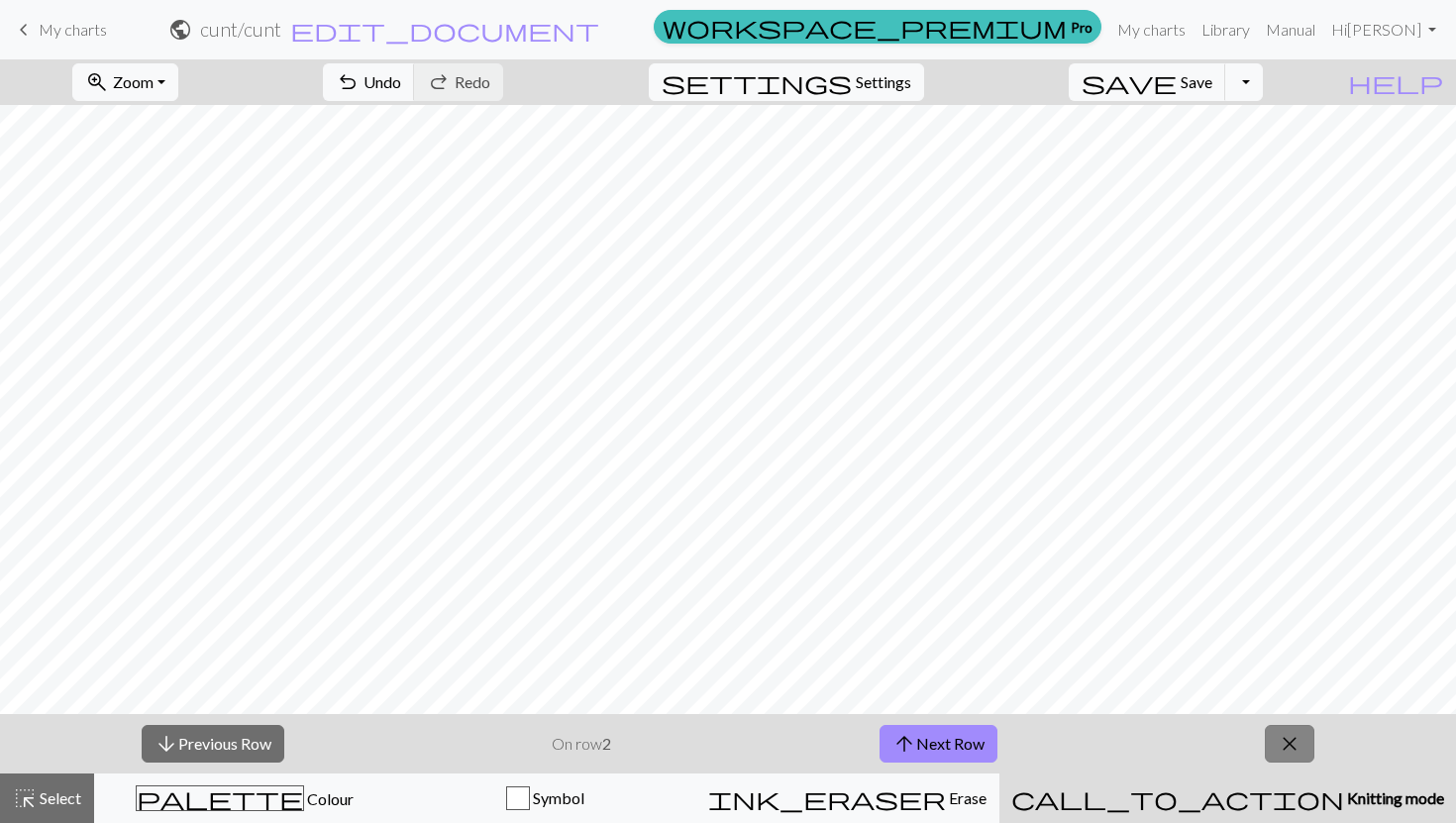 click on "close" at bounding box center (1290, 744) 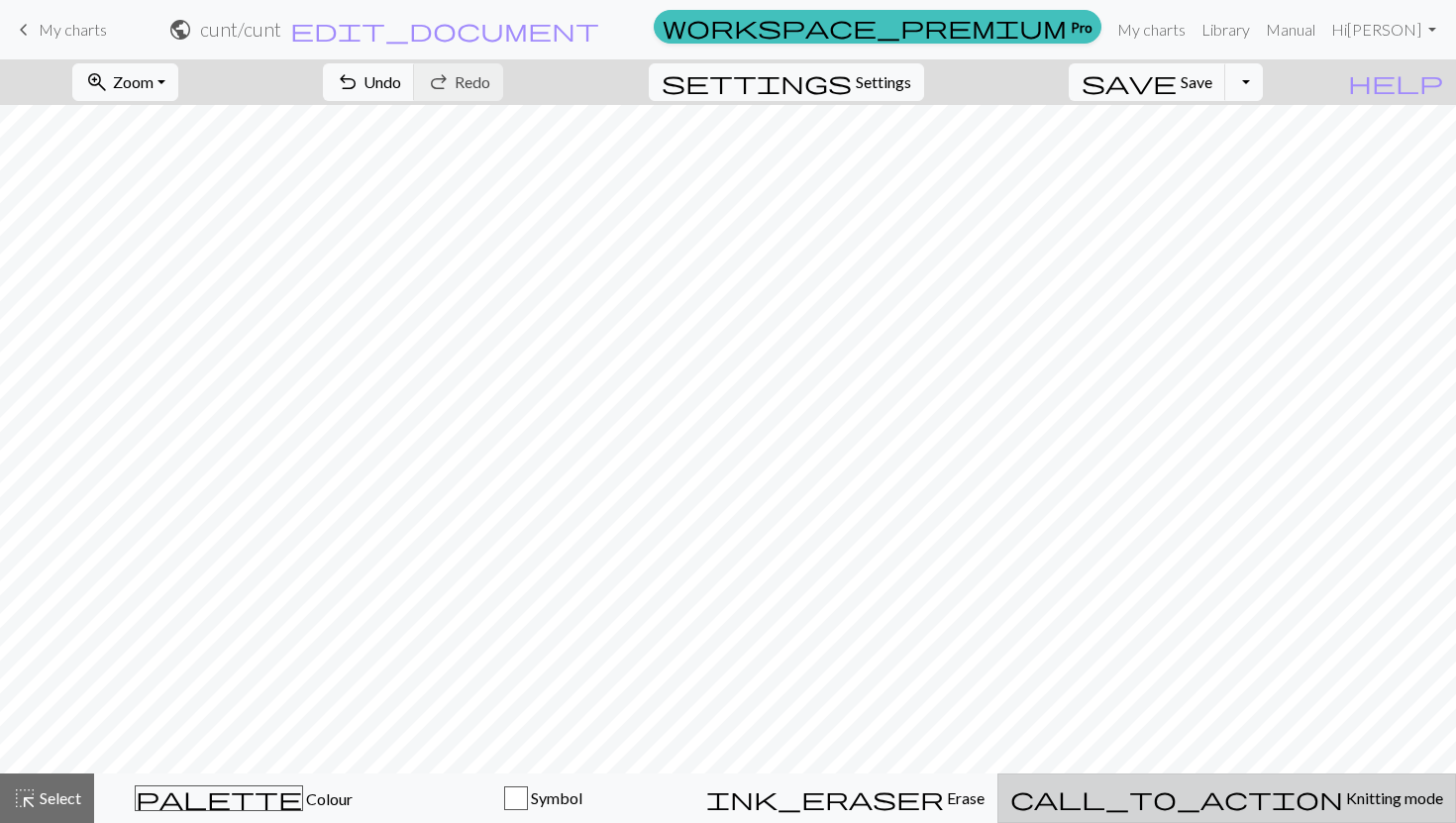 click on "call_to_action" at bounding box center [1177, 798] 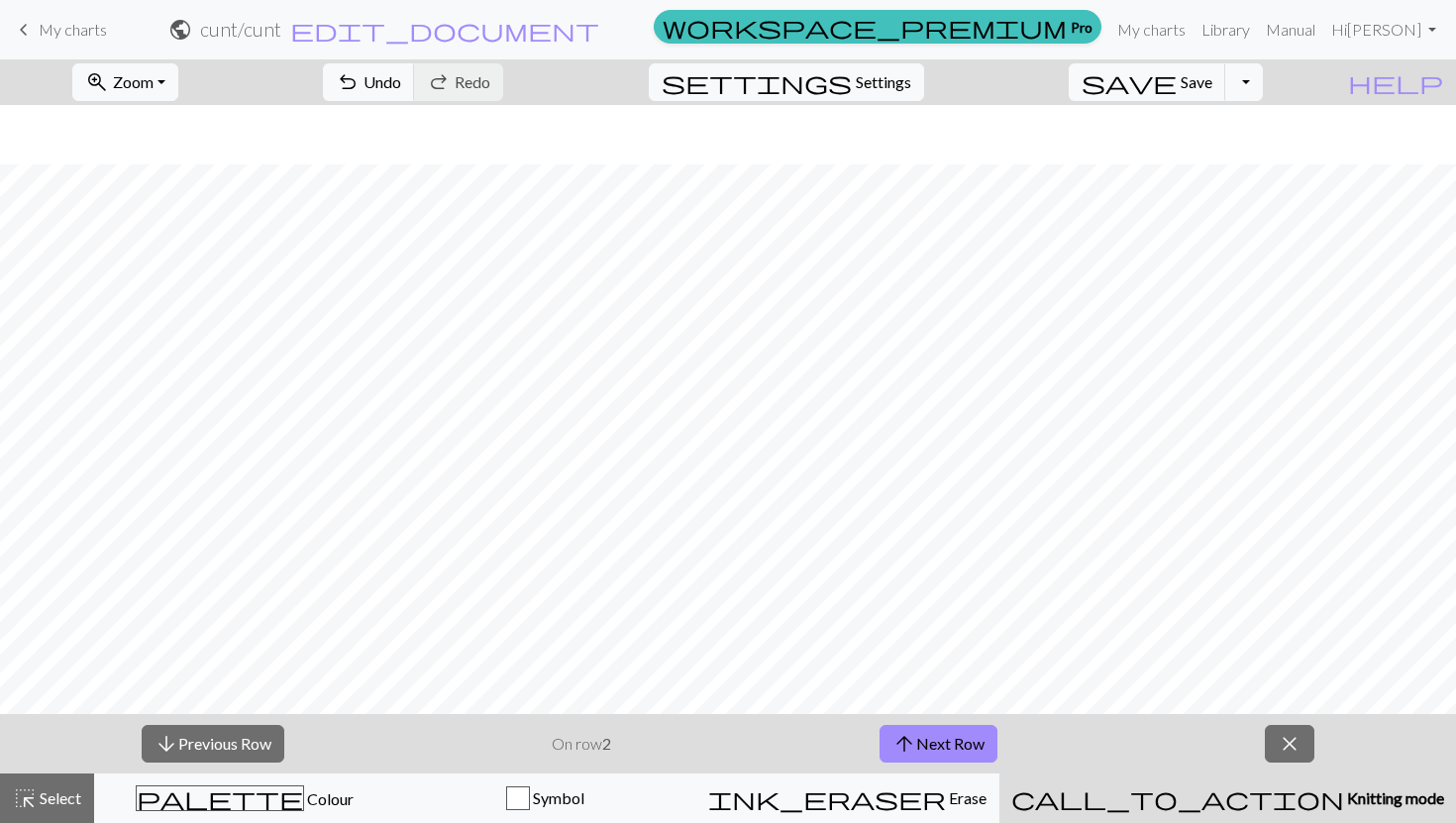 scroll, scrollTop: 530, scrollLeft: 0, axis: vertical 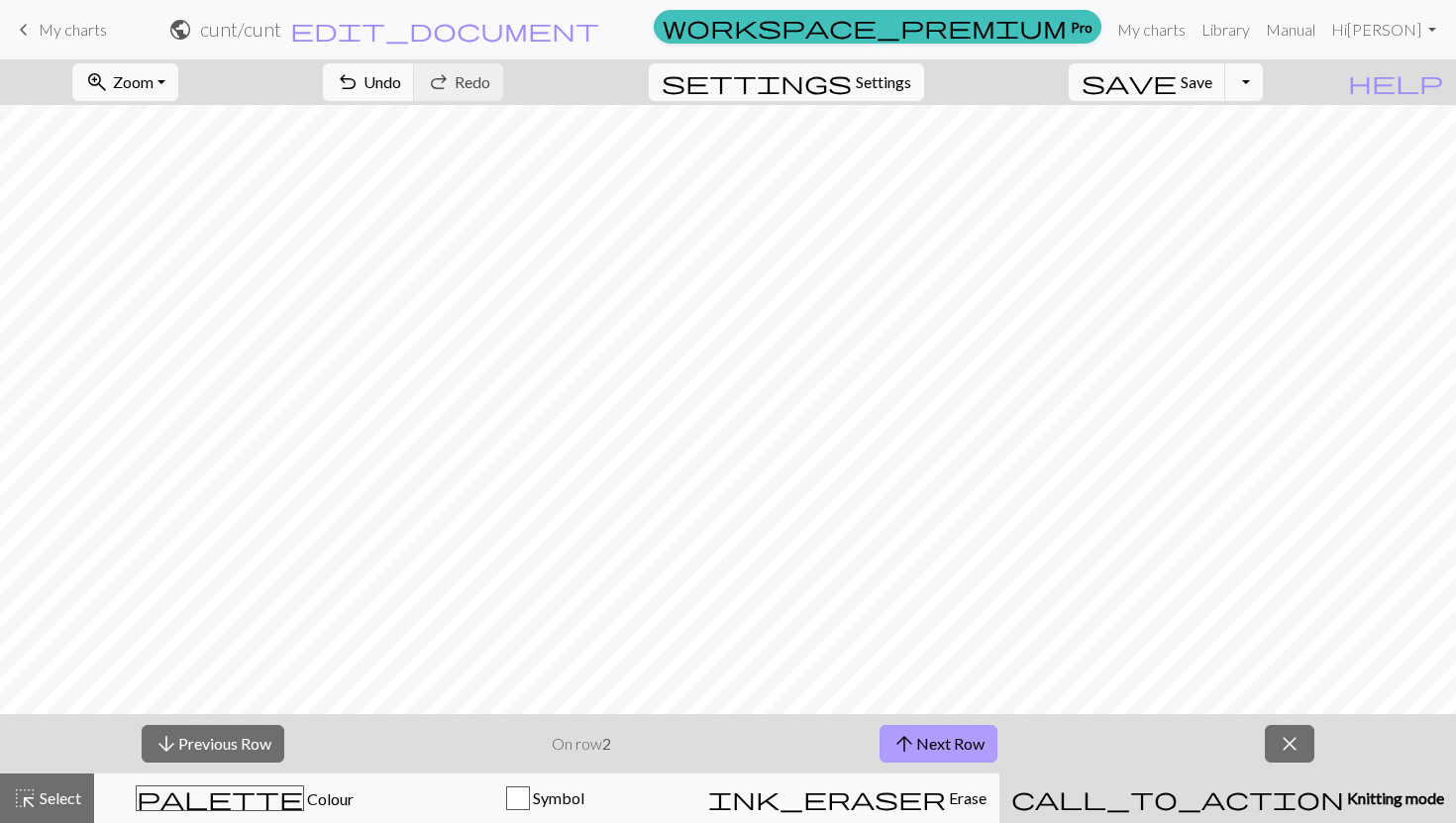 click on "arrow_upward  Next Row" at bounding box center [938, 744] 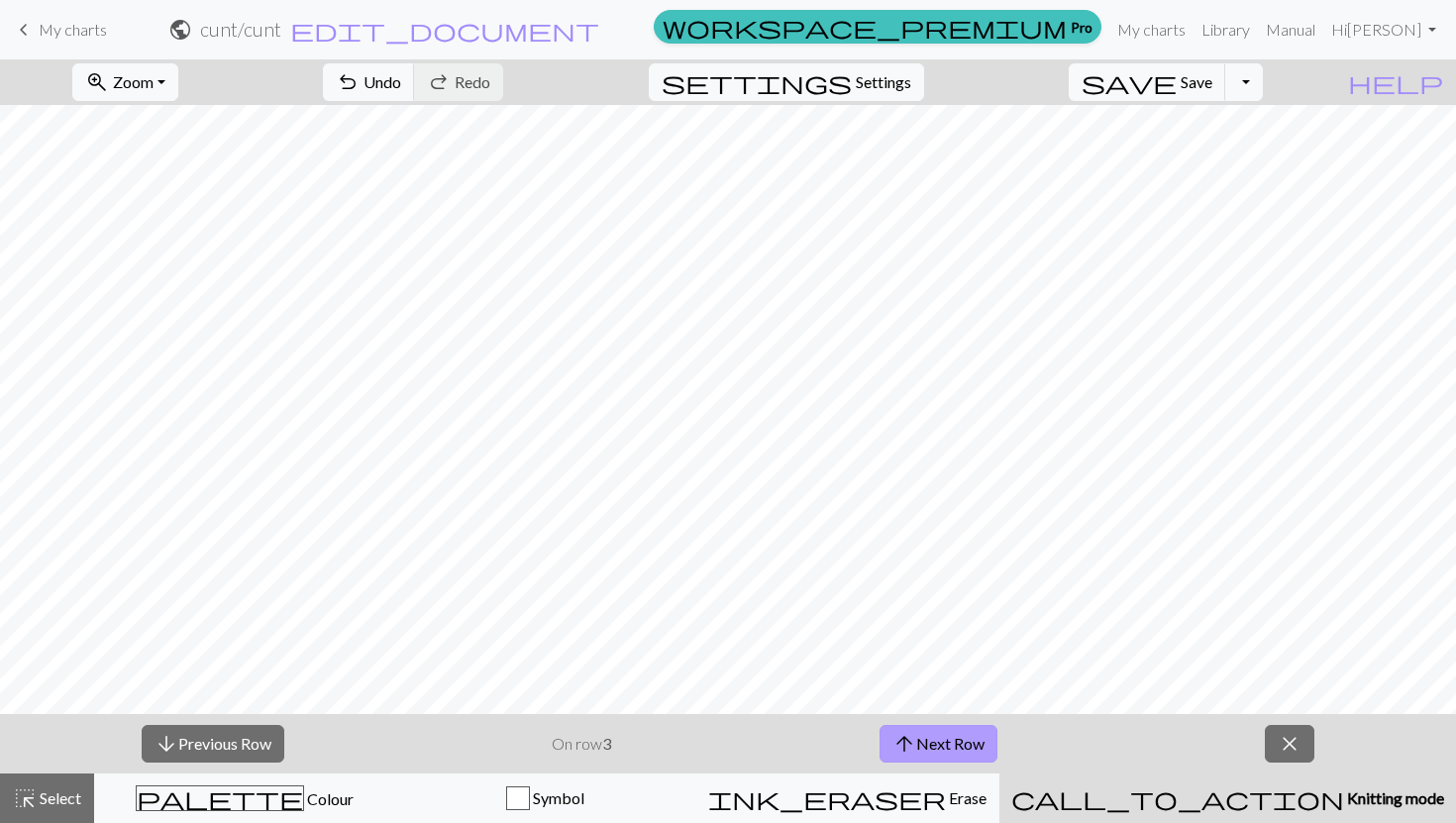 click on "arrow_upward  Next Row" at bounding box center [938, 744] 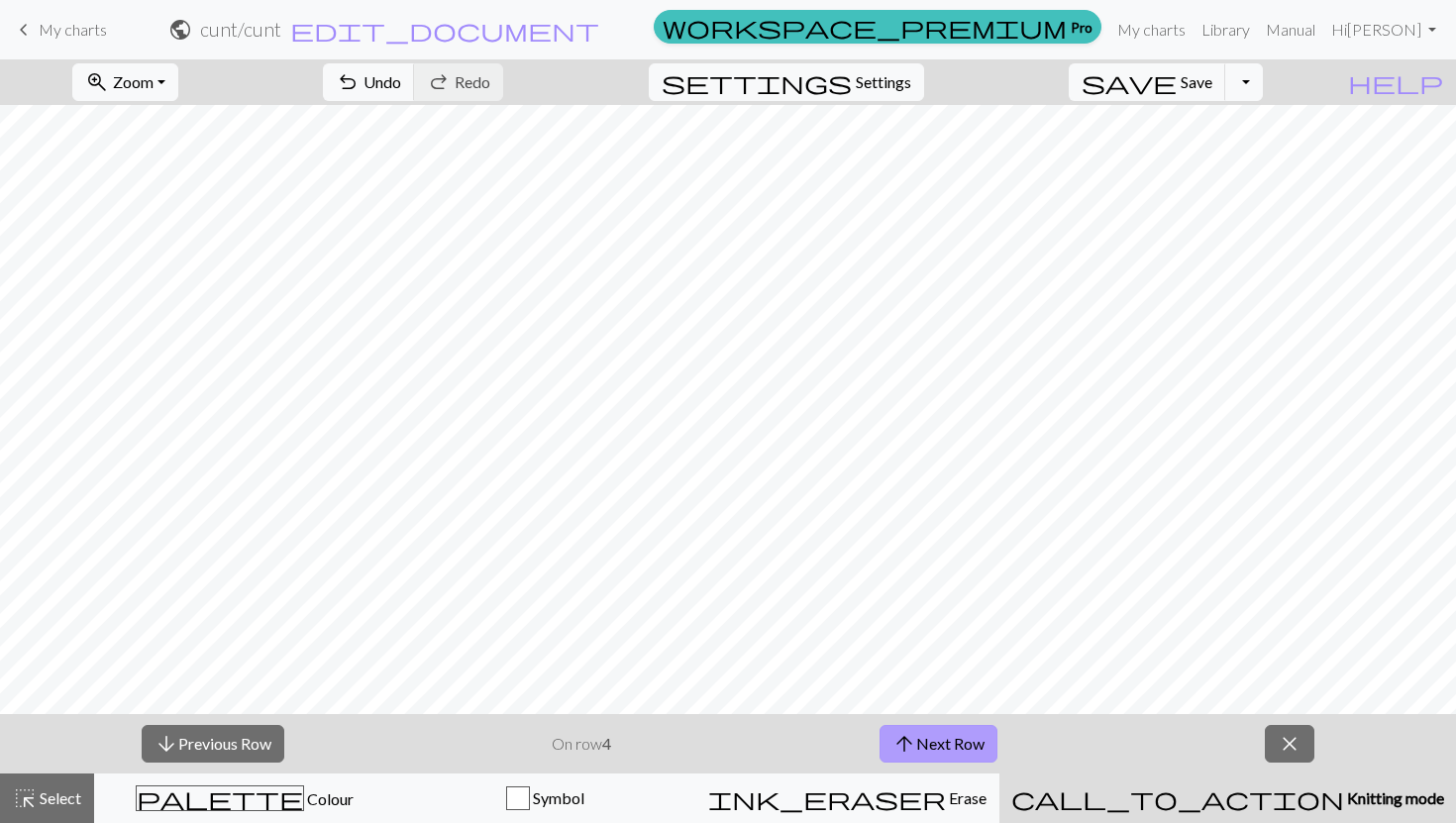 click on "arrow_upward  Next Row" at bounding box center (938, 744) 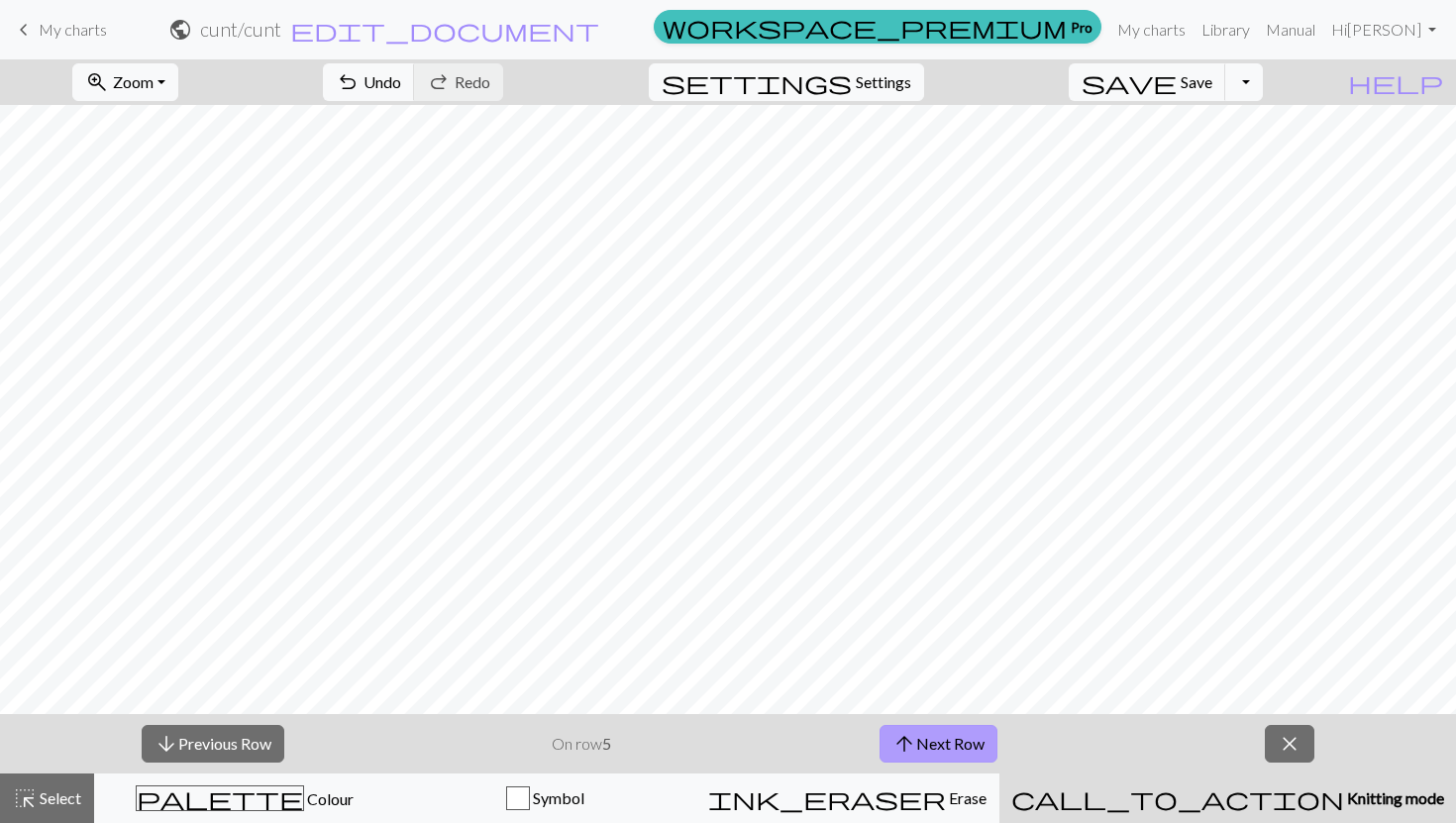 click on "arrow_upward  Next Row" at bounding box center (938, 744) 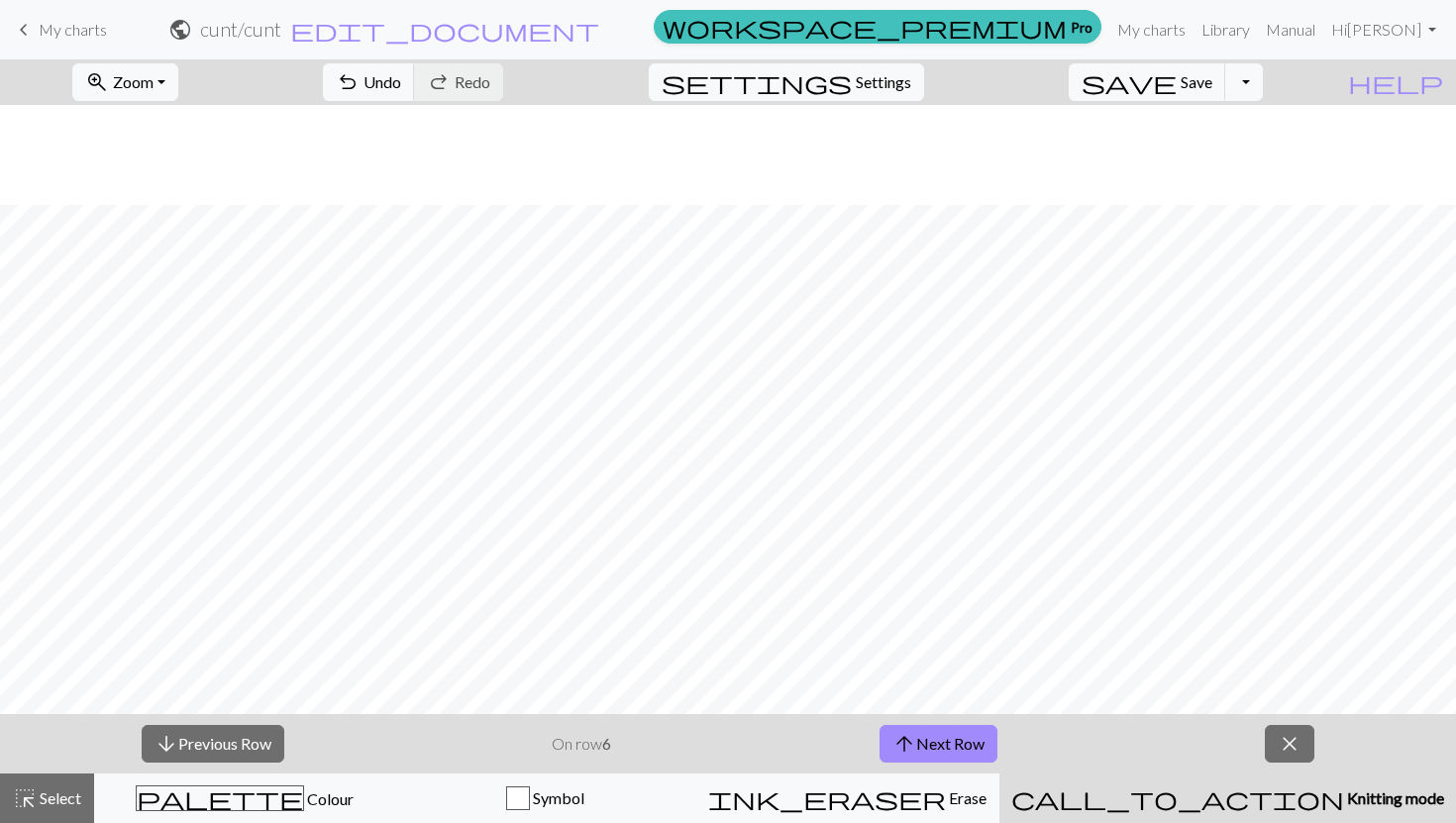 scroll, scrollTop: 530, scrollLeft: 0, axis: vertical 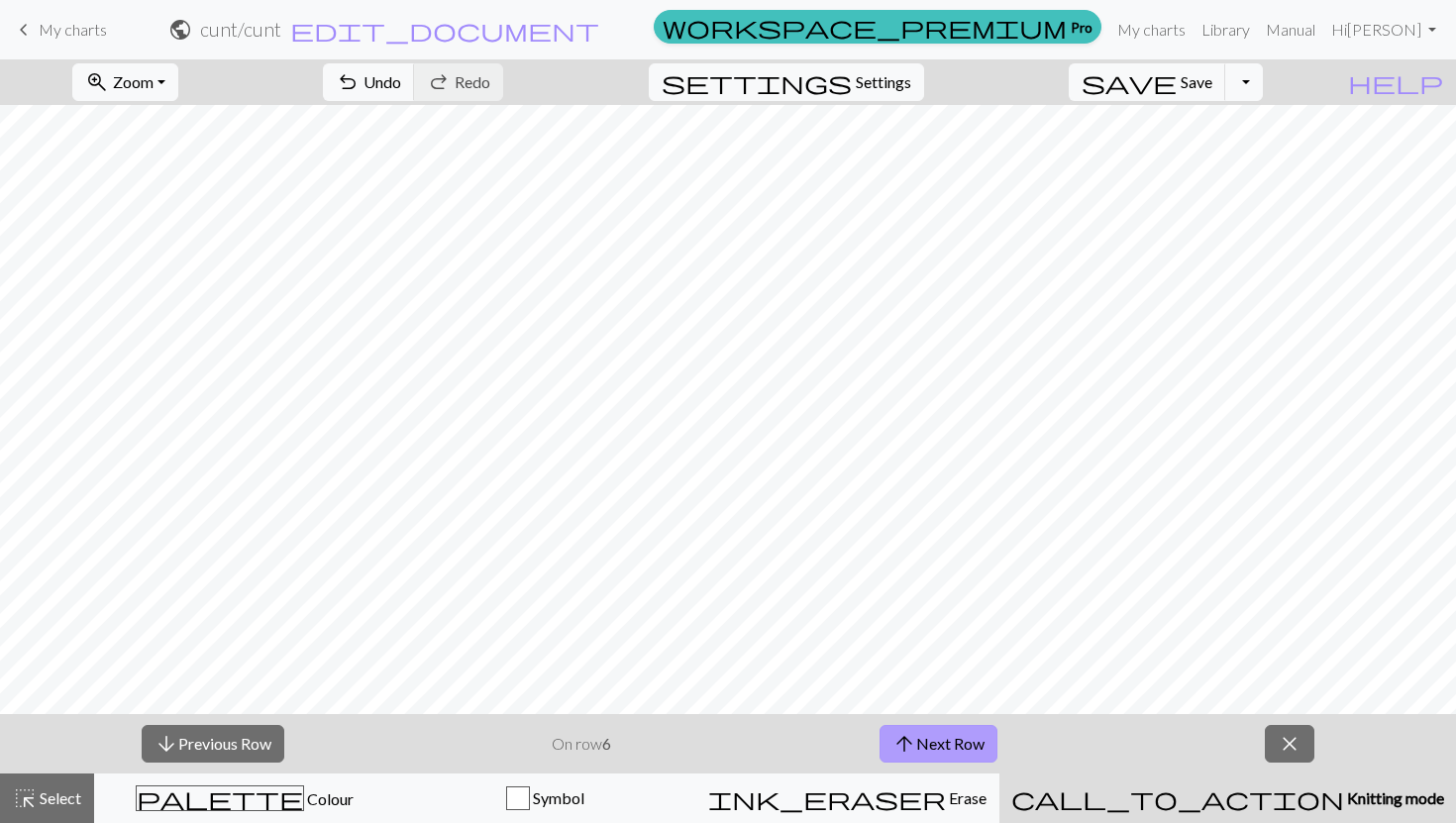 click on "arrow_upward  Next Row" at bounding box center (938, 744) 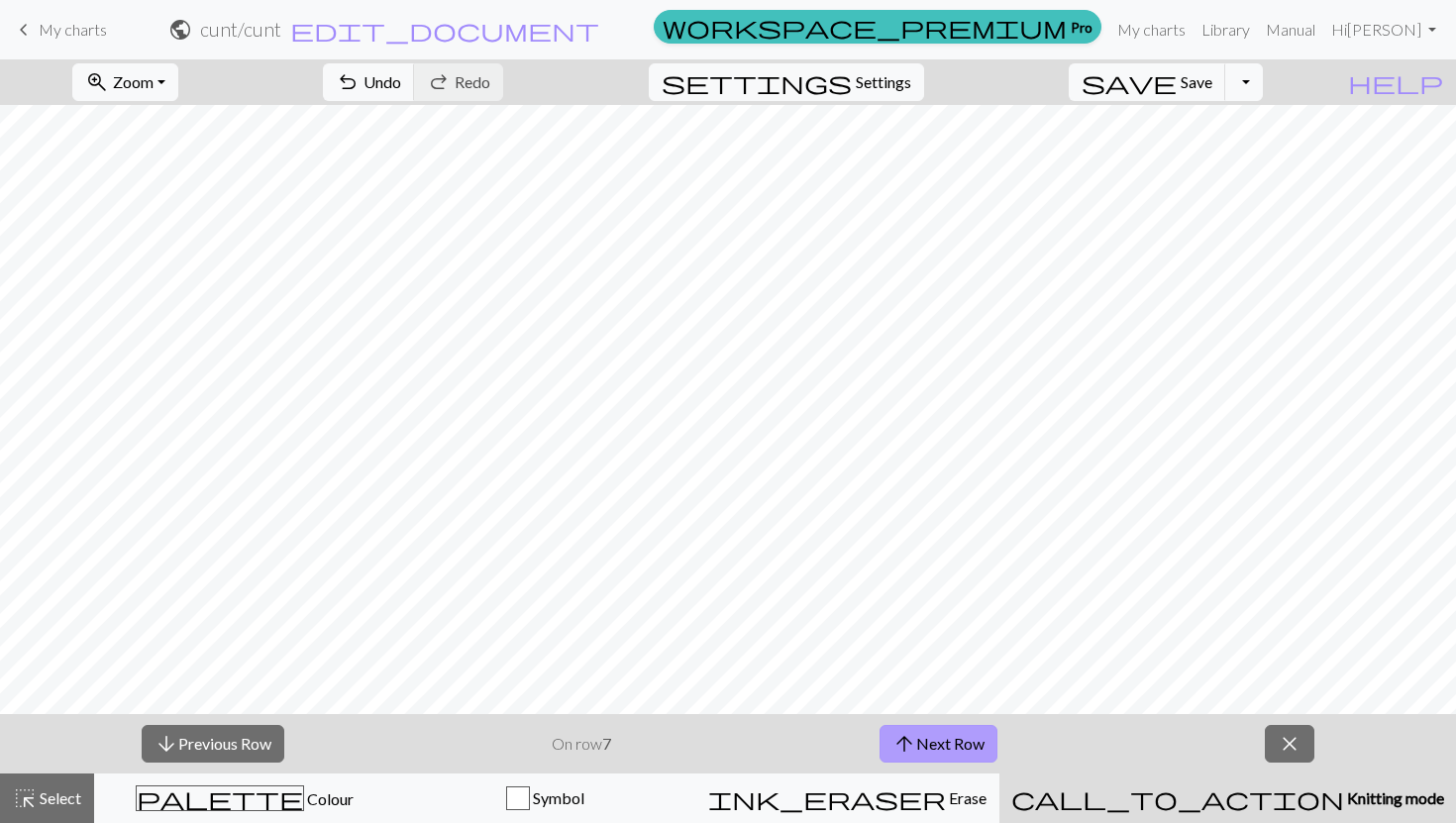click on "arrow_upward  Next Row" at bounding box center [938, 744] 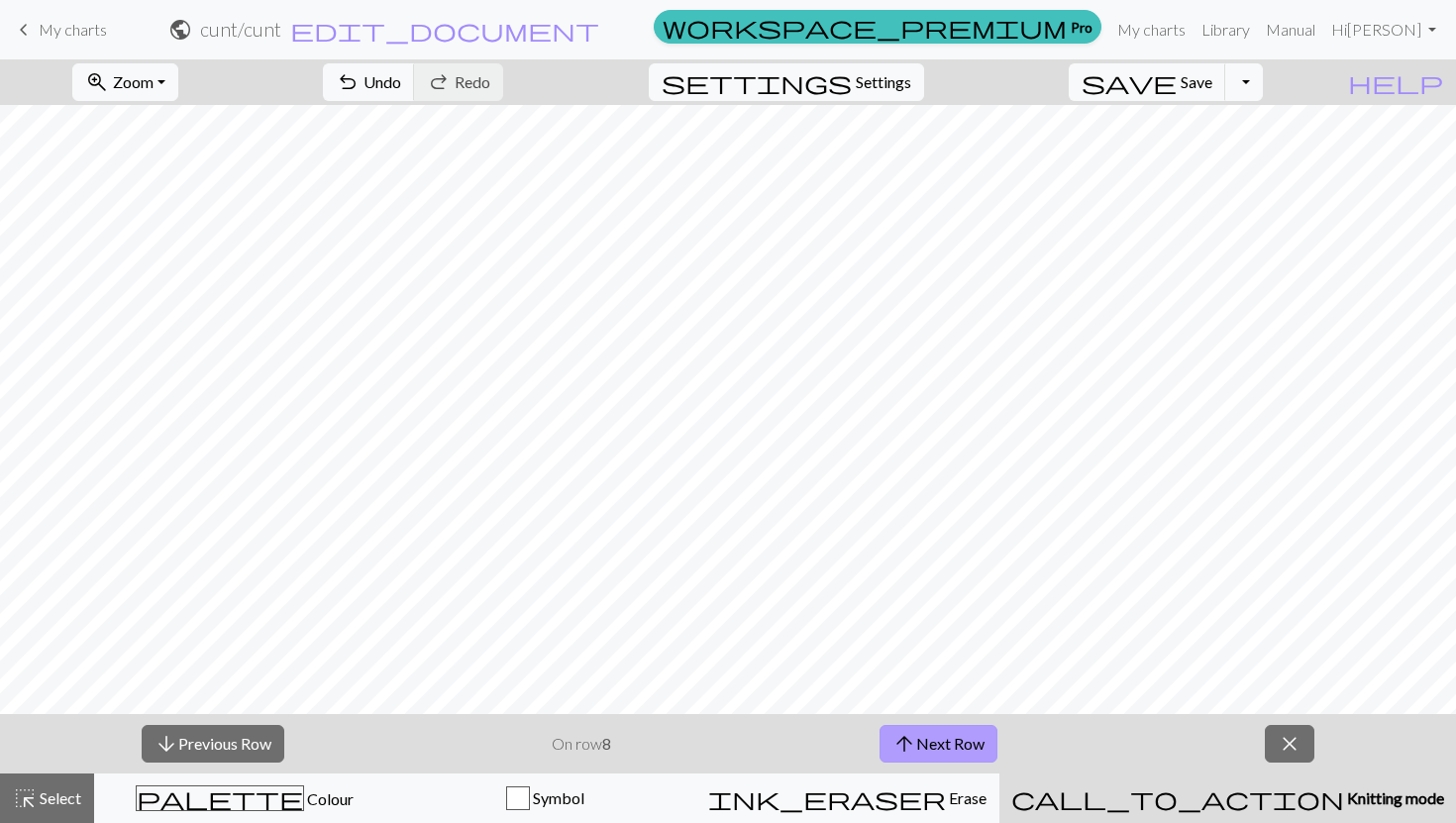 click on "arrow_upward  Next Row" at bounding box center [938, 744] 